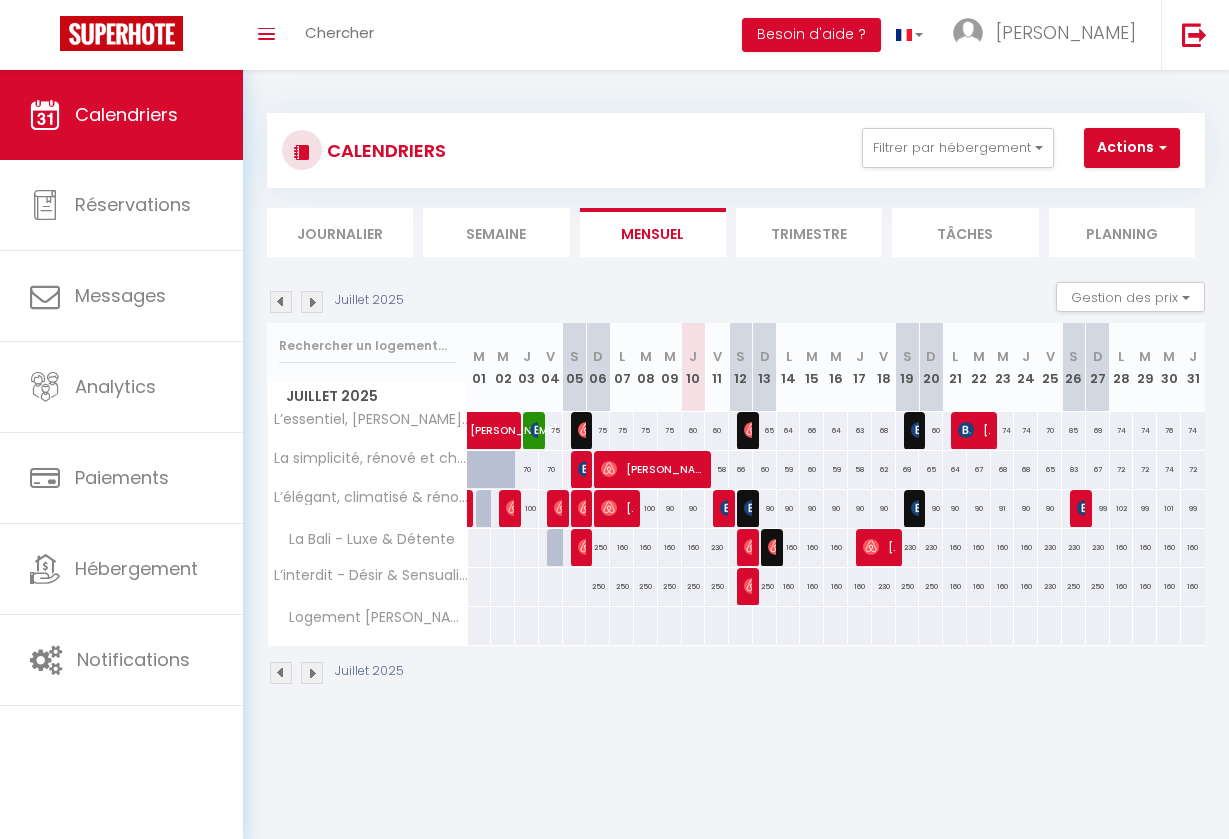 select 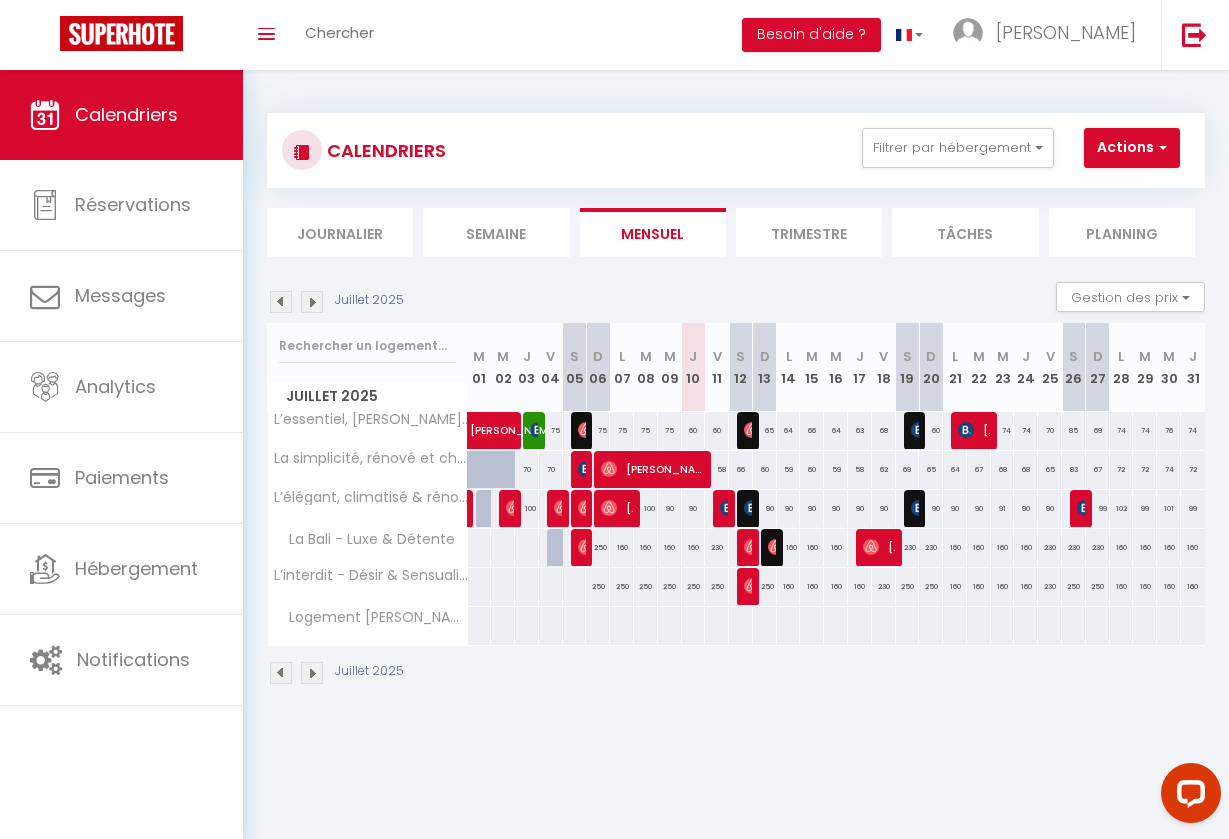 scroll, scrollTop: 0, scrollLeft: 0, axis: both 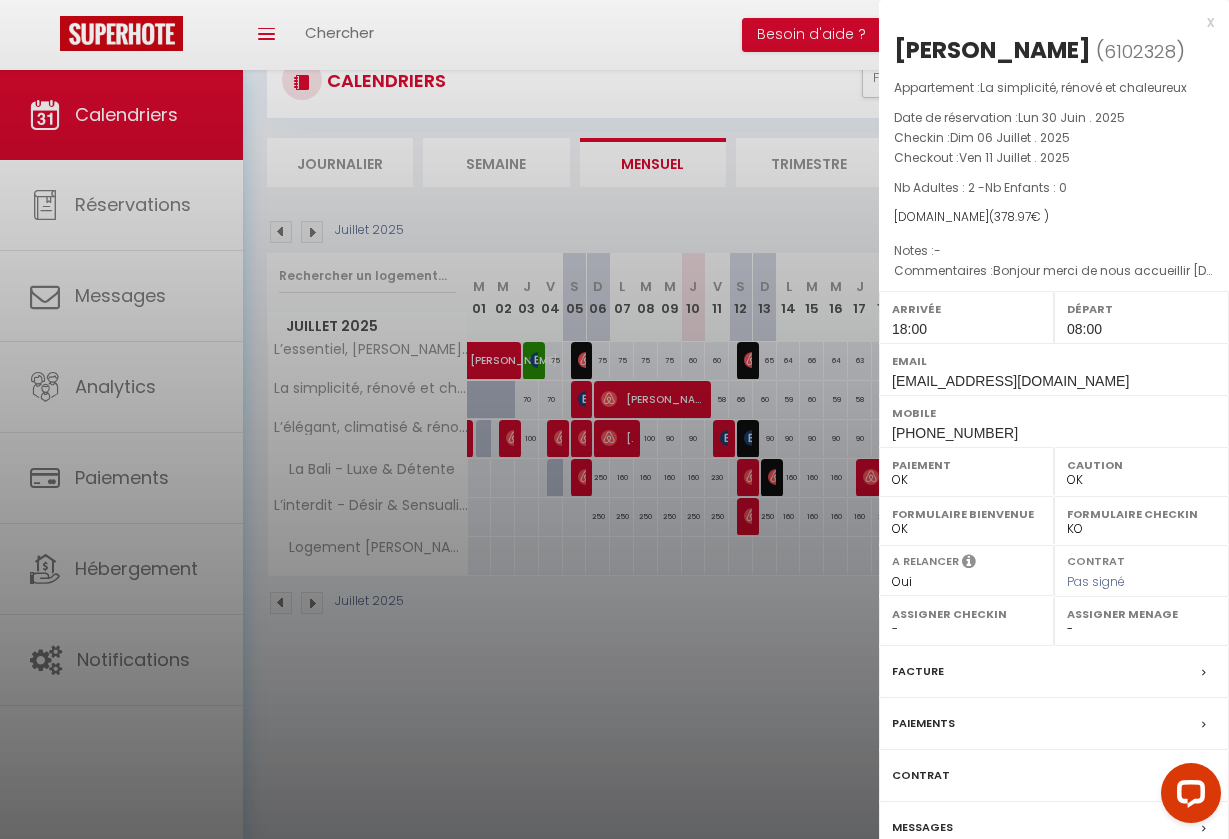 click at bounding box center (614, 419) 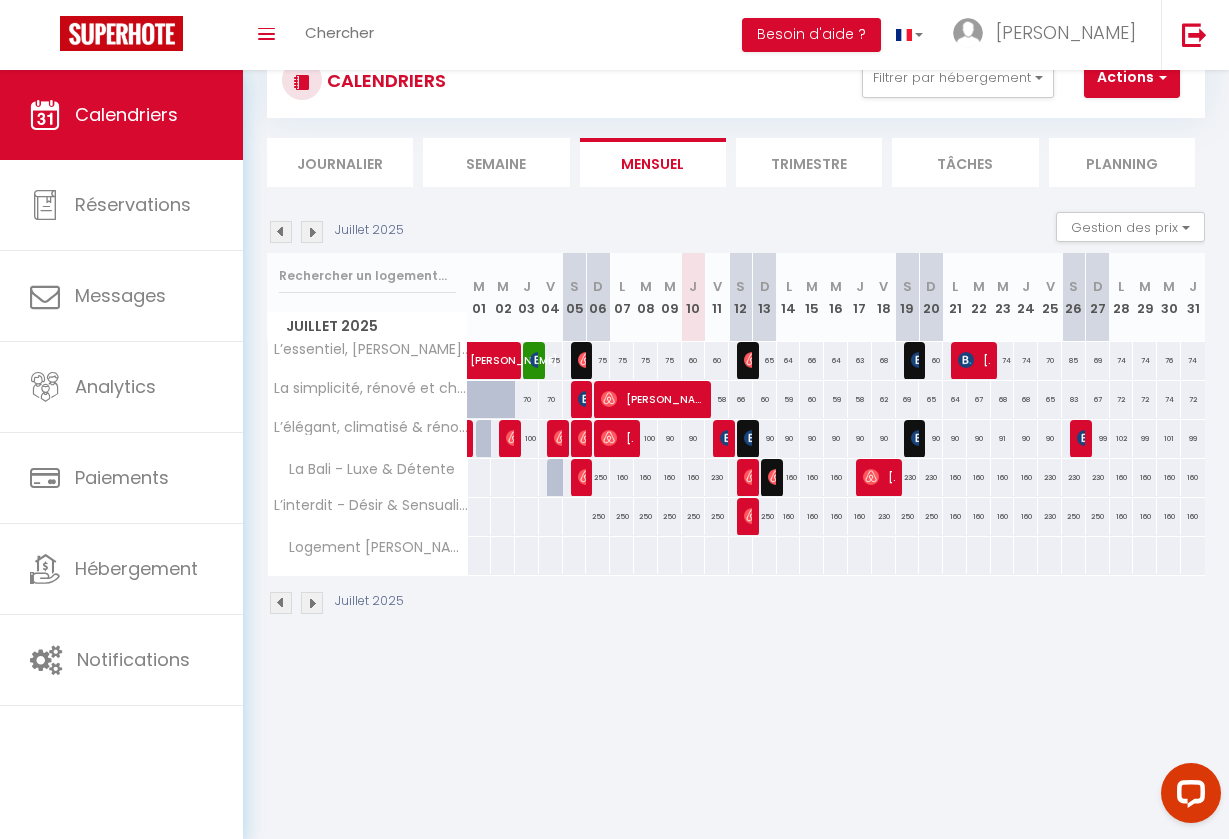 click at bounding box center (728, 438) 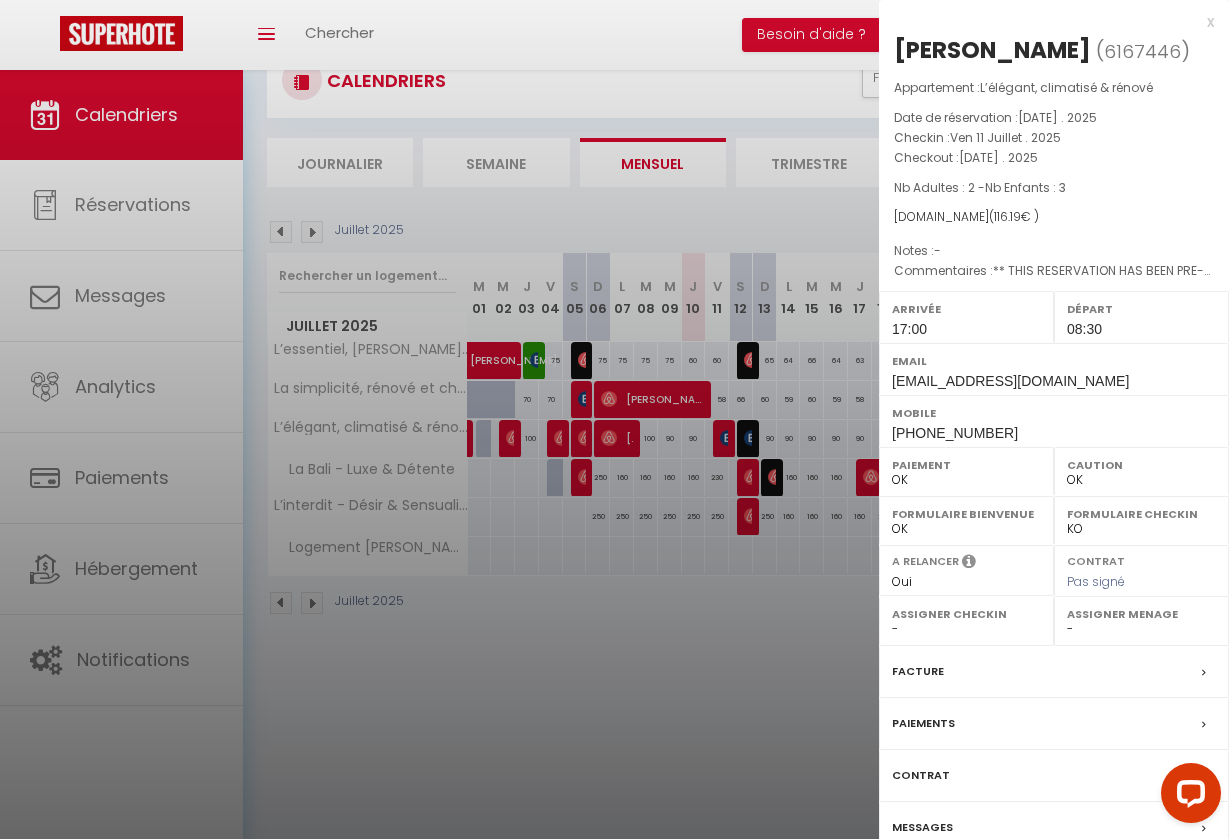 click at bounding box center [614, 419] 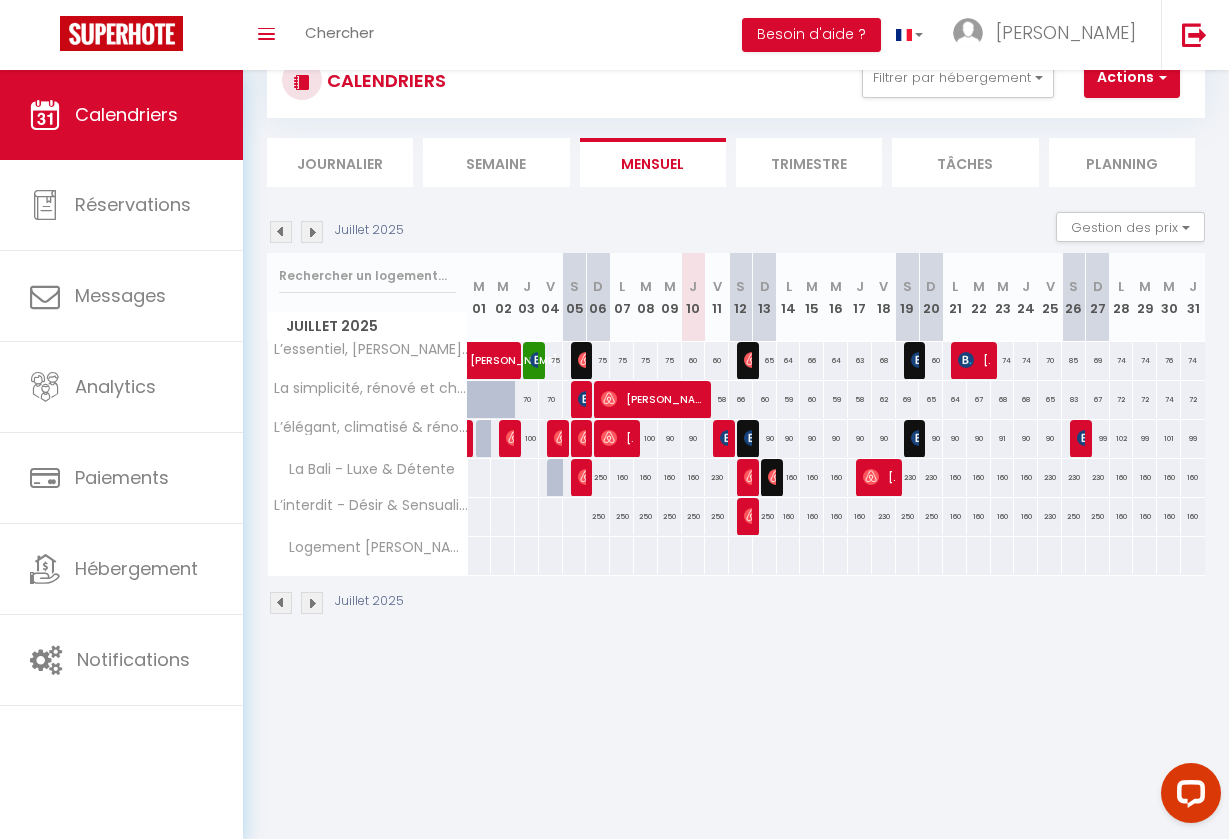 click on "90" at bounding box center [765, 438] 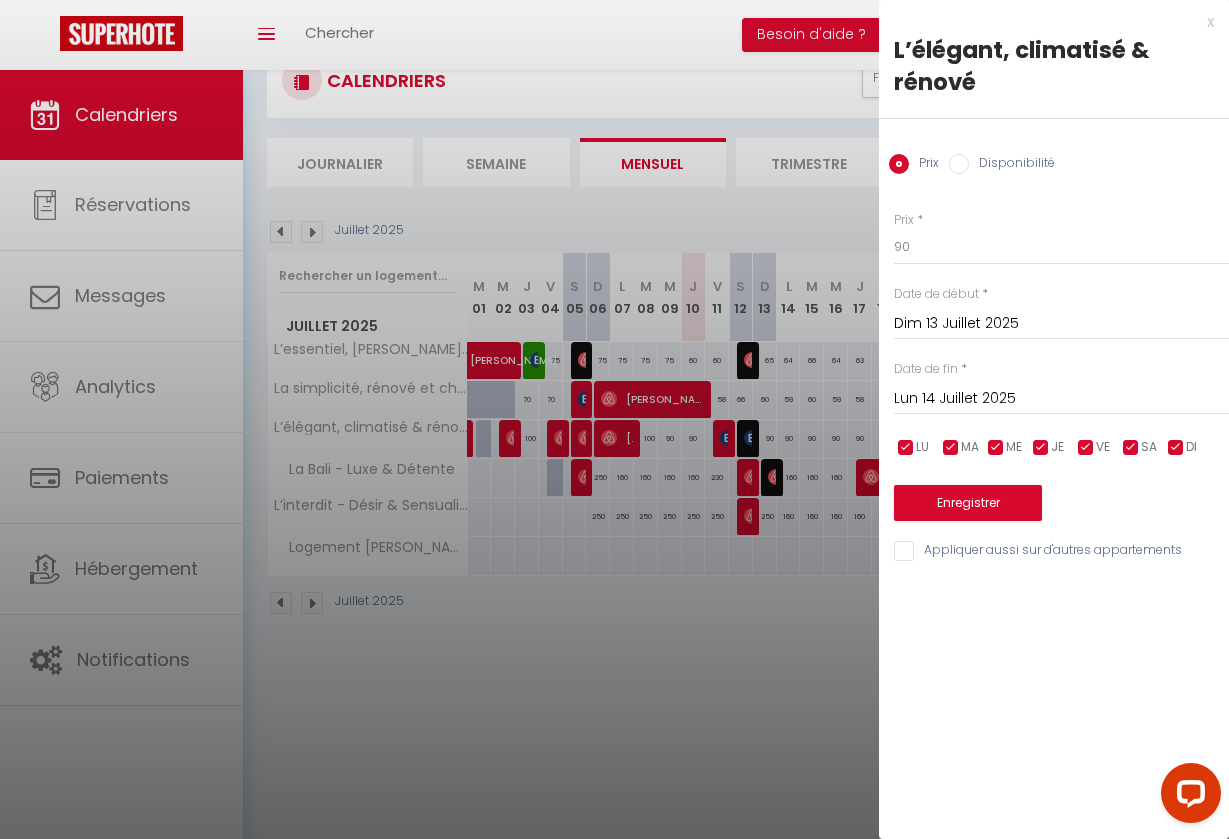 click at bounding box center (614, 419) 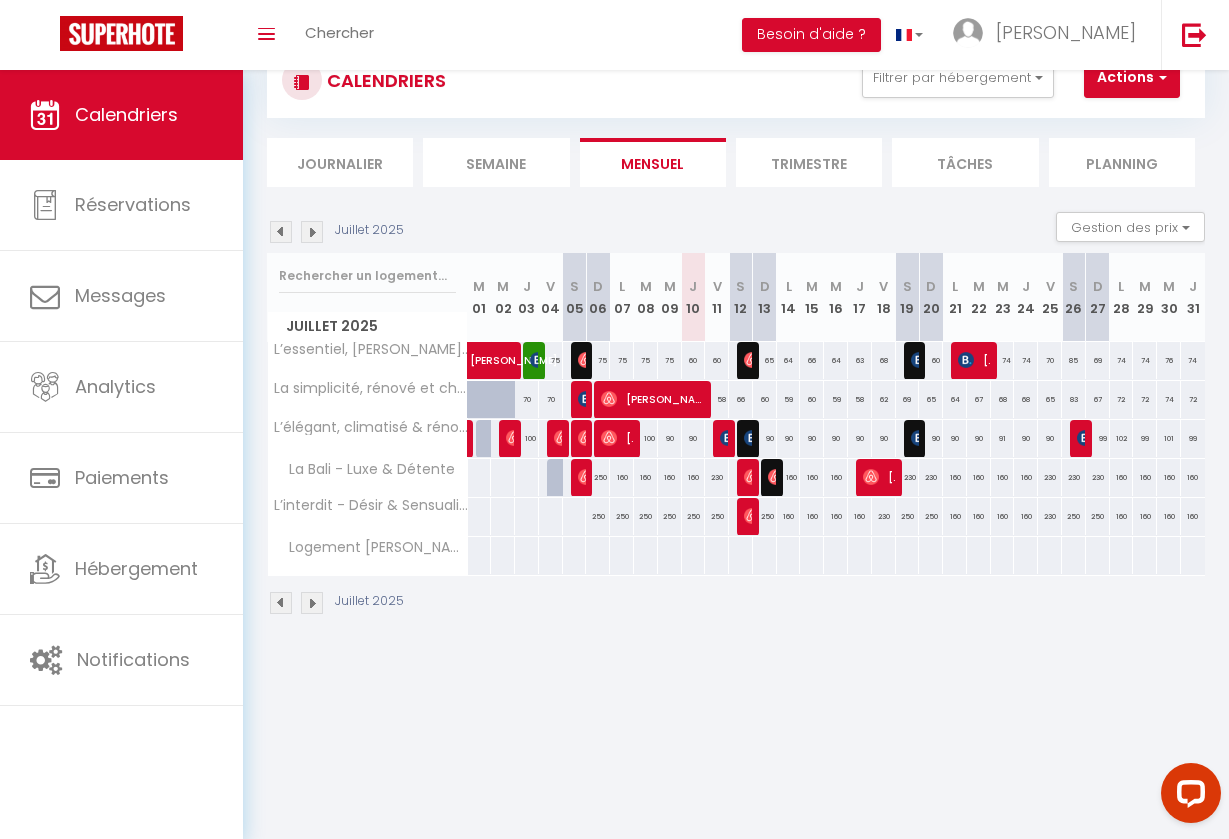 click at bounding box center (728, 438) 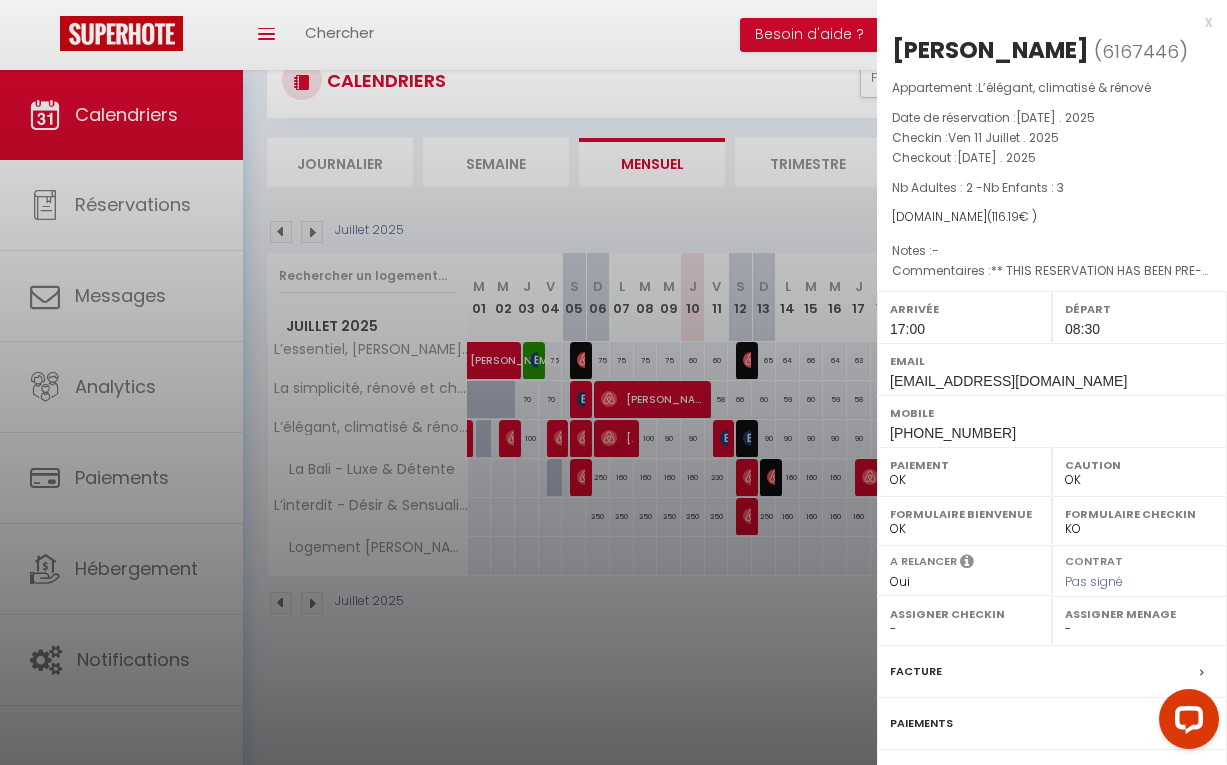 scroll, scrollTop: 71, scrollLeft: 0, axis: vertical 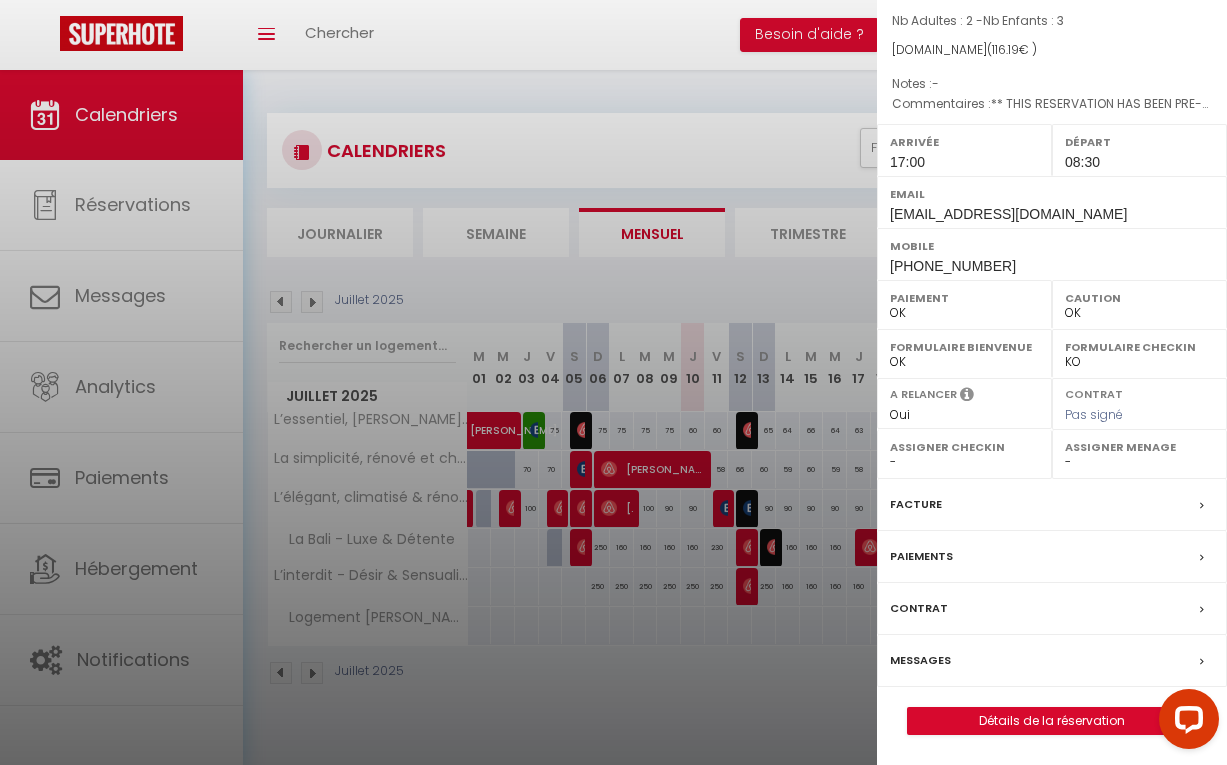 click on "Messages" at bounding box center (1052, 661) 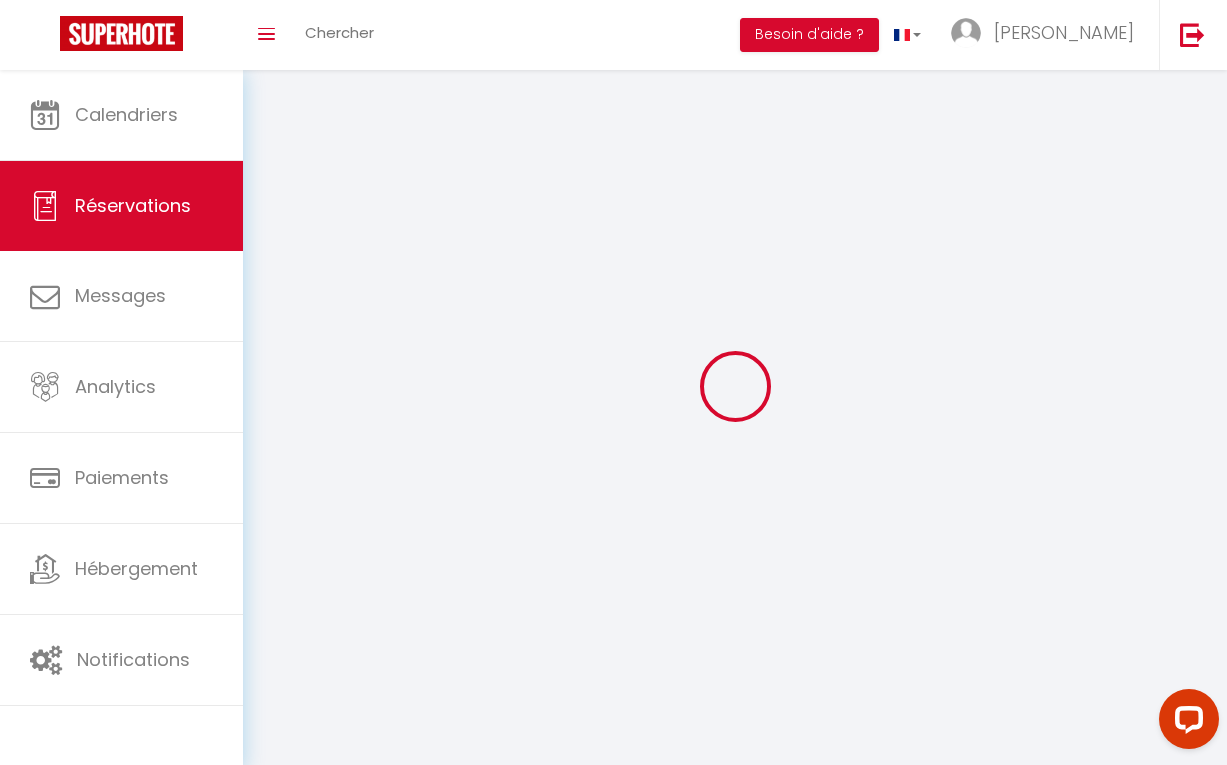 select 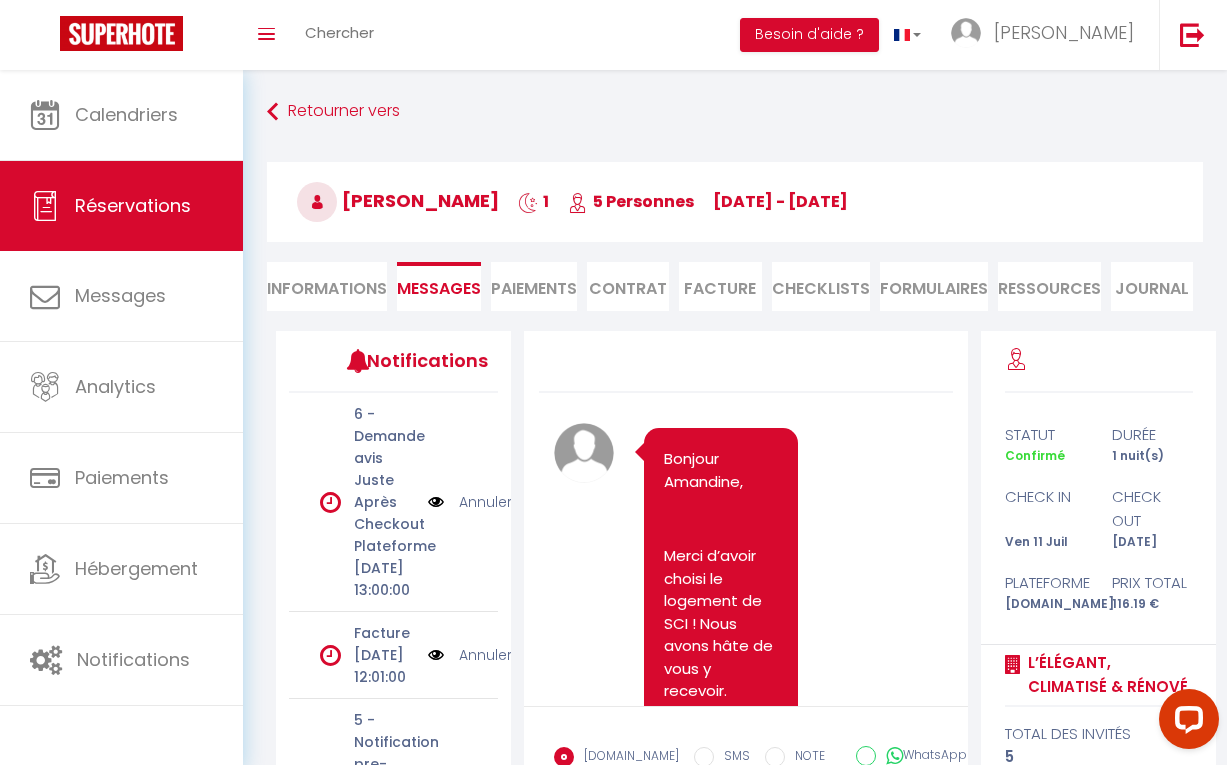 scroll, scrollTop: 0, scrollLeft: 0, axis: both 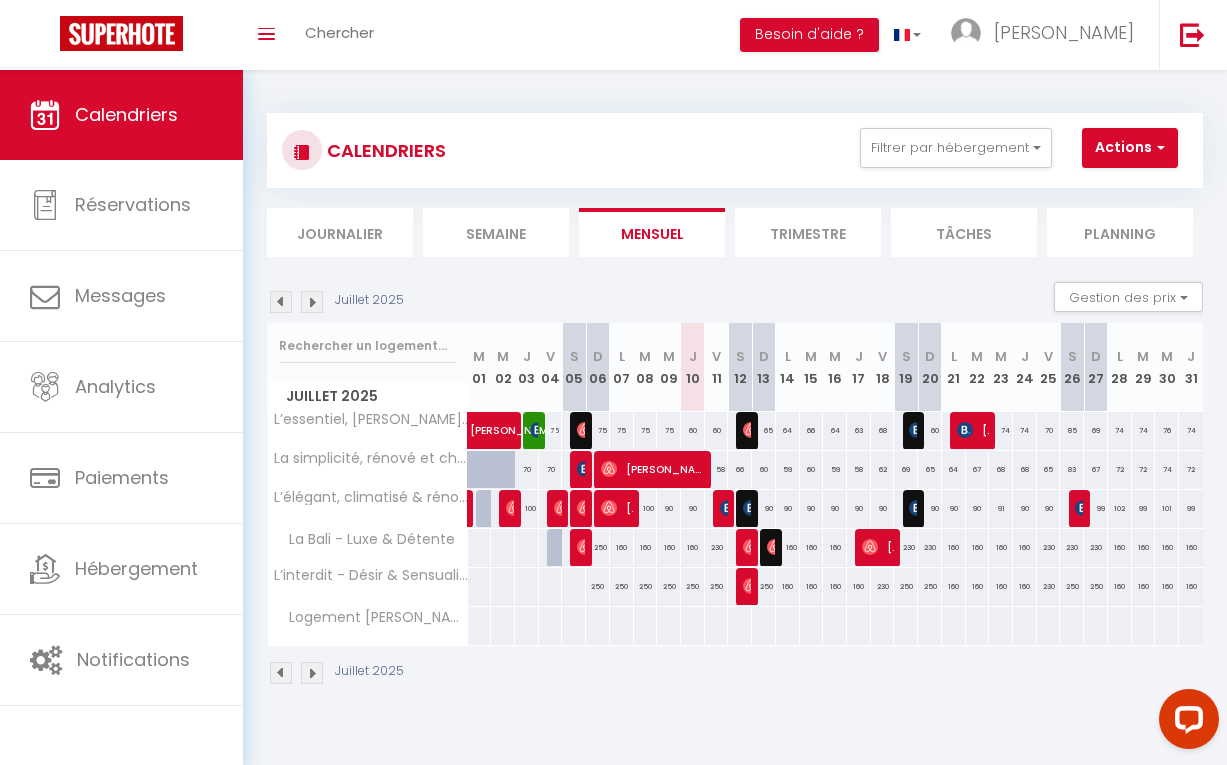 click at bounding box center [728, 508] 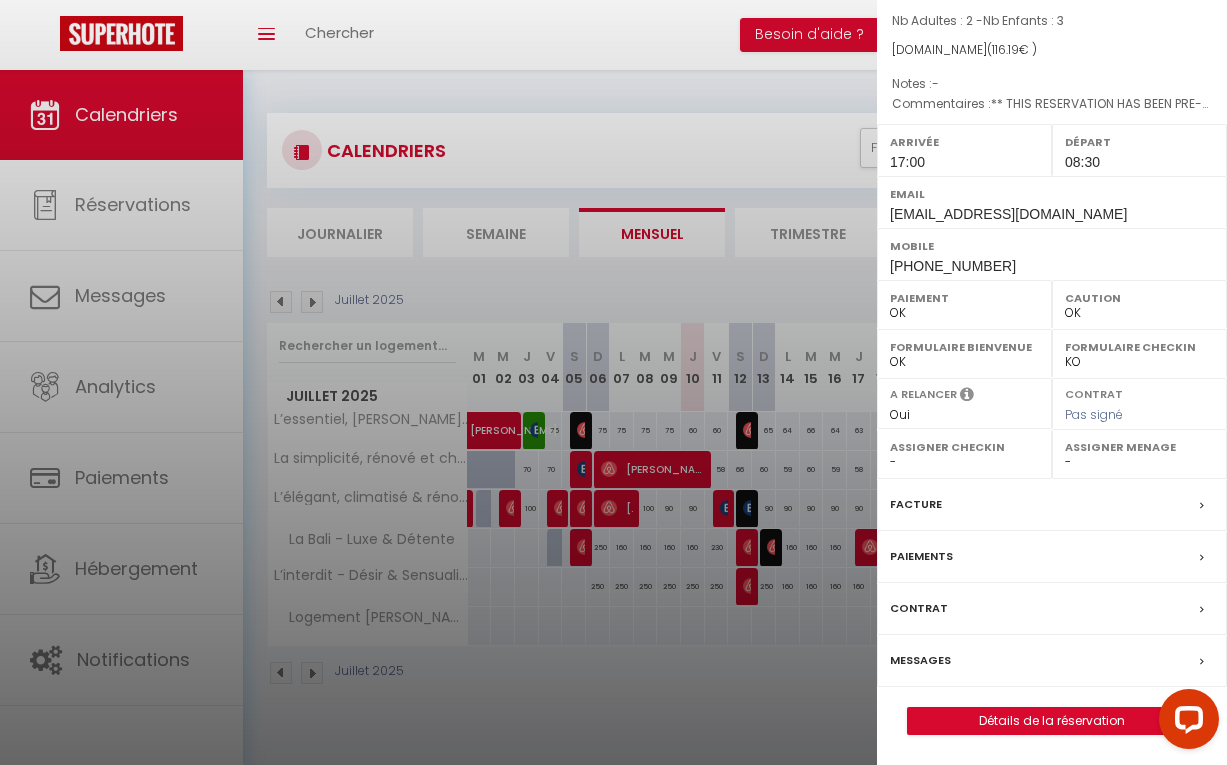 scroll, scrollTop: 193, scrollLeft: 0, axis: vertical 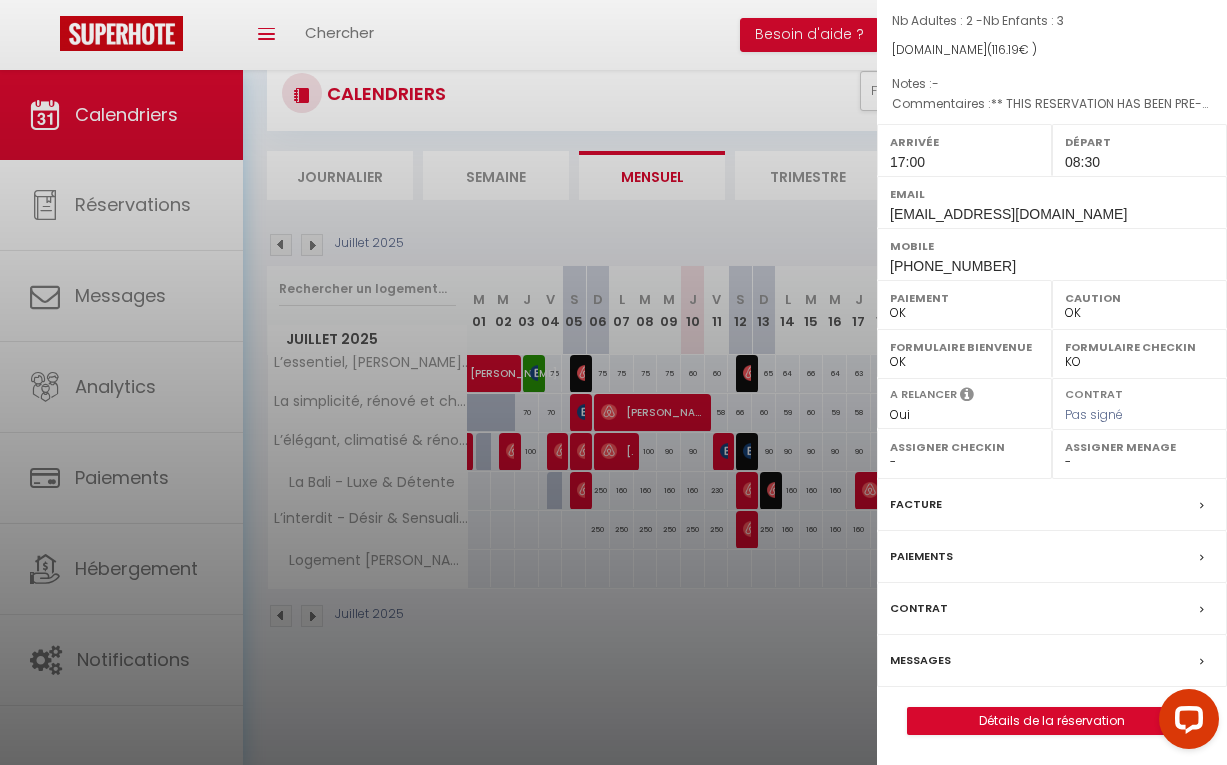 click on "Messages" at bounding box center [1052, 661] 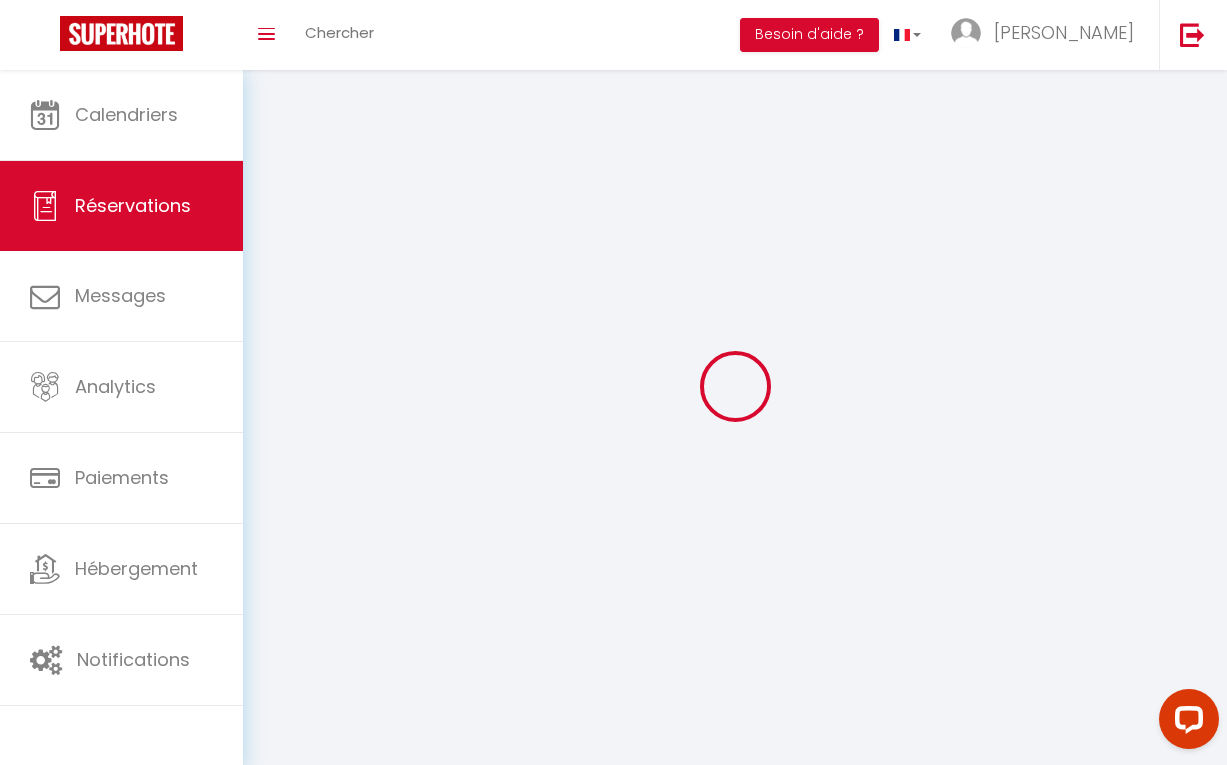 select 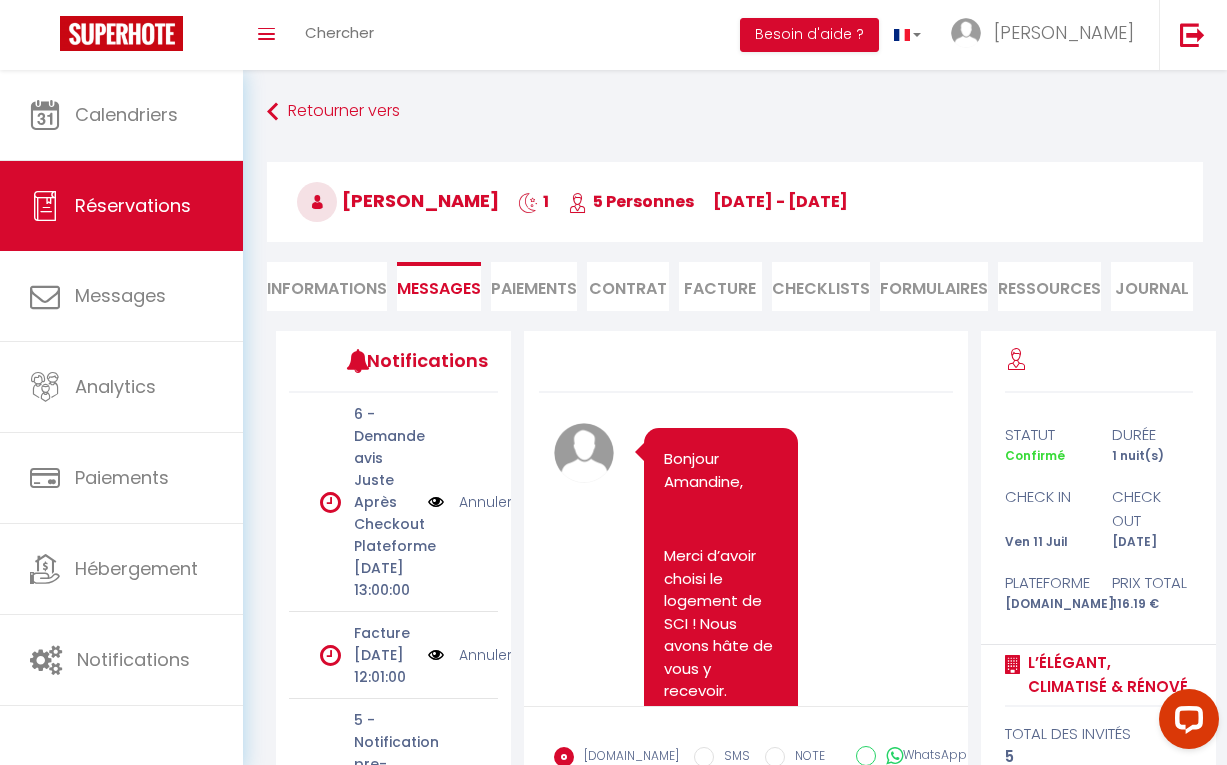 scroll, scrollTop: 4451, scrollLeft: 0, axis: vertical 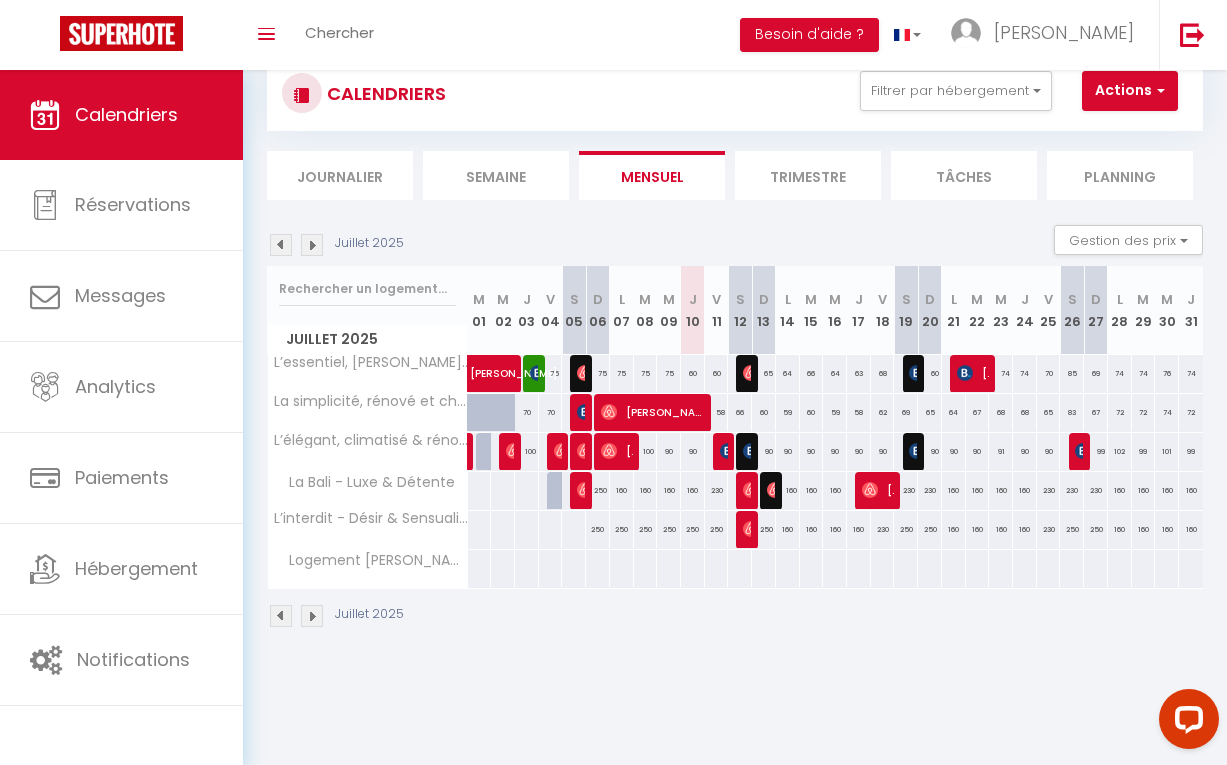 click at bounding box center (728, 451) 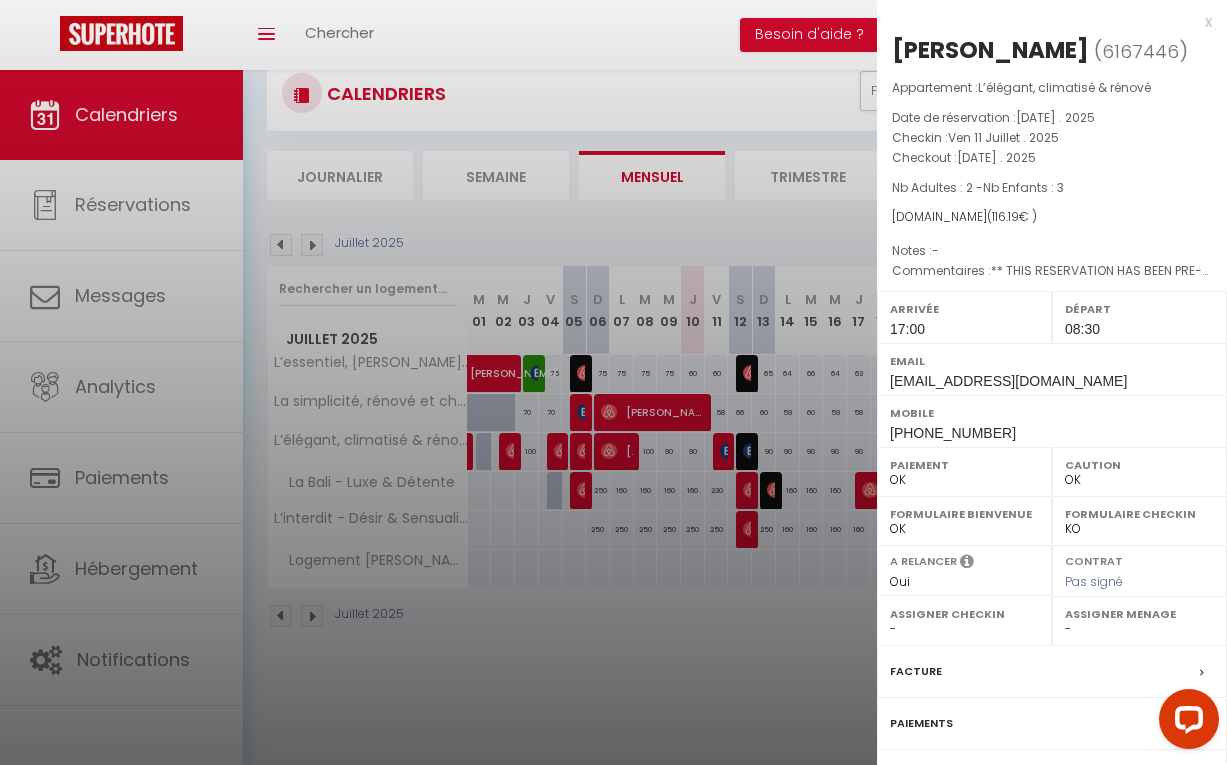 click on "x" at bounding box center (1044, 22) 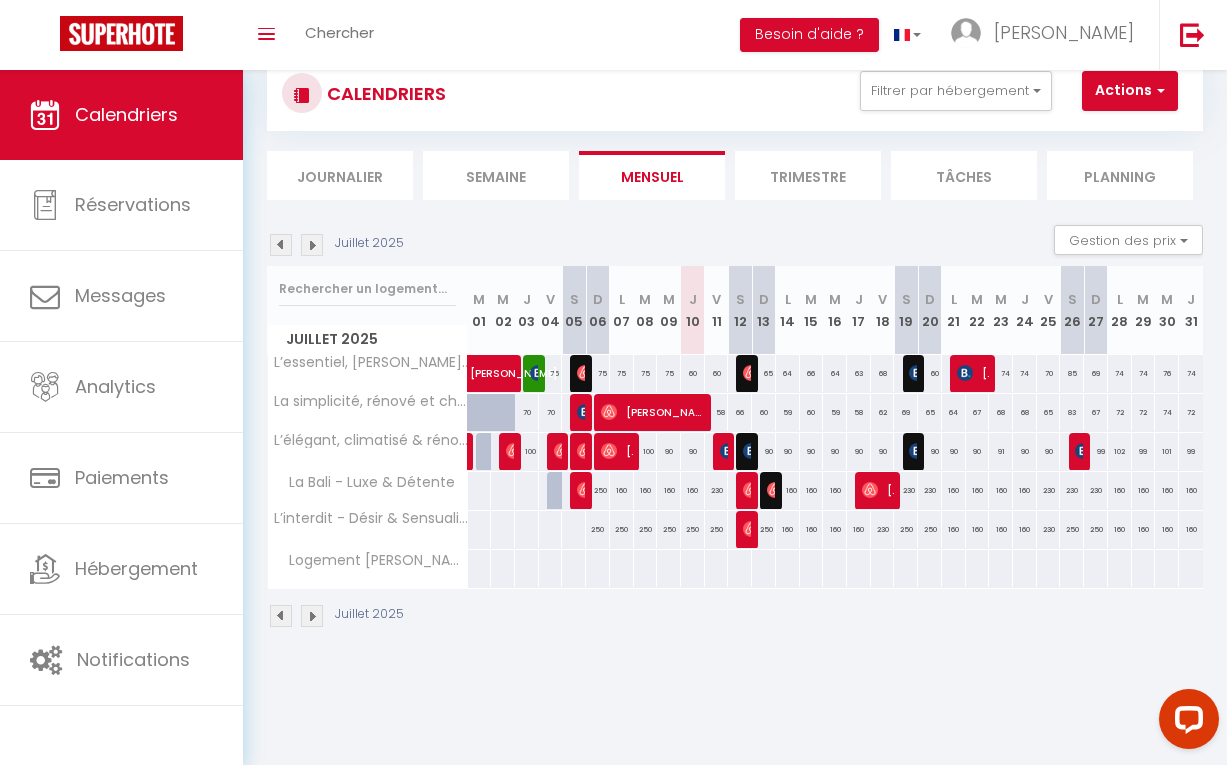 click at bounding box center [723, 452] 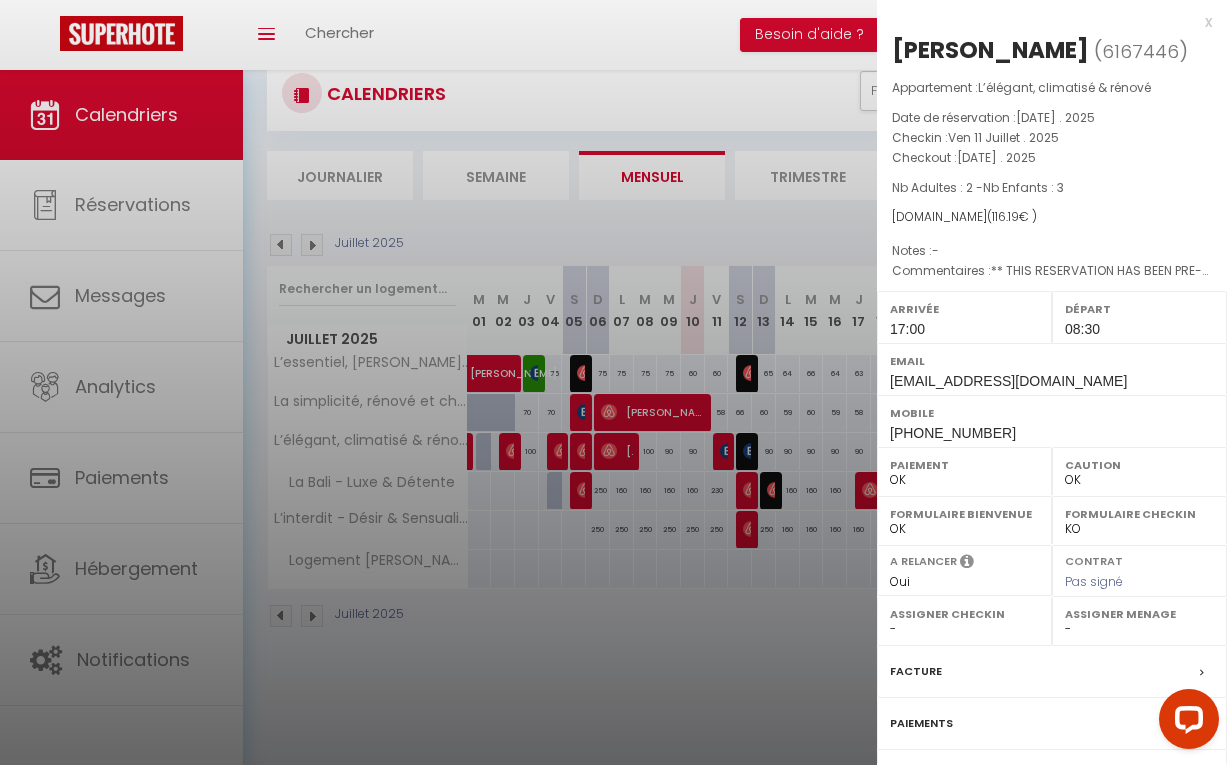 click on "x" at bounding box center [1044, 22] 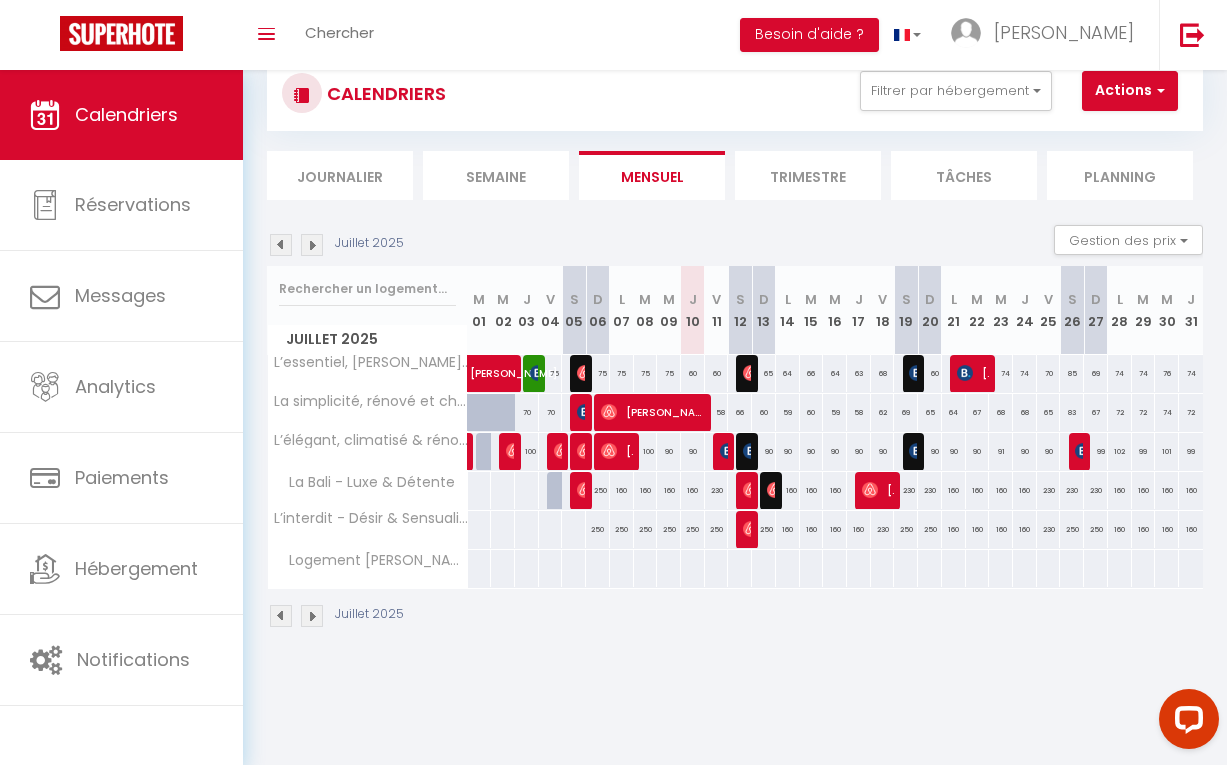 click at bounding box center [751, 451] 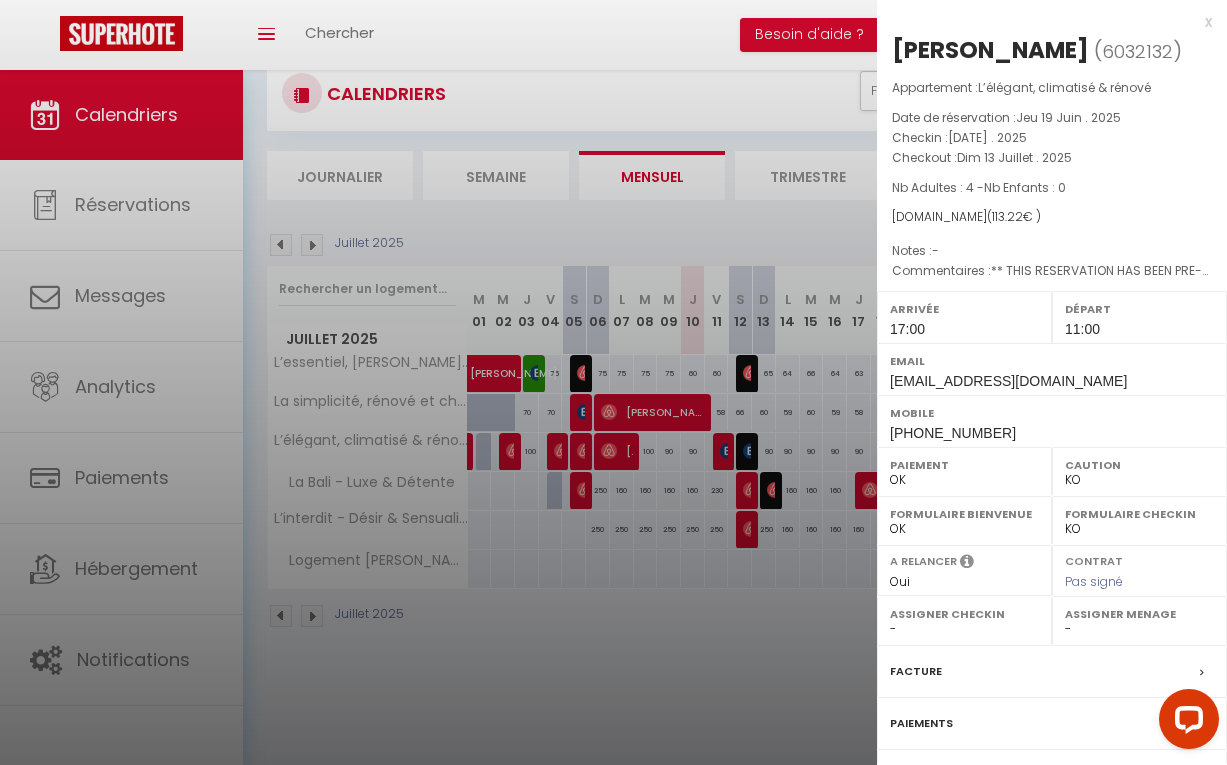 click on "x" at bounding box center [1044, 22] 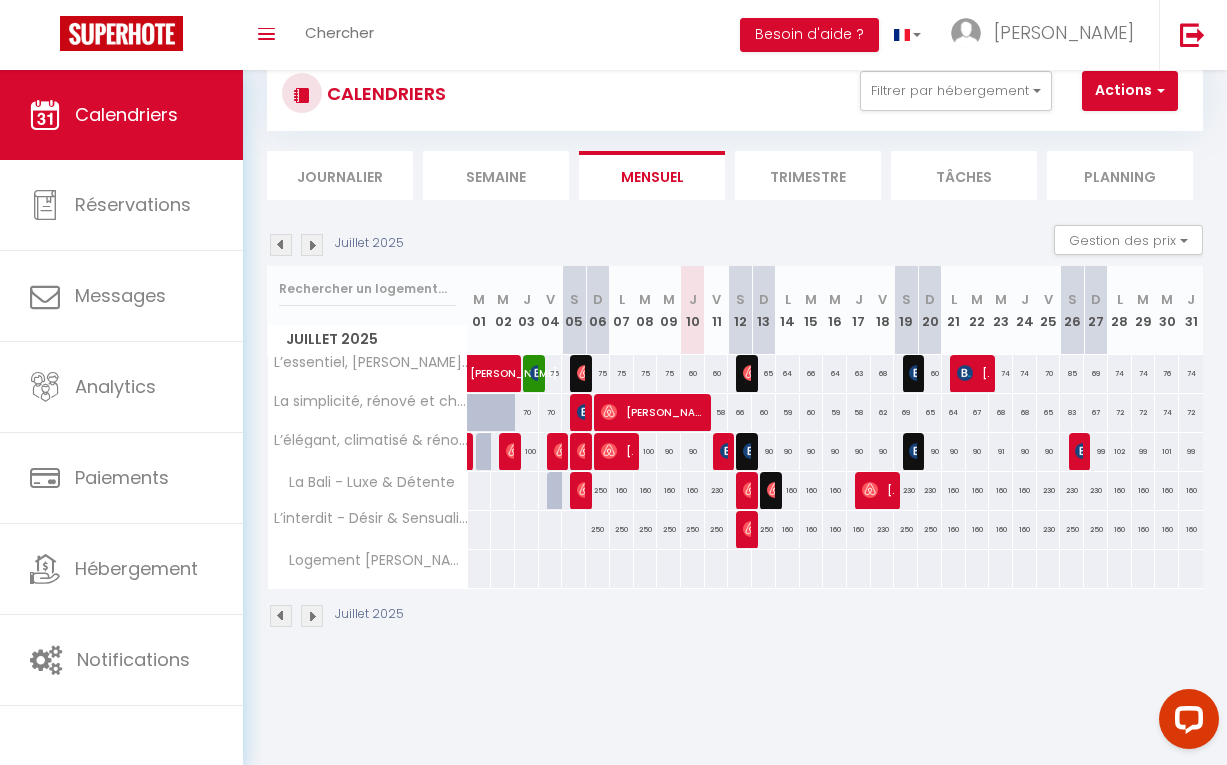 click at bounding box center (728, 451) 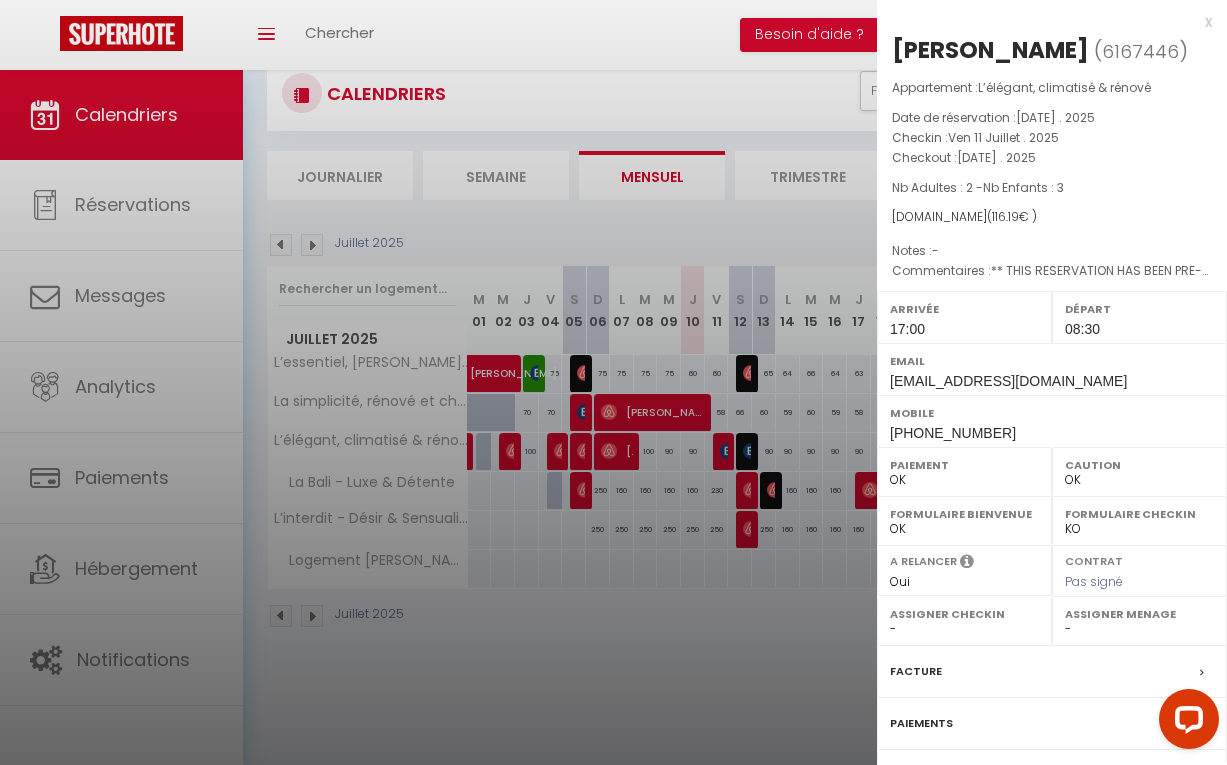 click on "x" at bounding box center [1044, 22] 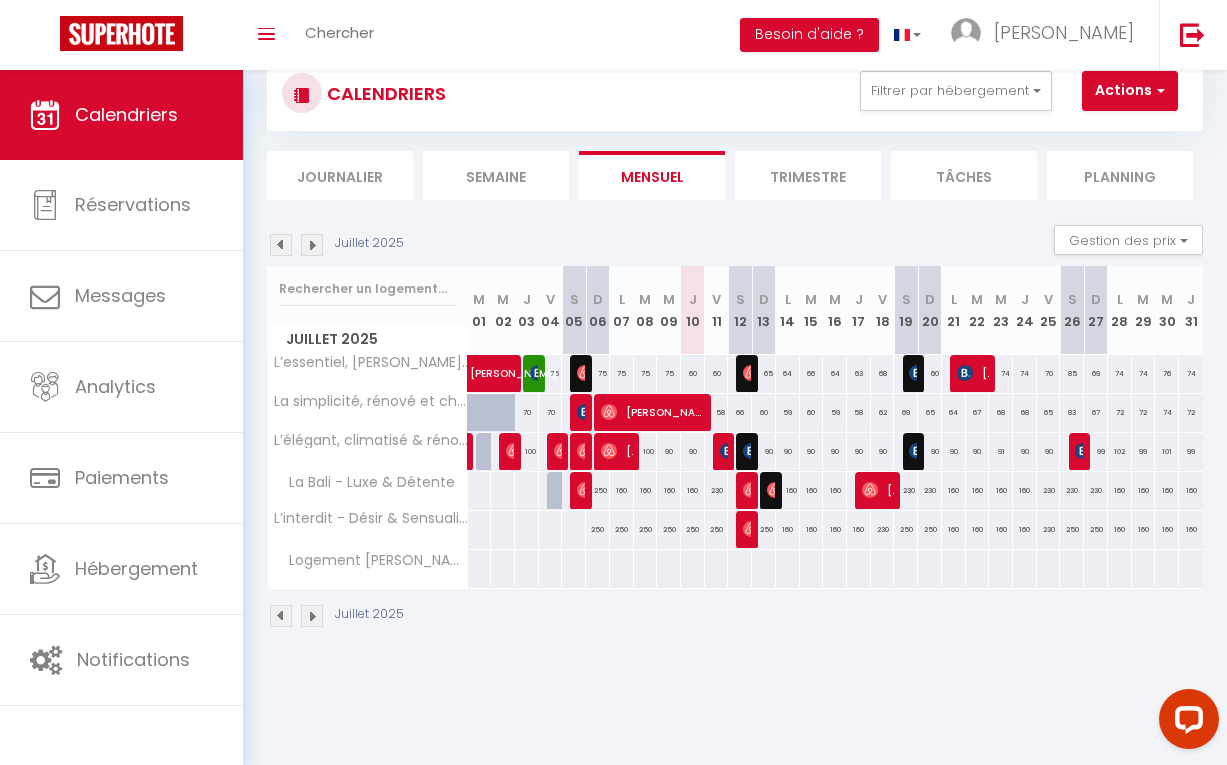 click on "[PERSON_NAME]" at bounding box center (653, 412) 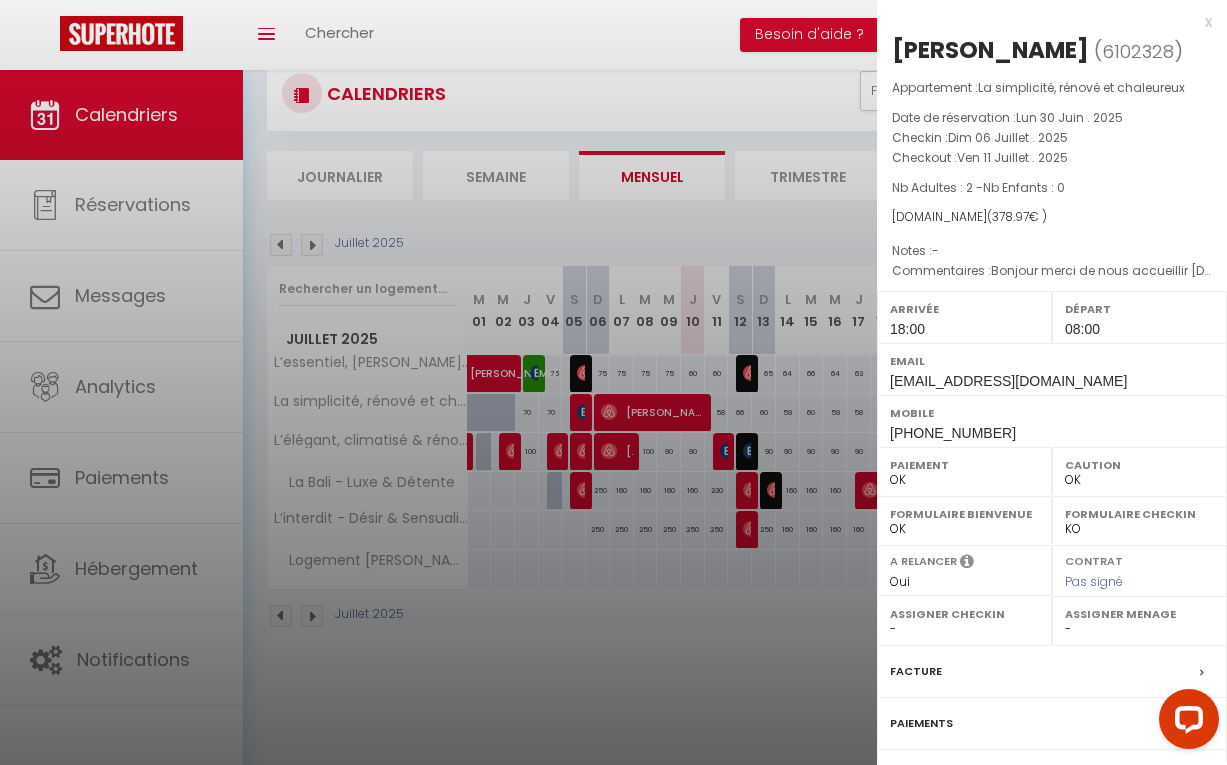 click on "x" at bounding box center (1044, 22) 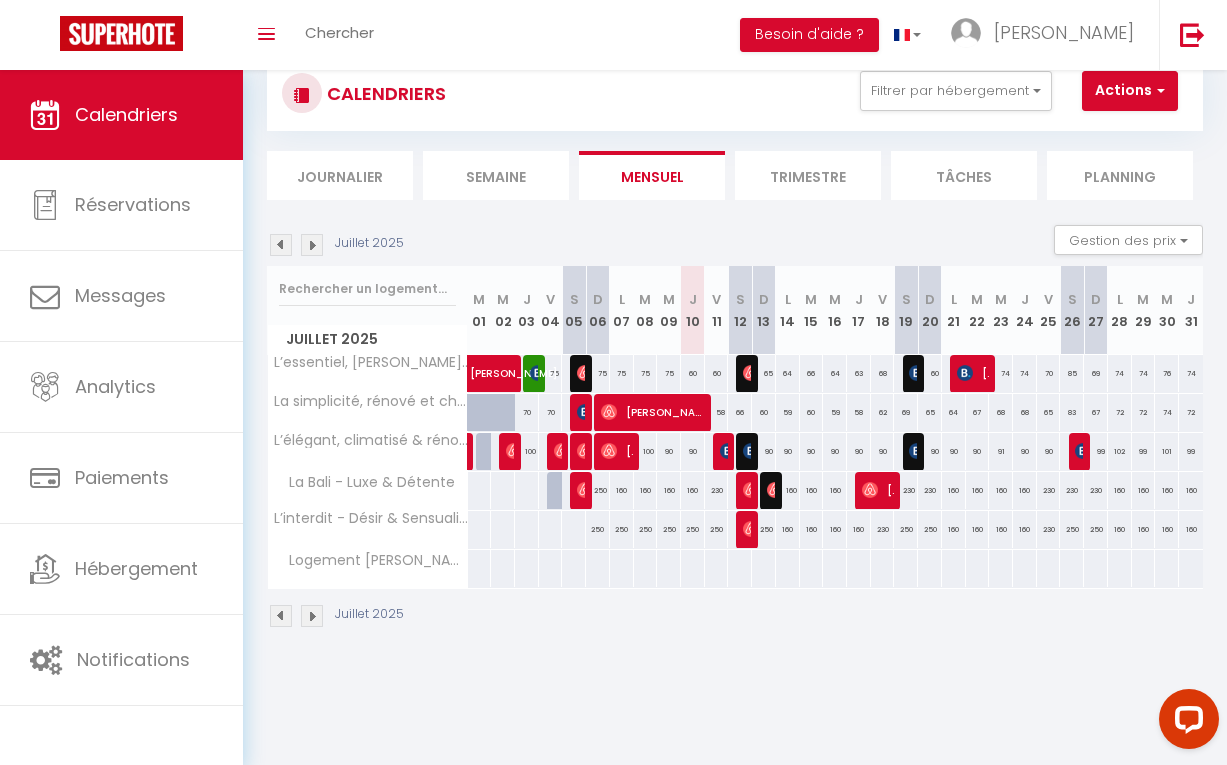 click at bounding box center [728, 451] 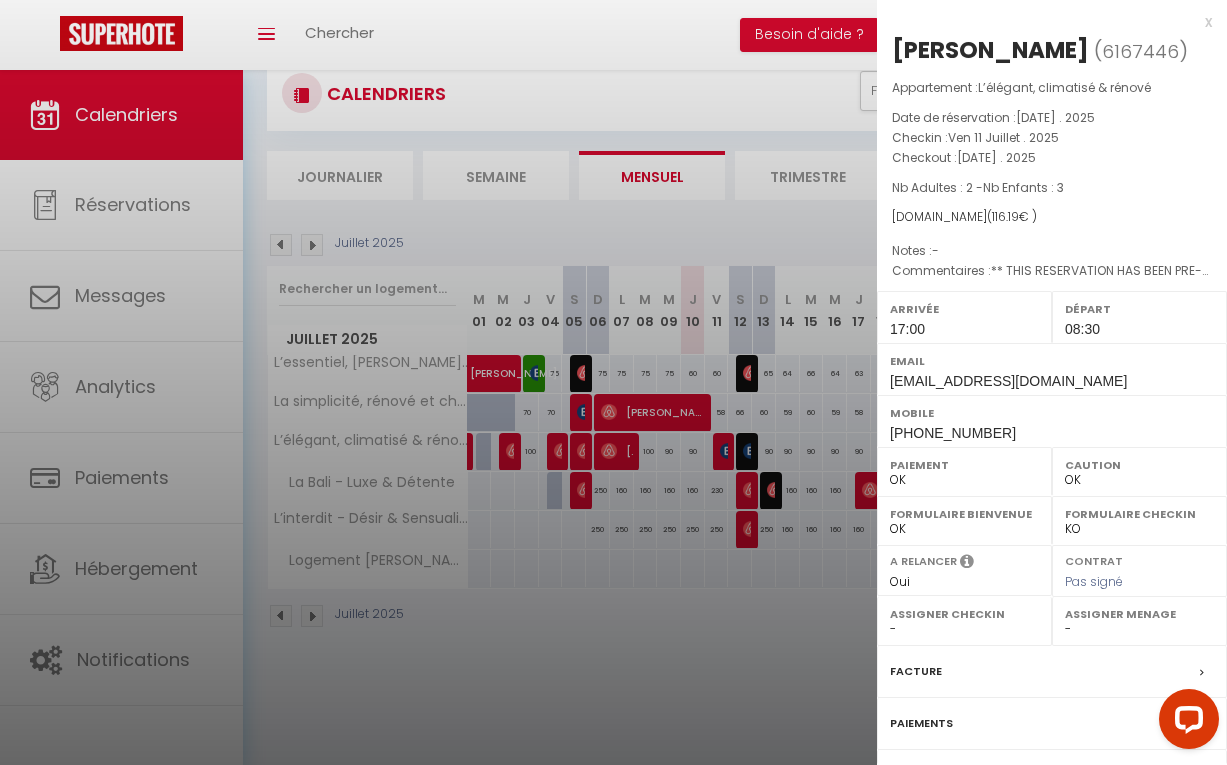 click on "x" at bounding box center [1044, 22] 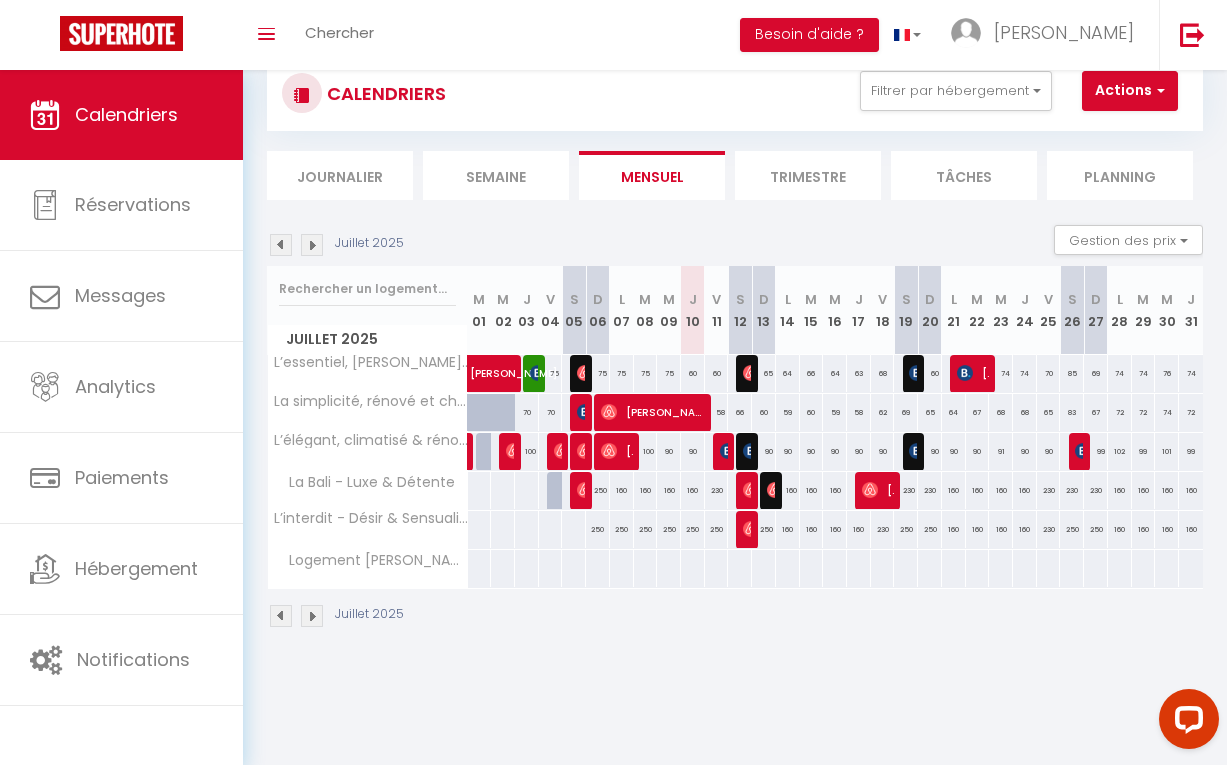 click at bounding box center [751, 451] 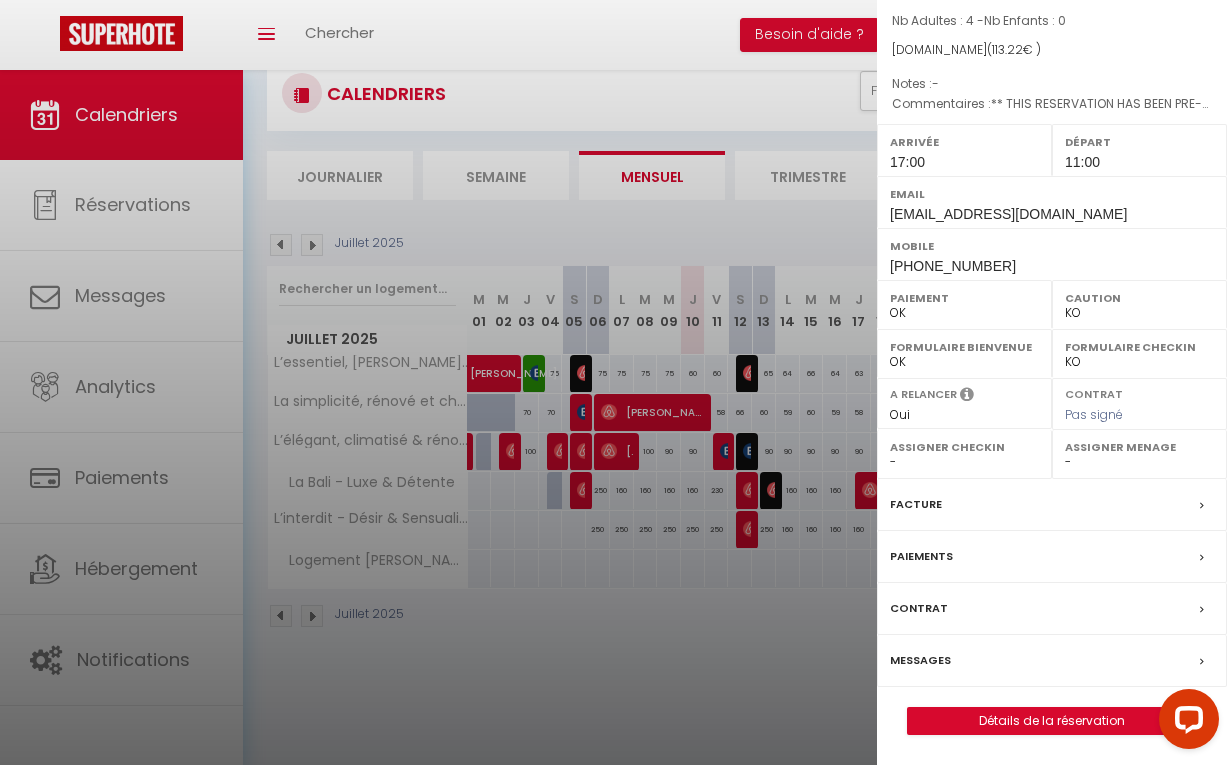 scroll, scrollTop: 193, scrollLeft: 0, axis: vertical 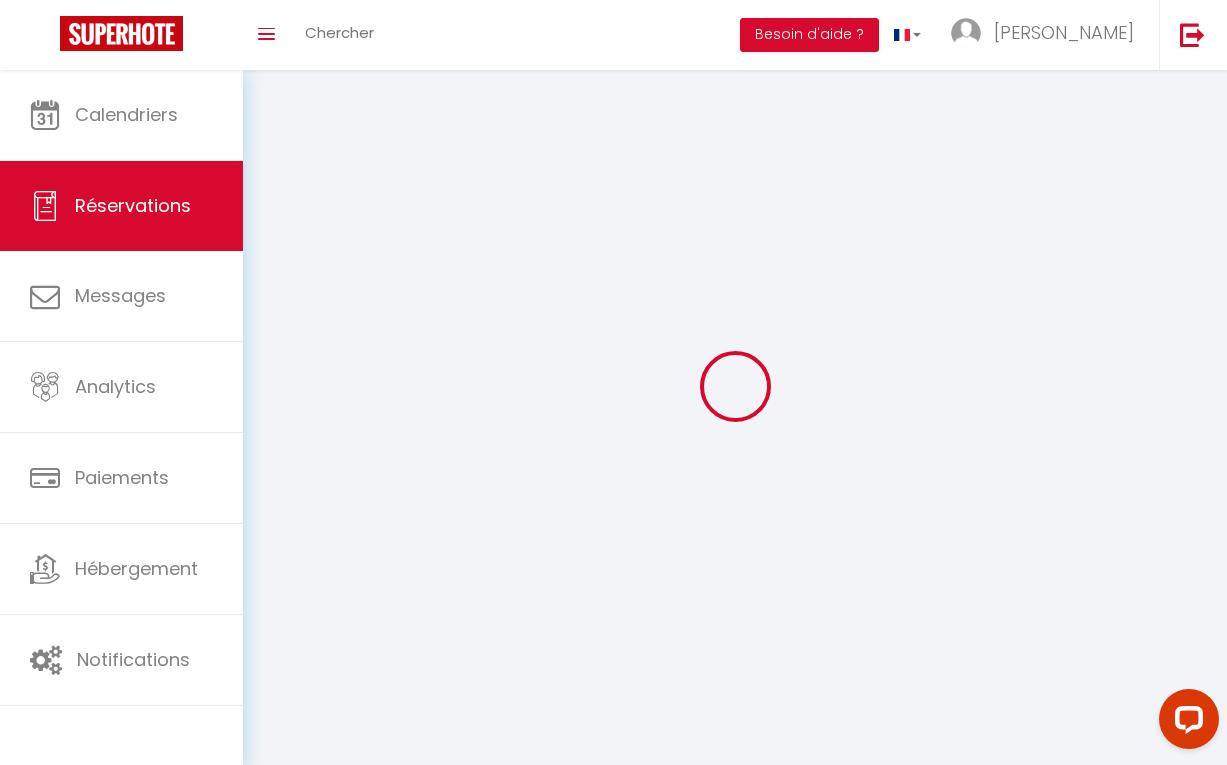 select 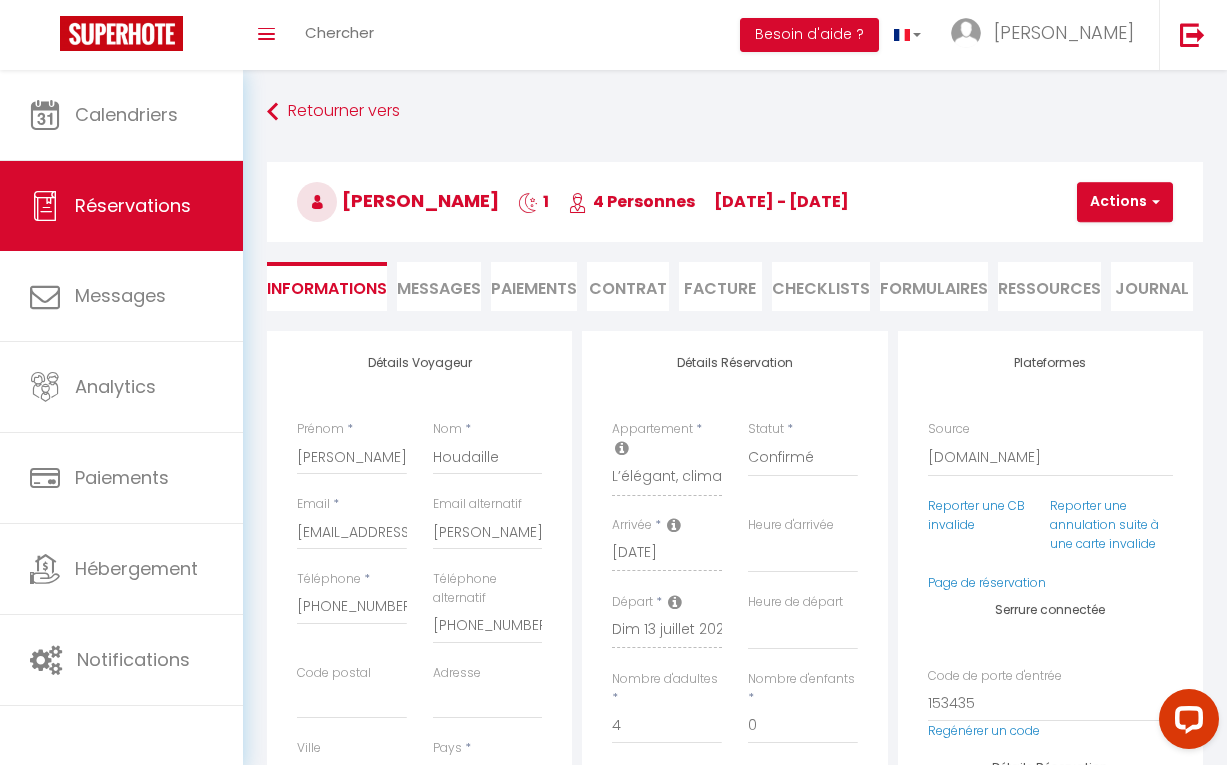 scroll, scrollTop: 2032, scrollLeft: 0, axis: vertical 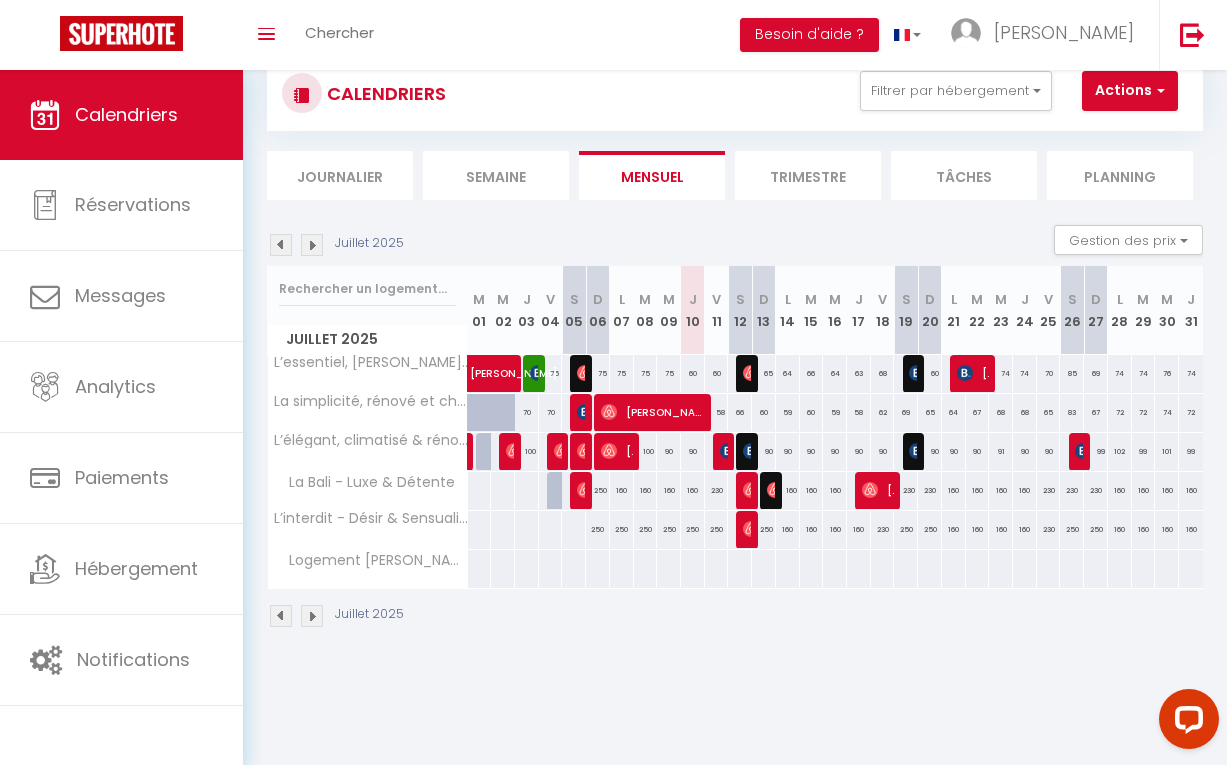 click on "90" at bounding box center [764, 451] 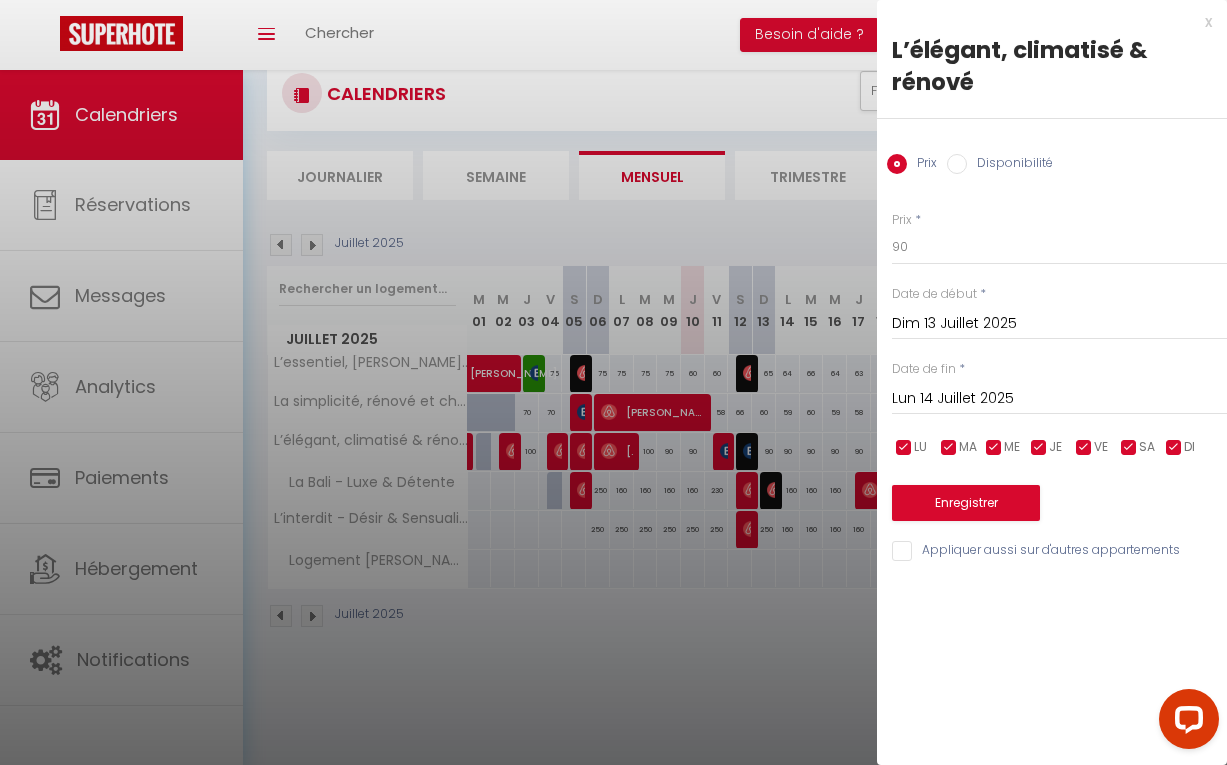 click at bounding box center [613, 382] 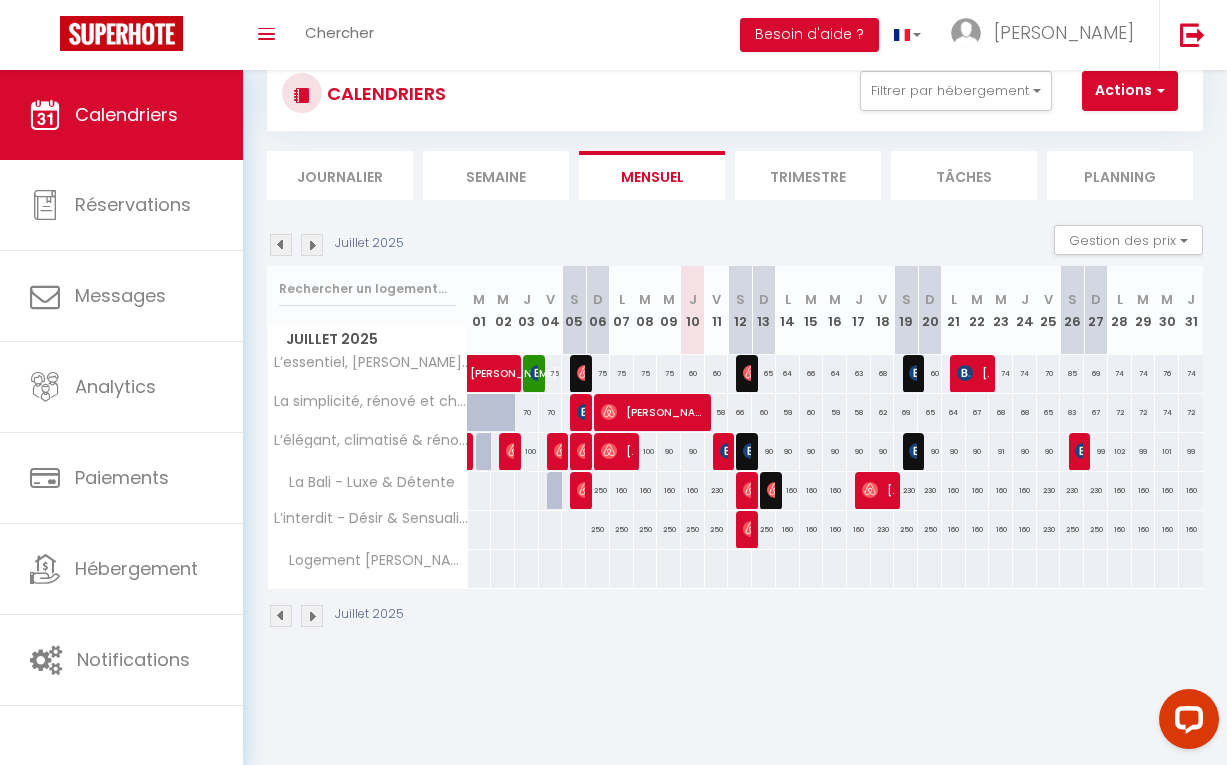click at bounding box center [751, 451] 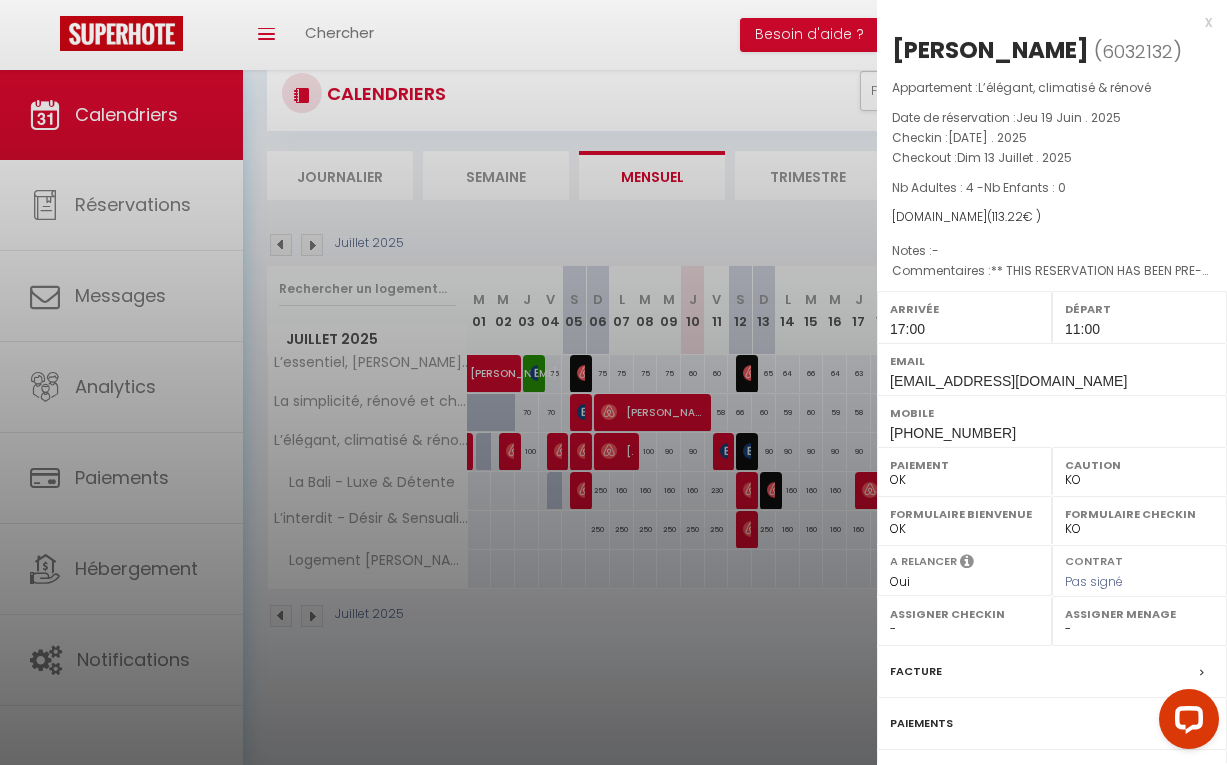 click at bounding box center [613, 382] 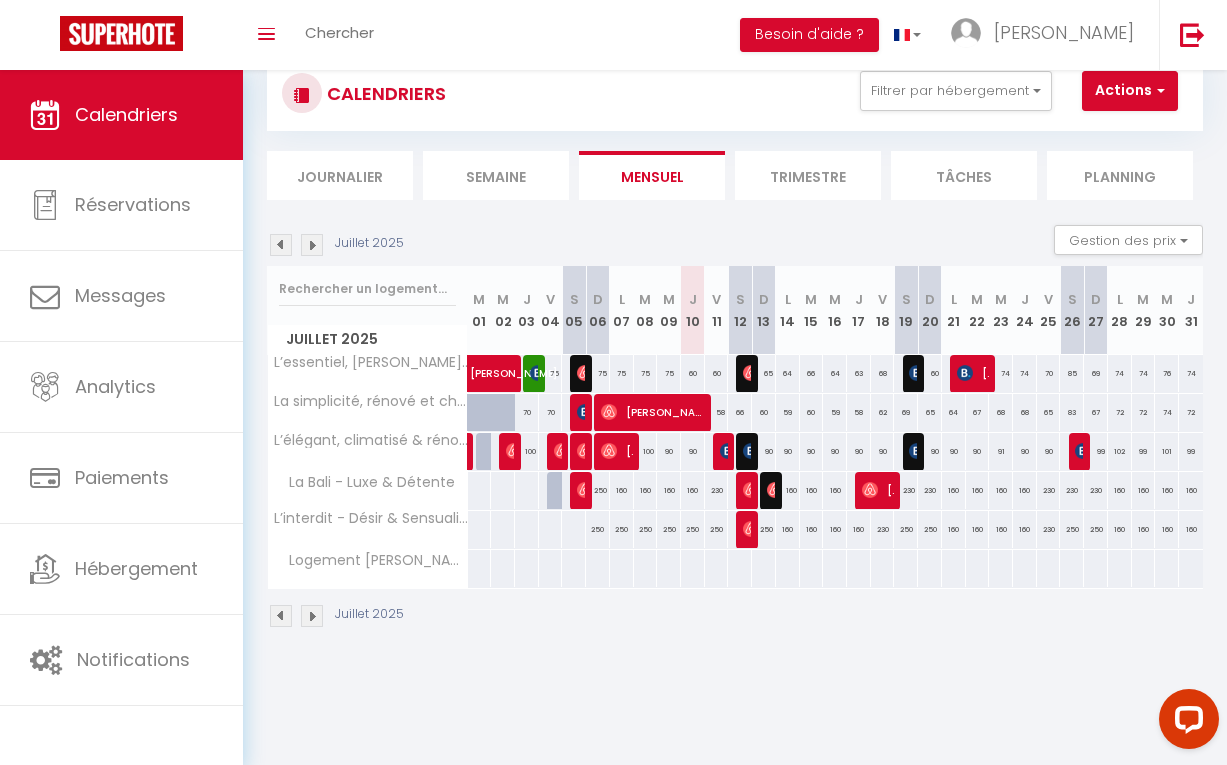 click at bounding box center [917, 451] 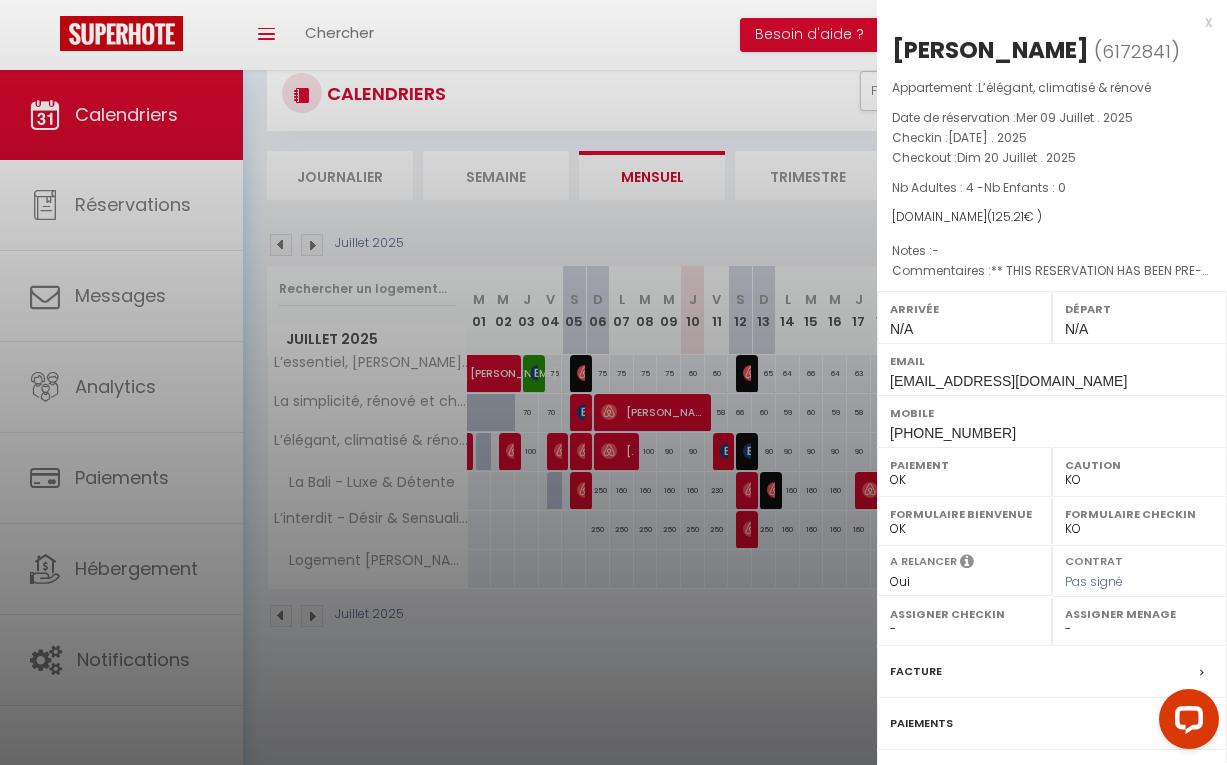 click on "x" at bounding box center (1044, 22) 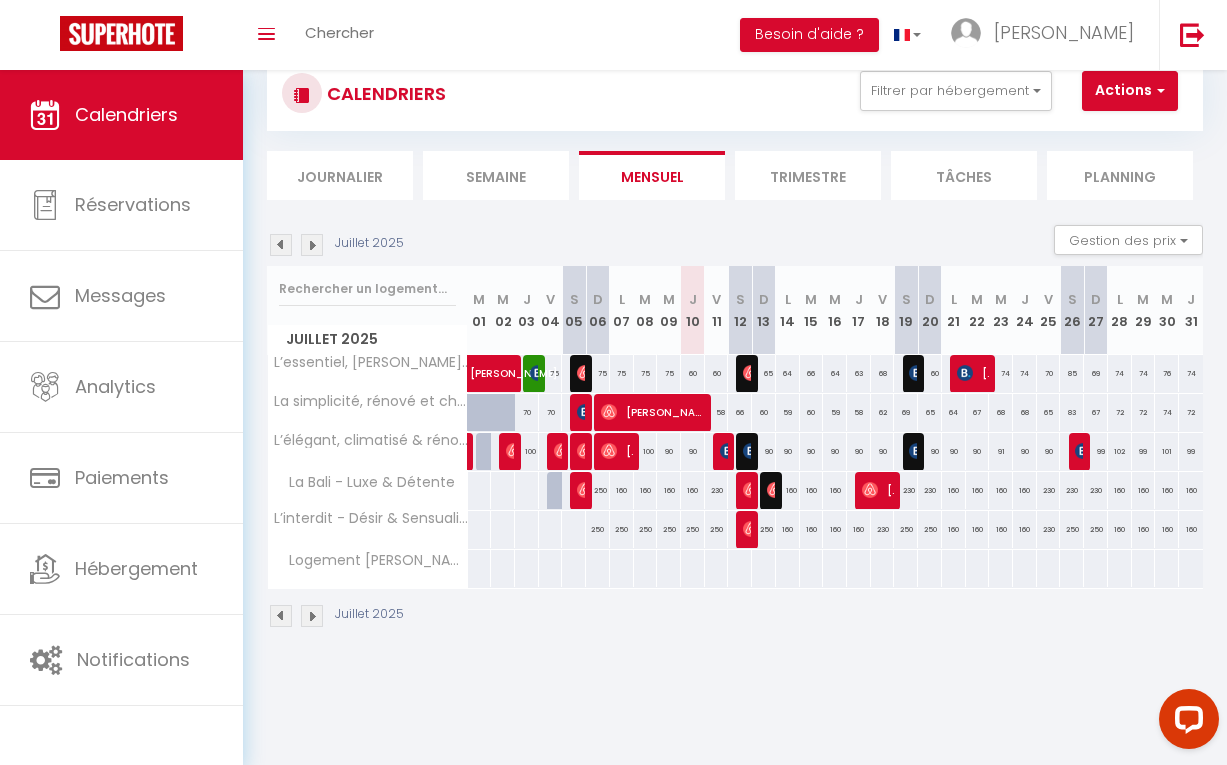 click at bounding box center [751, 373] 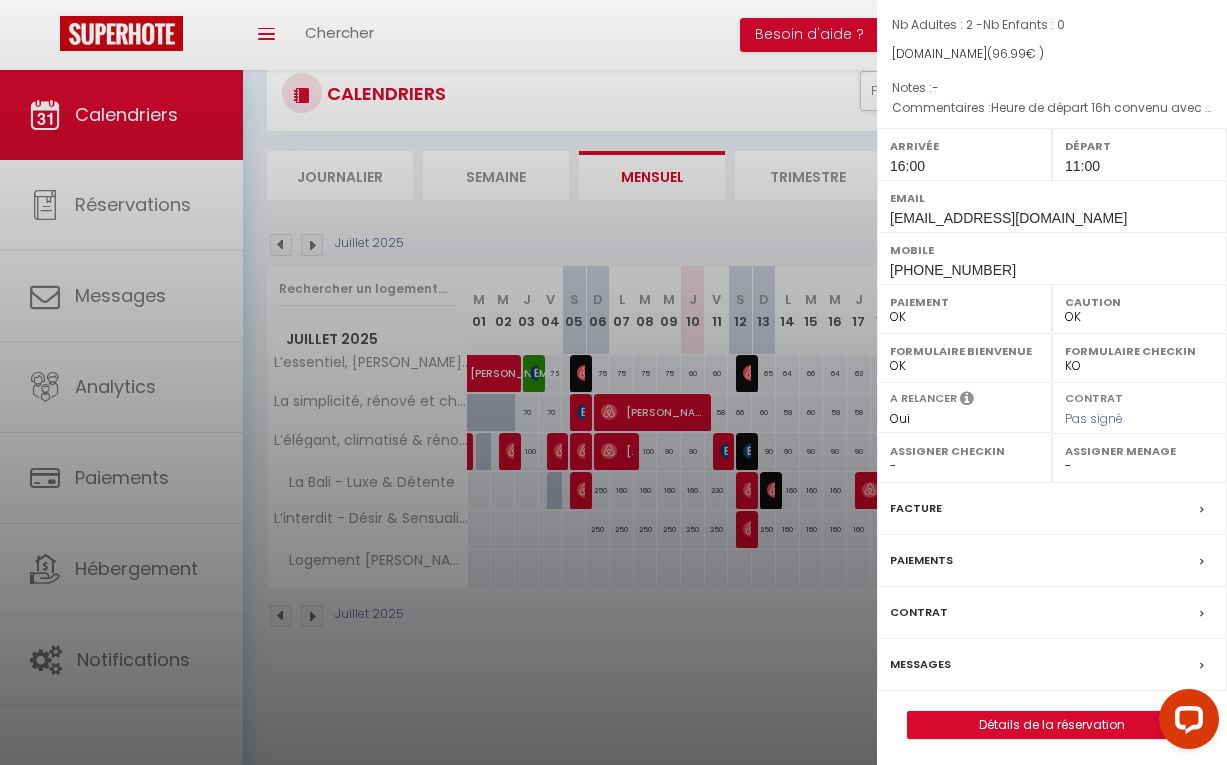 scroll, scrollTop: 161, scrollLeft: 0, axis: vertical 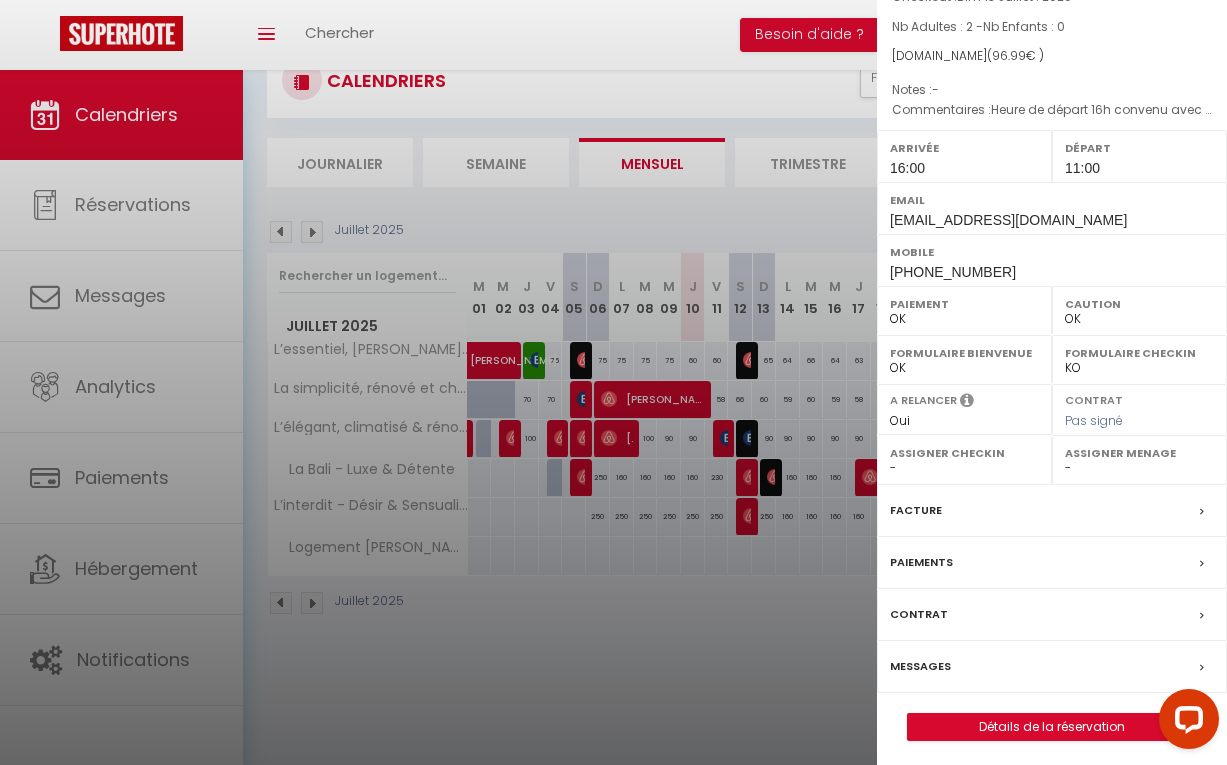 click on "Messages" at bounding box center (1052, 667) 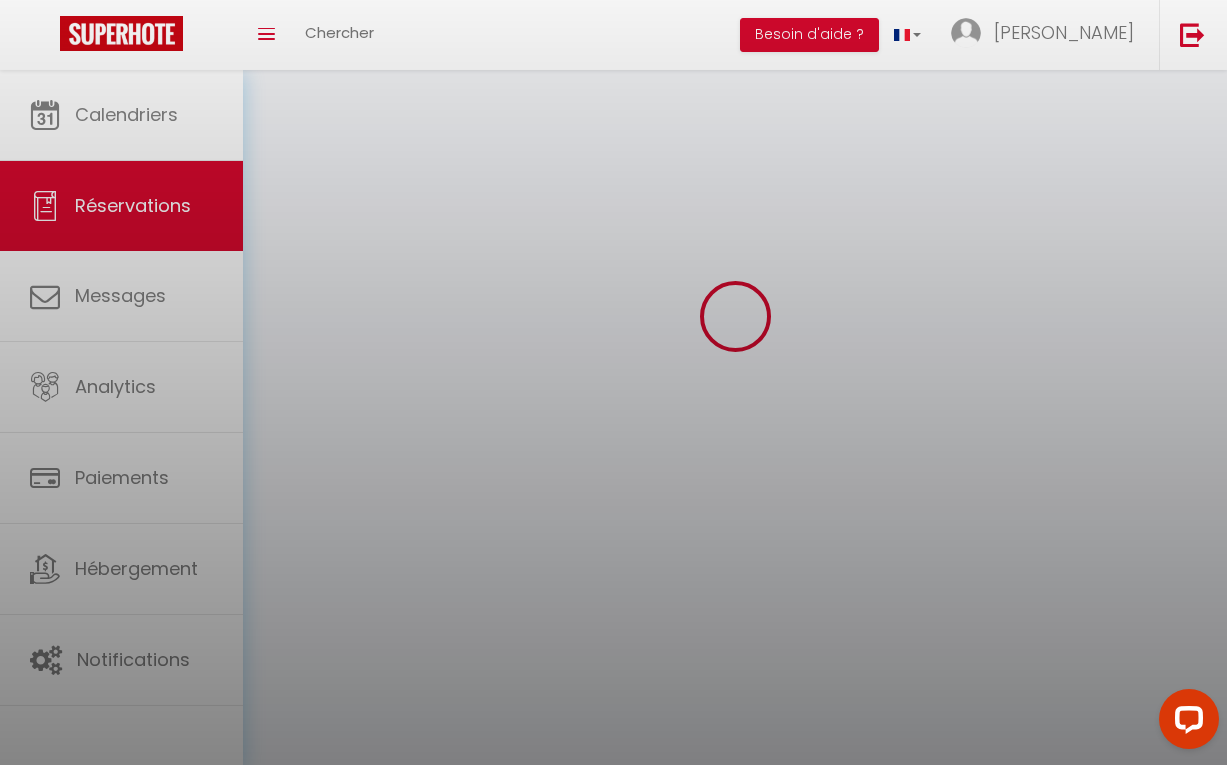 scroll, scrollTop: 0, scrollLeft: 0, axis: both 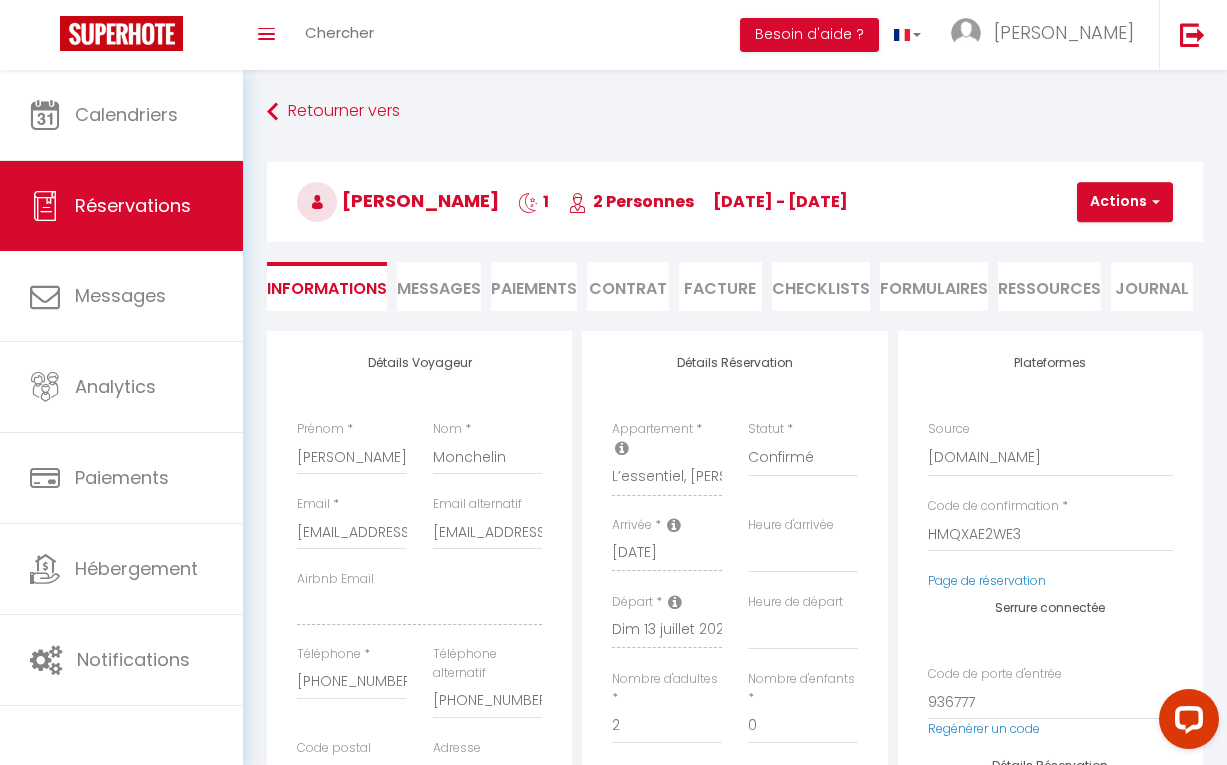 select 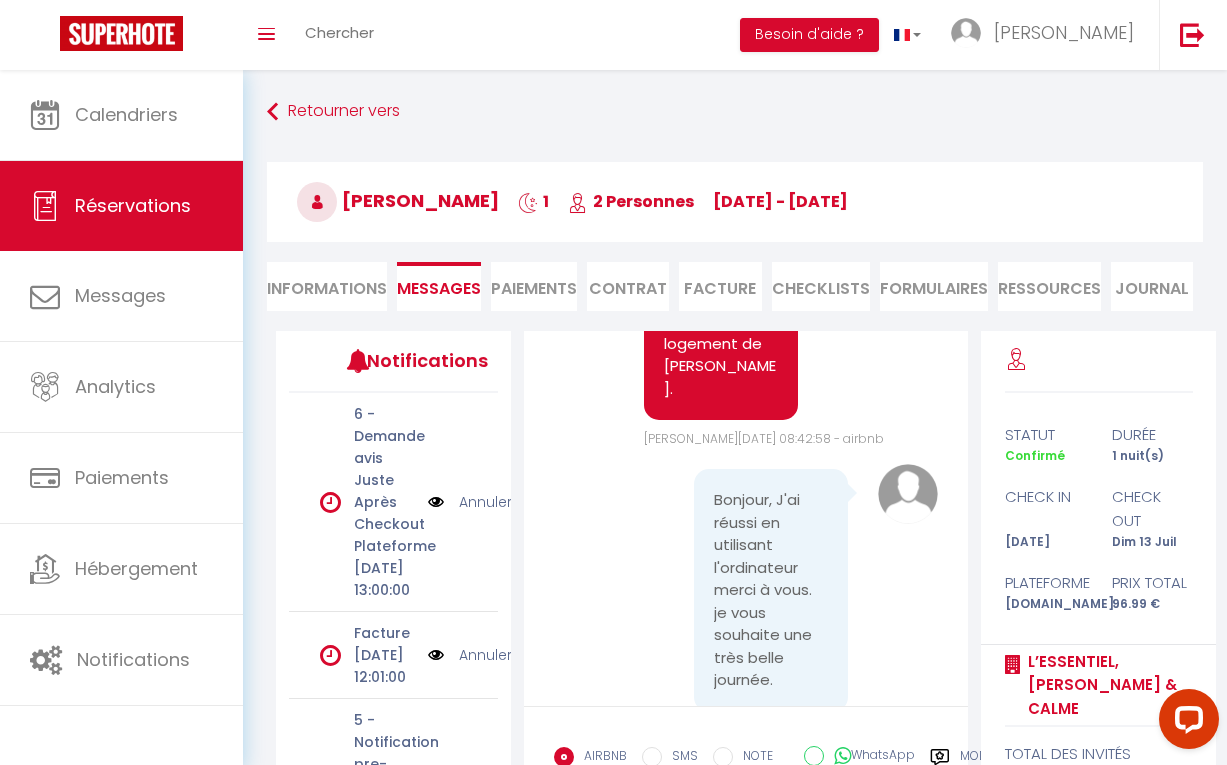 scroll, scrollTop: 2651, scrollLeft: 0, axis: vertical 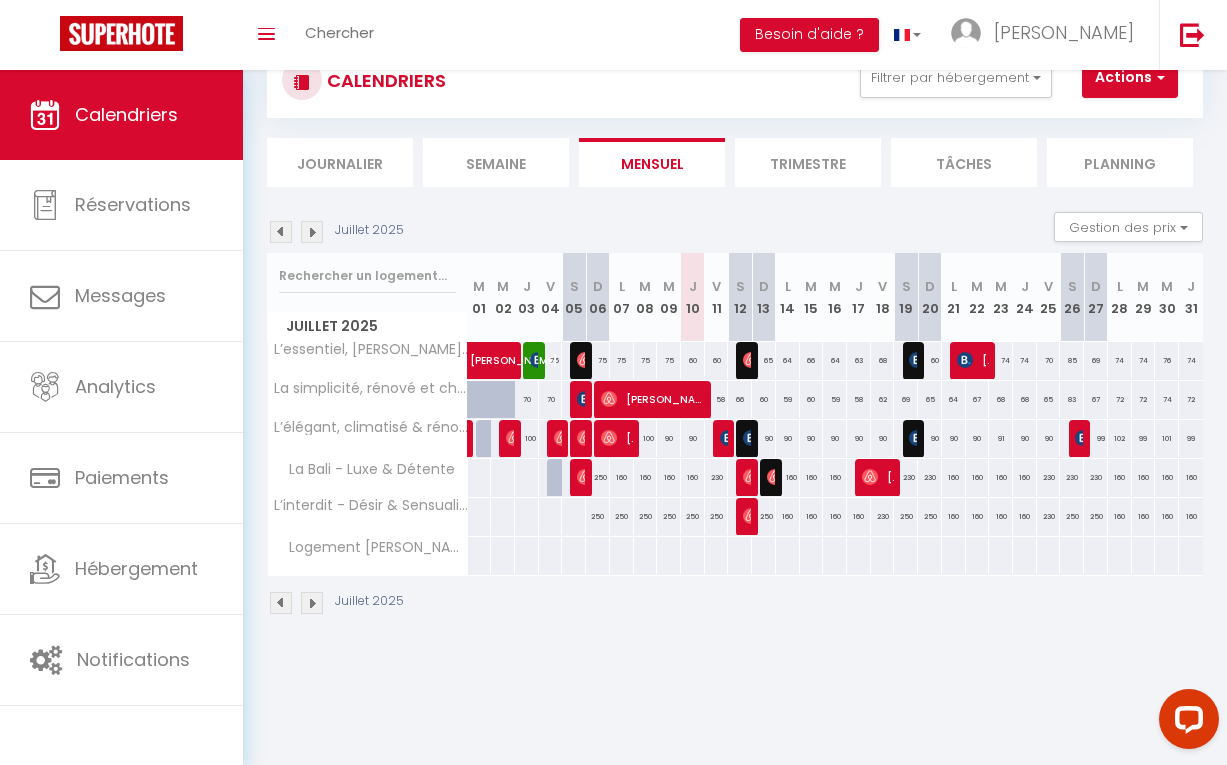 click on "[PERSON_NAME]" at bounding box center (913, 360) 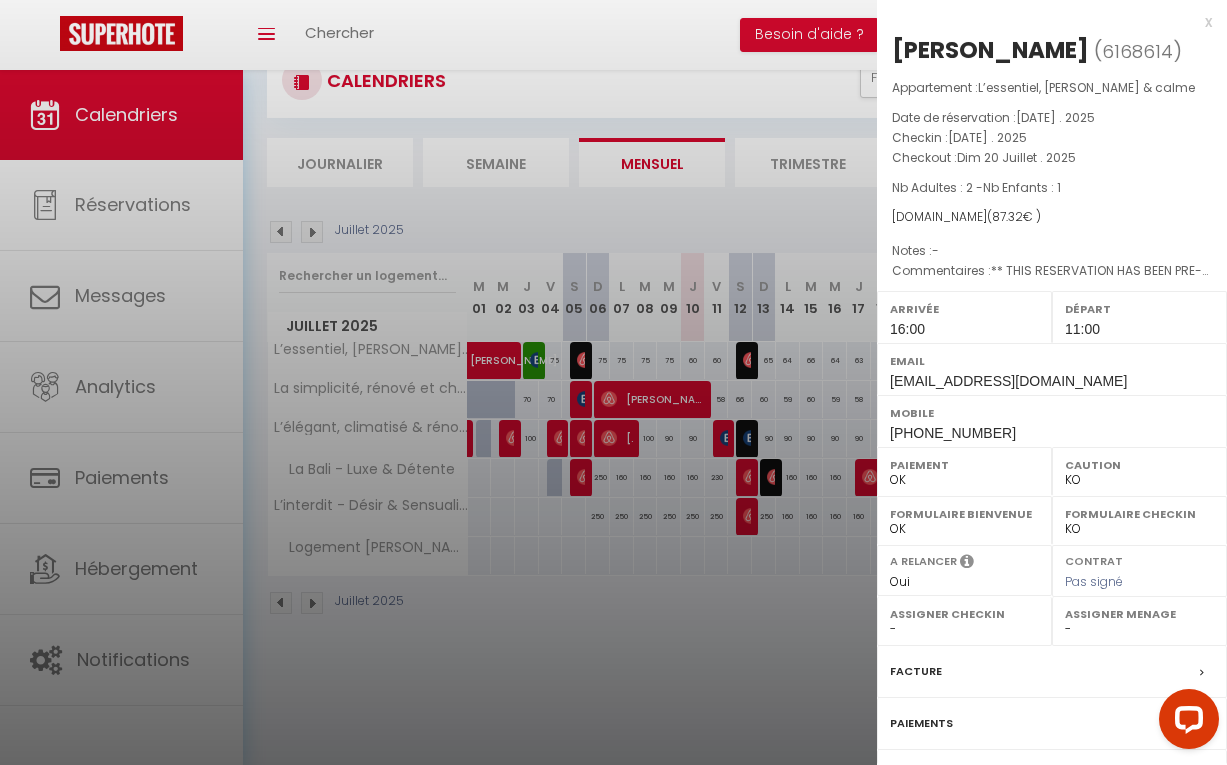 click on "x
[PERSON_NAME]
( 6168614 )
Appartement :
L’essentiel, rénové & calme
Date de réservation :
[DATE] . 2025
Checkin :
[DATE] . 2025
Checkout :
[DATE] . 2025
Nb Adultes : 2 -
Nb Enfants :
1
[DOMAIN_NAME]
(
87.32
€ )
Notes :
-
Commentaires :
Arrivée
16:00   Départ
11:00   Email
[EMAIL_ADDRESS][DOMAIN_NAME]   Mobile
[PHONE_NUMBER]     OK" at bounding box center (1052, 466) 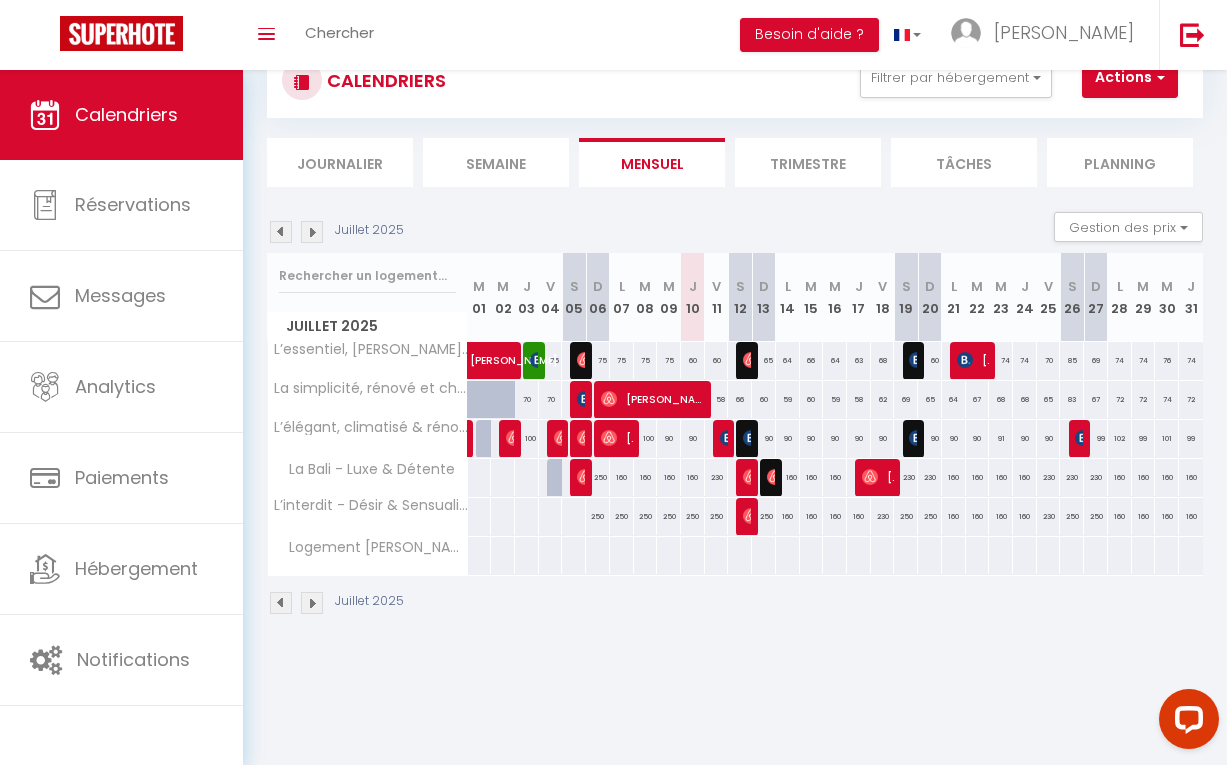 click at bounding box center (751, 516) 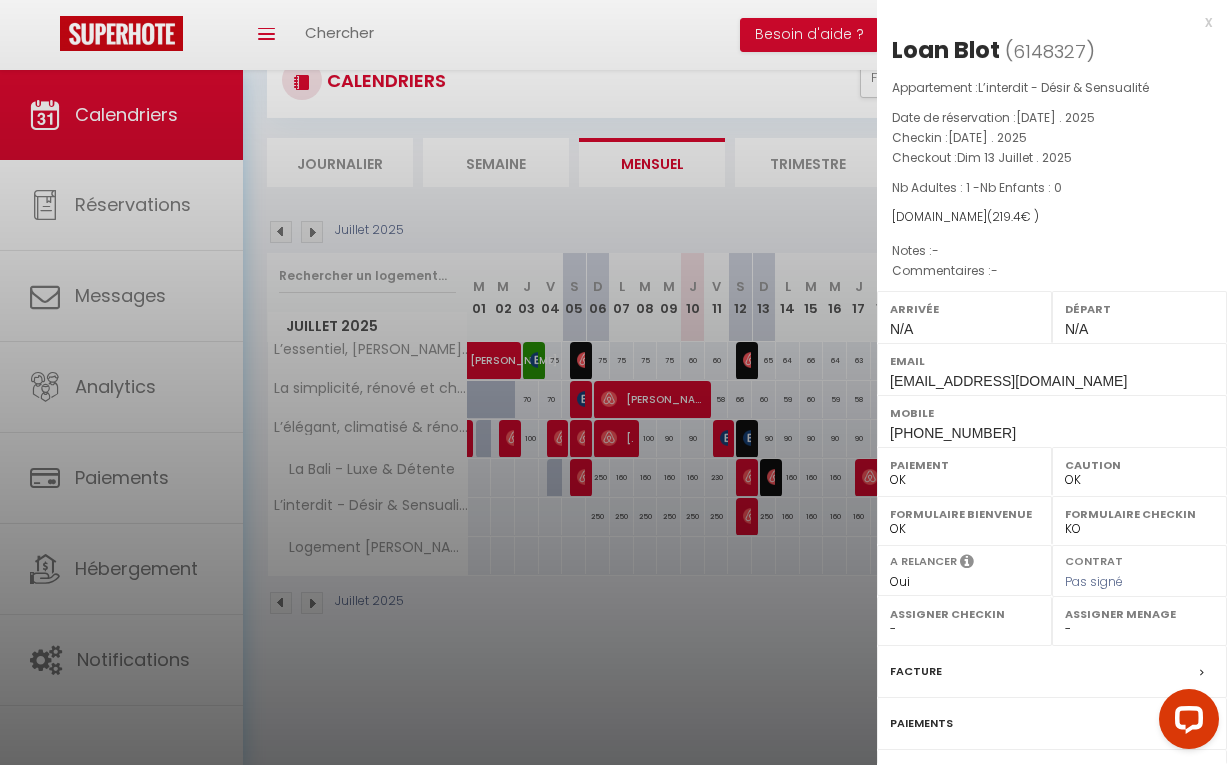 click on "x" at bounding box center [1044, 22] 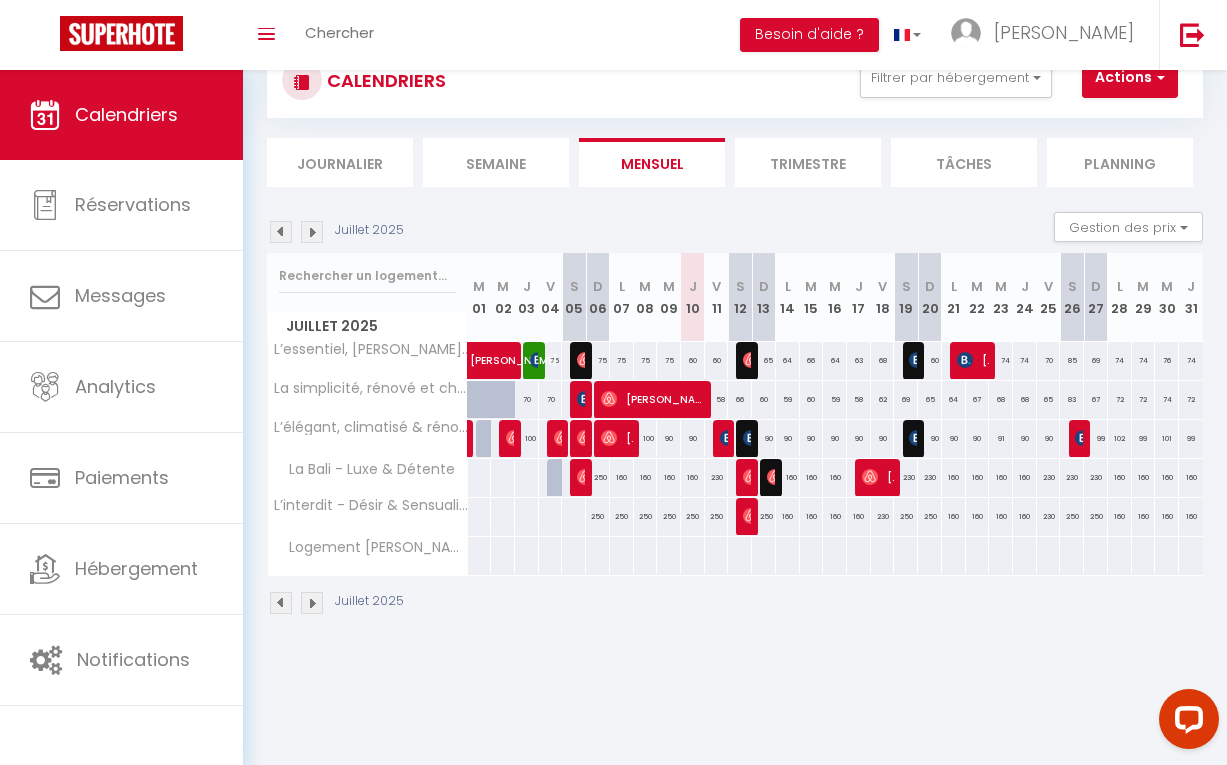 click at bounding box center (751, 477) 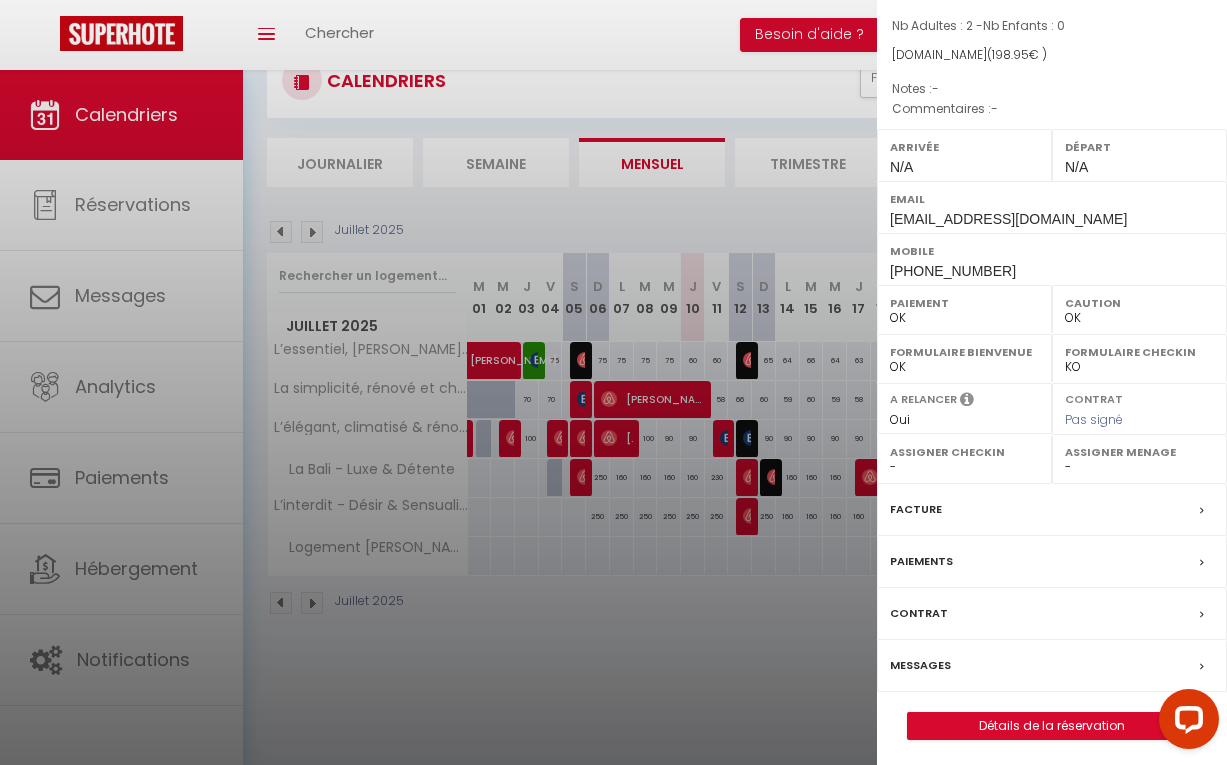 scroll, scrollTop: 161, scrollLeft: 0, axis: vertical 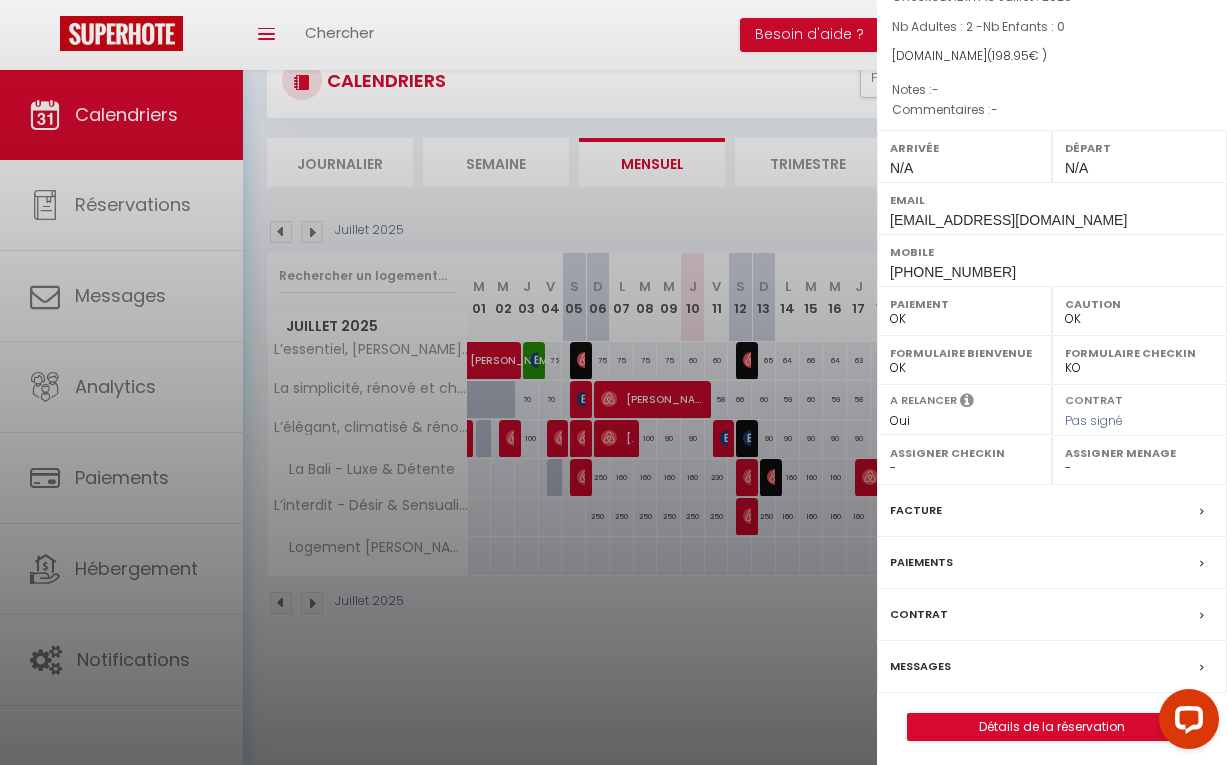 click on "Messages" at bounding box center [920, 666] 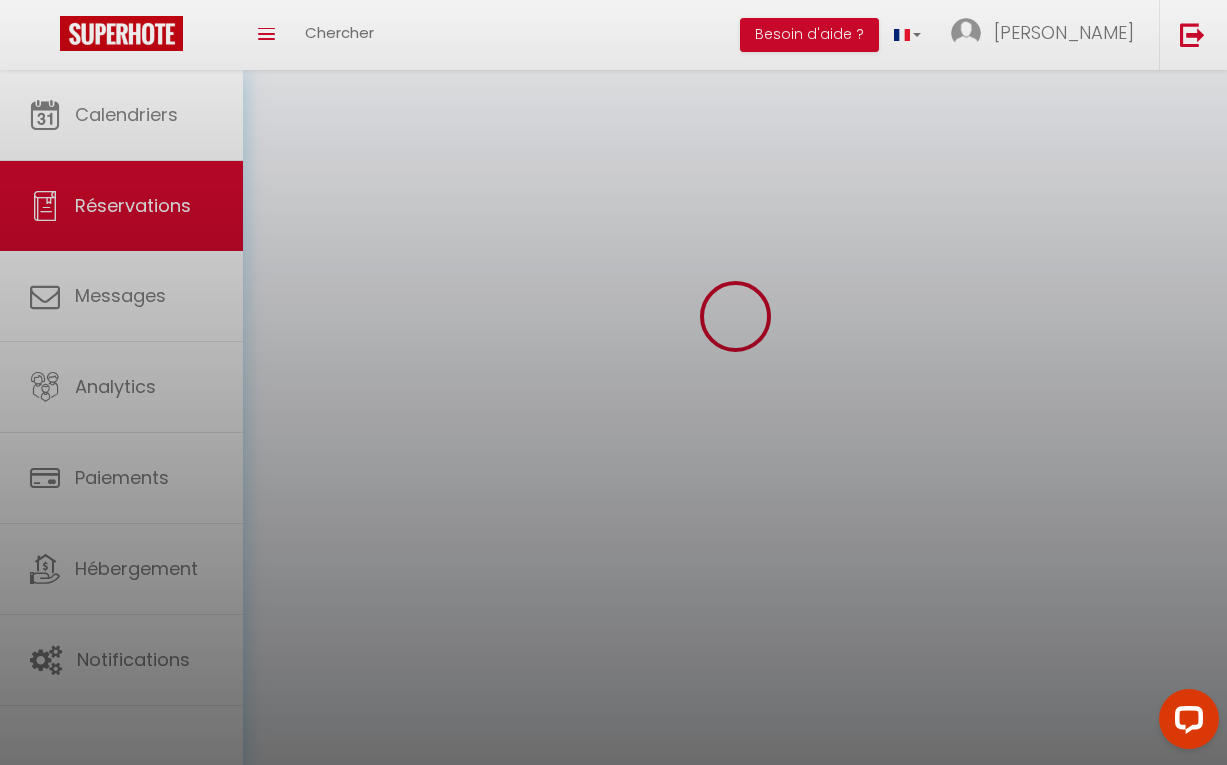 scroll, scrollTop: 0, scrollLeft: 0, axis: both 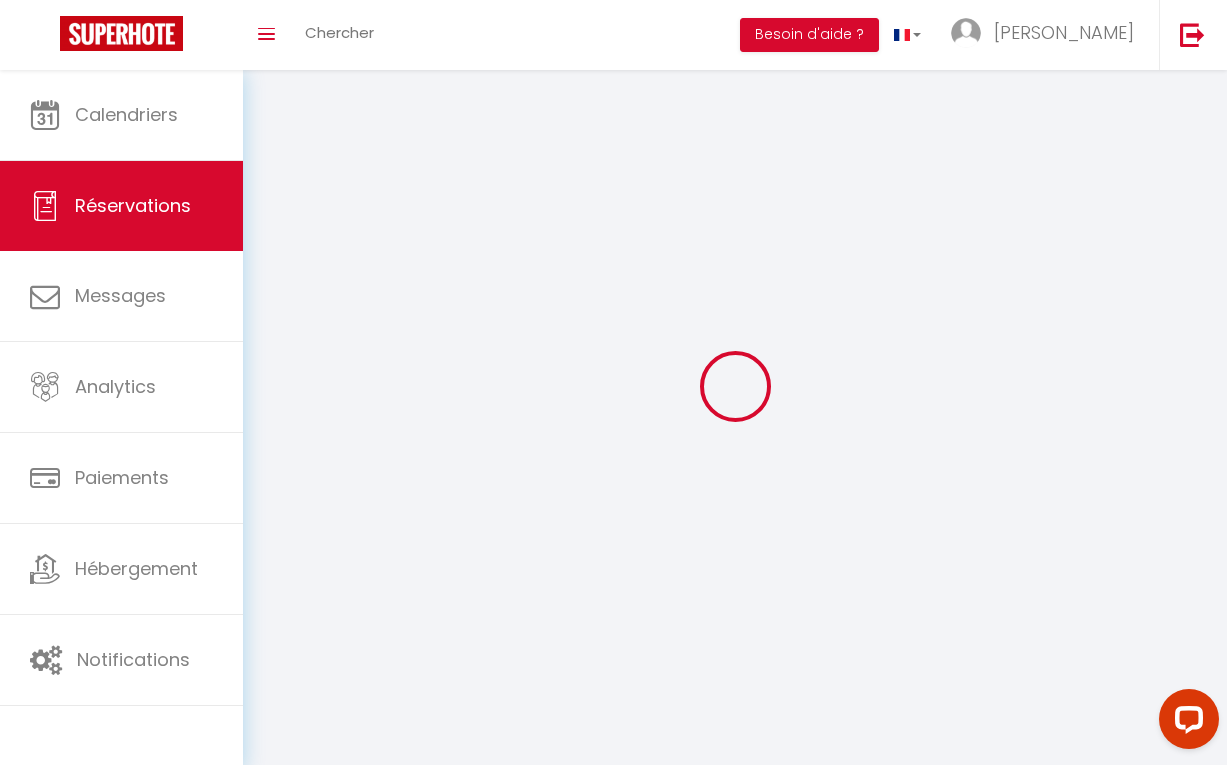 select 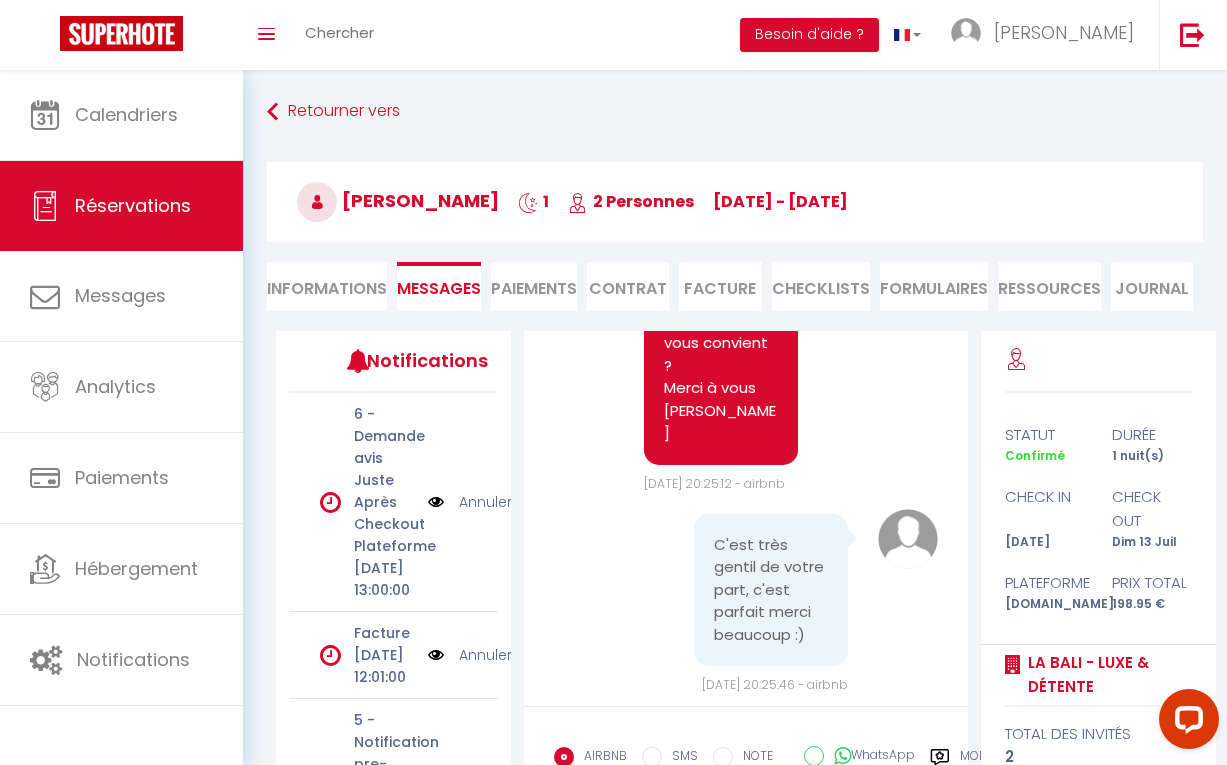 scroll, scrollTop: 1595, scrollLeft: 0, axis: vertical 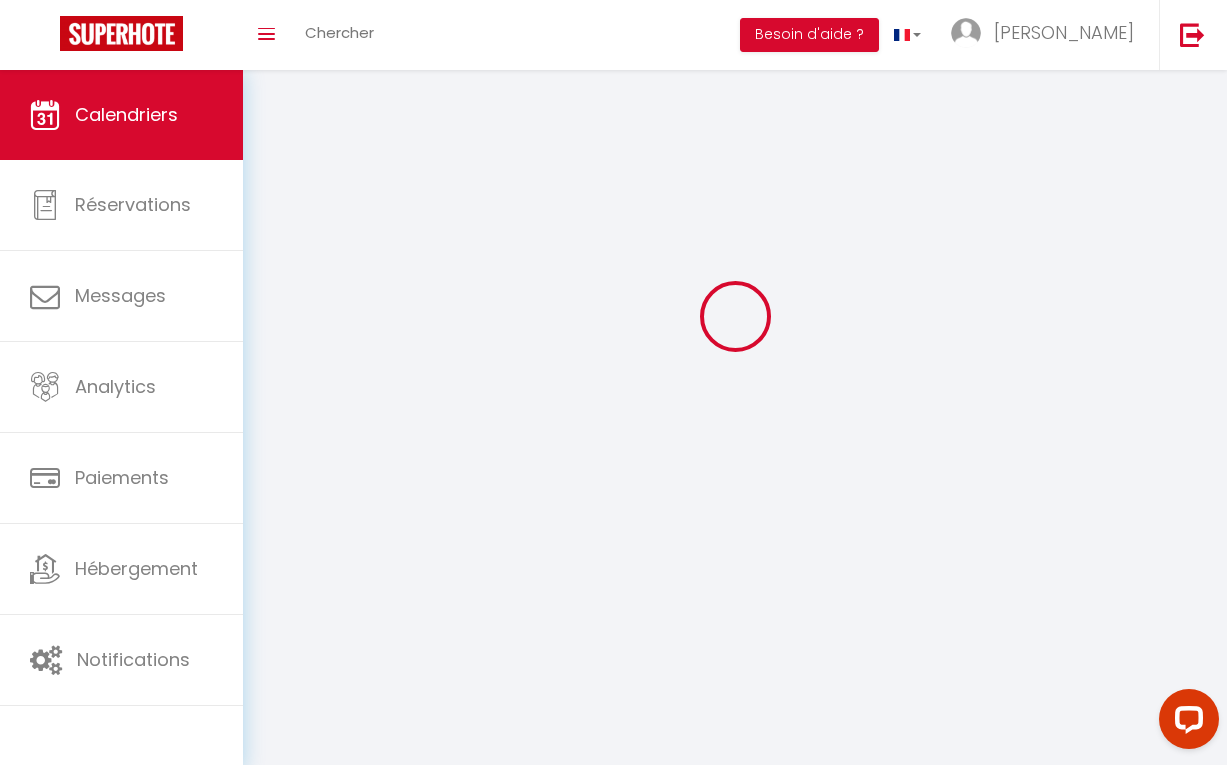 select 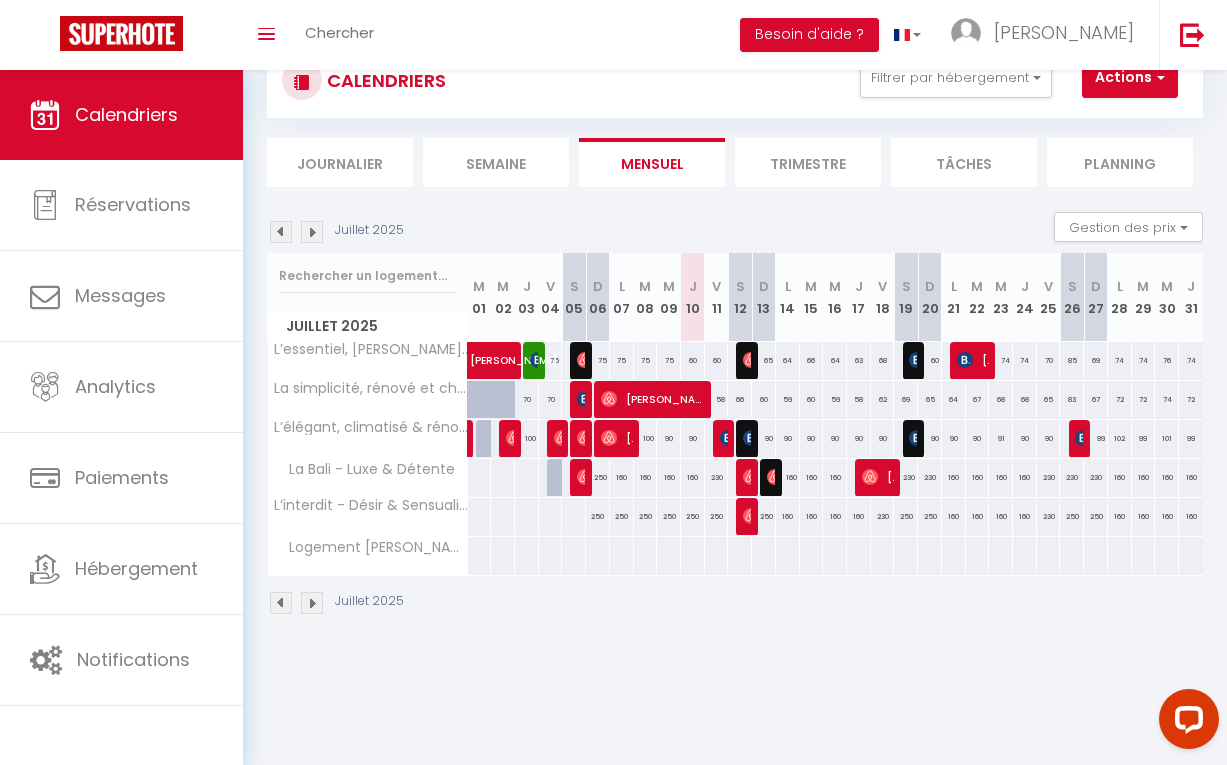 click at bounding box center [775, 477] 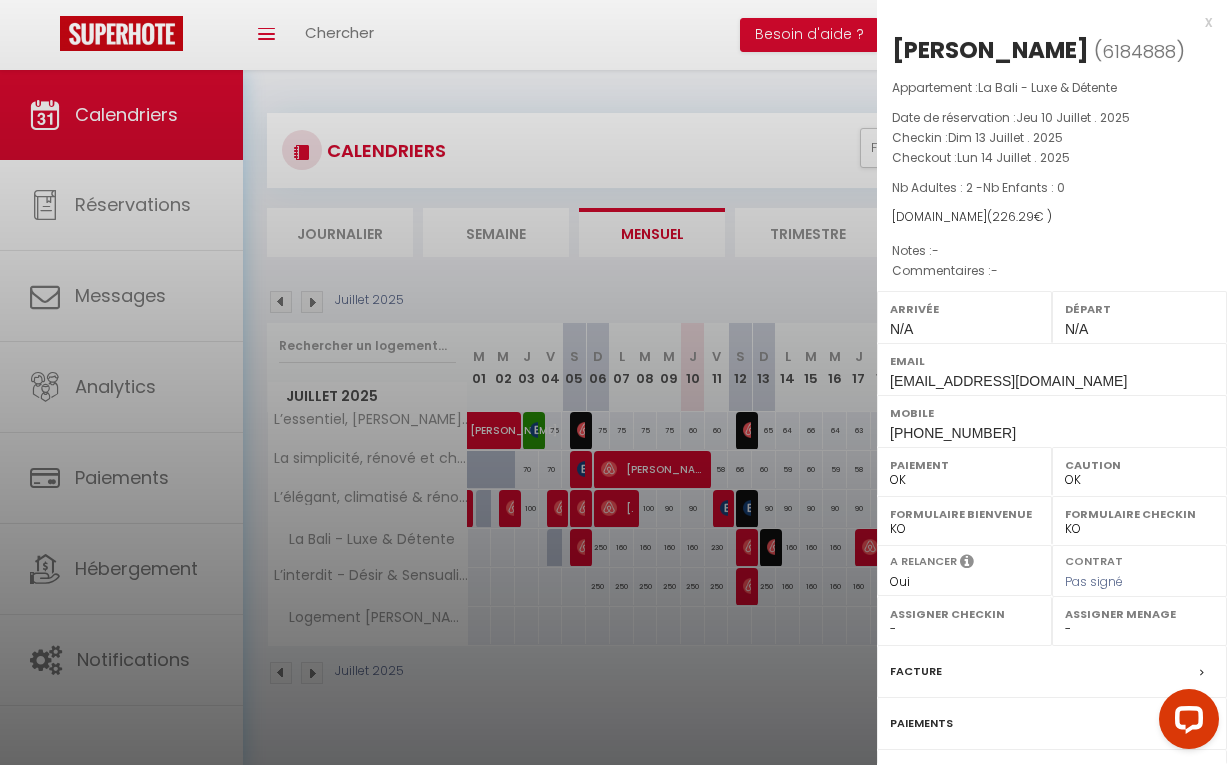 scroll, scrollTop: -1, scrollLeft: 0, axis: vertical 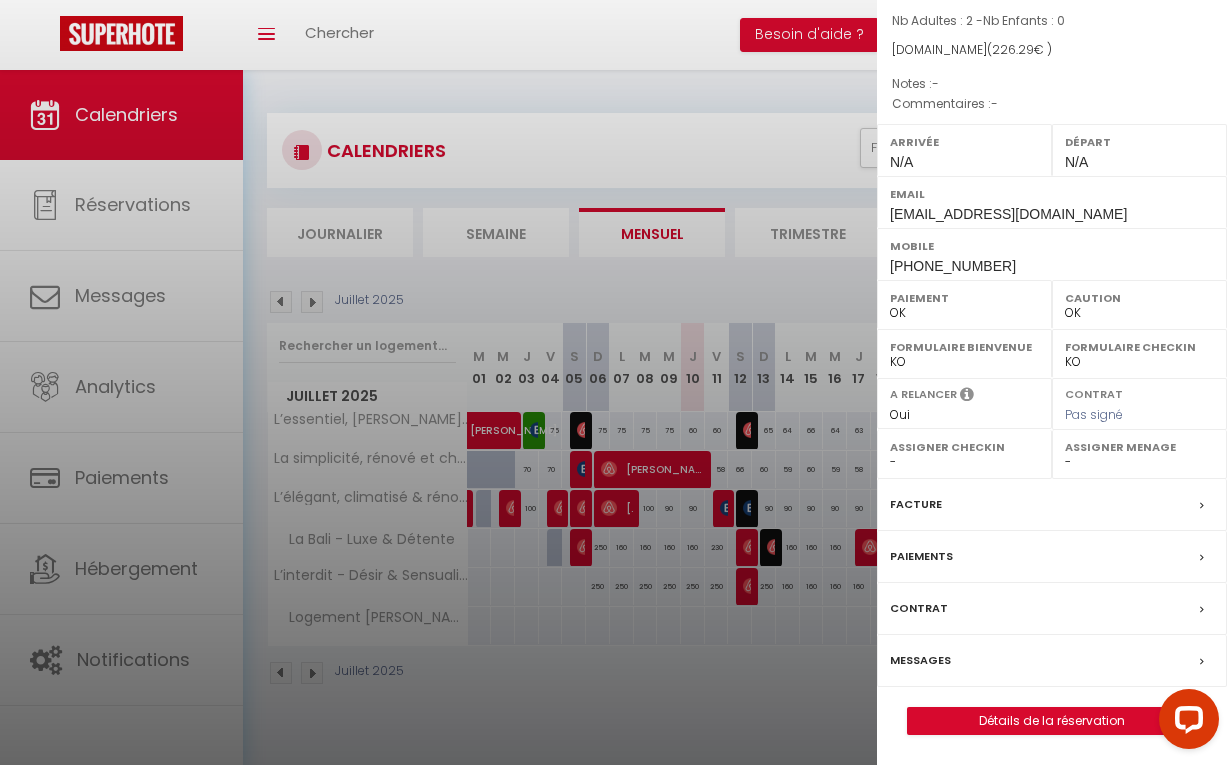 click on "Messages" at bounding box center (1052, 661) 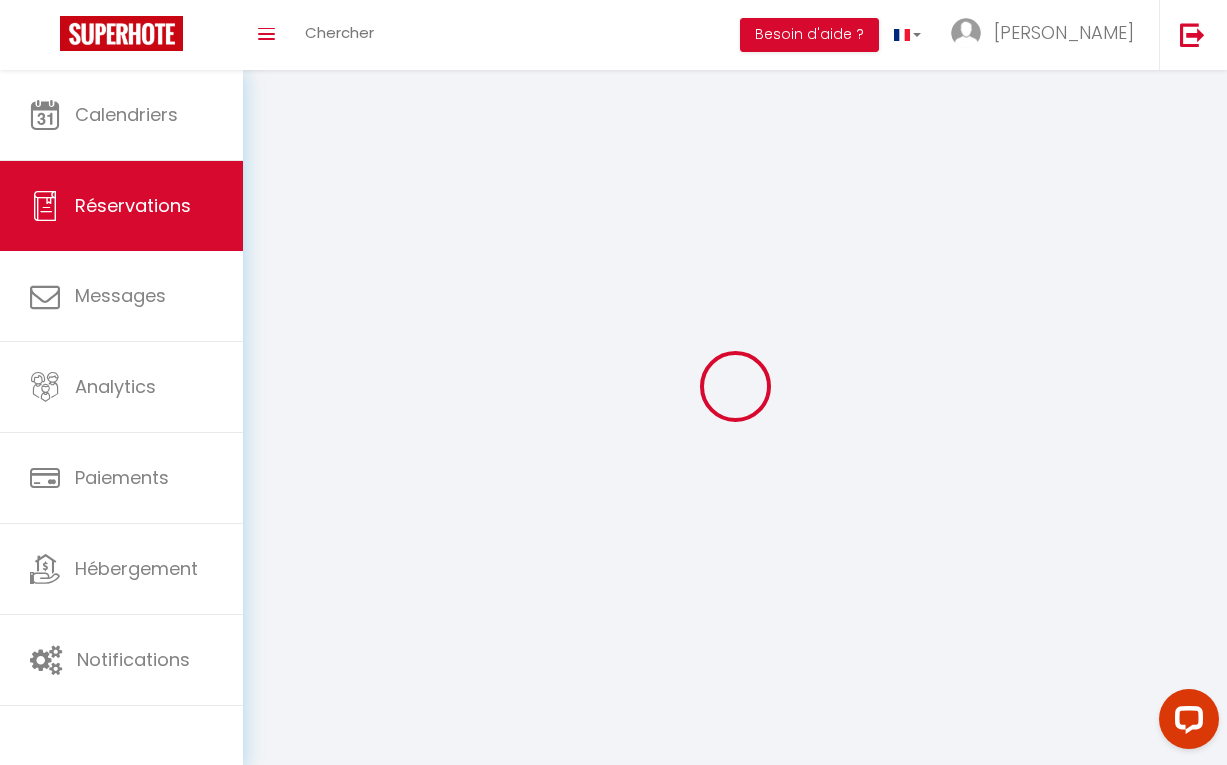 select 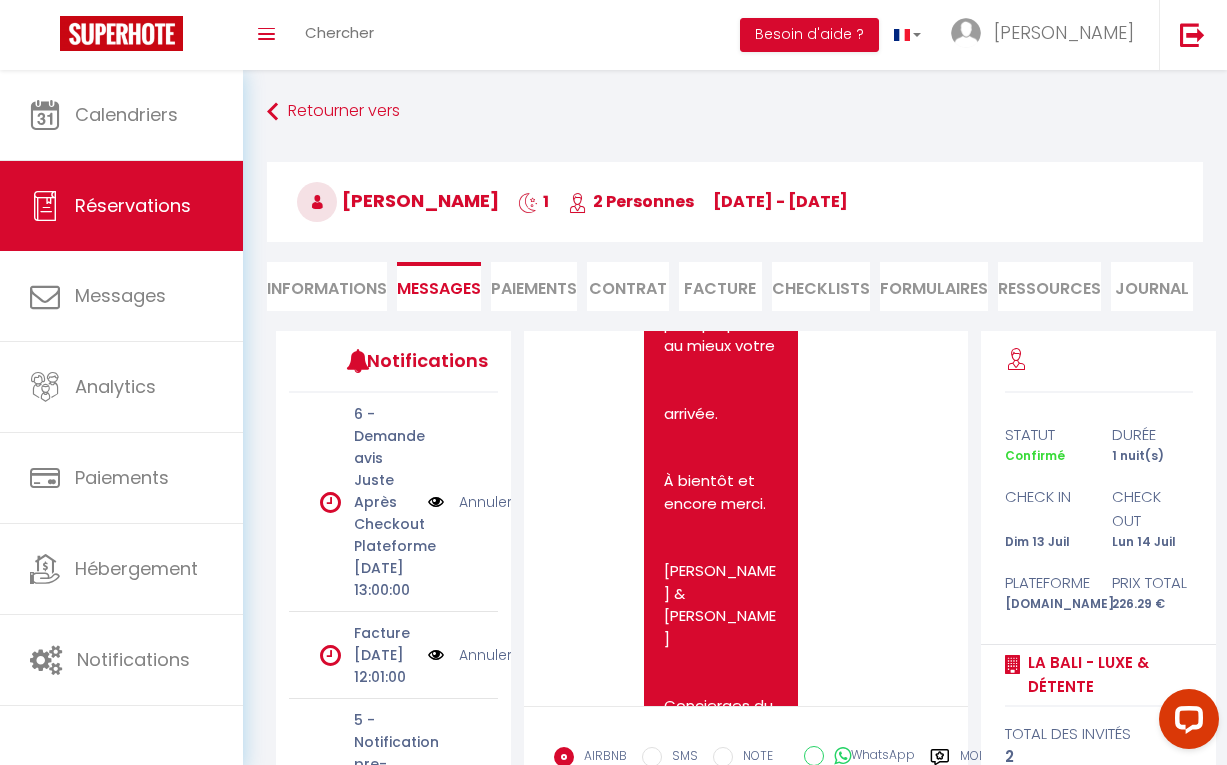 scroll, scrollTop: 3905, scrollLeft: 0, axis: vertical 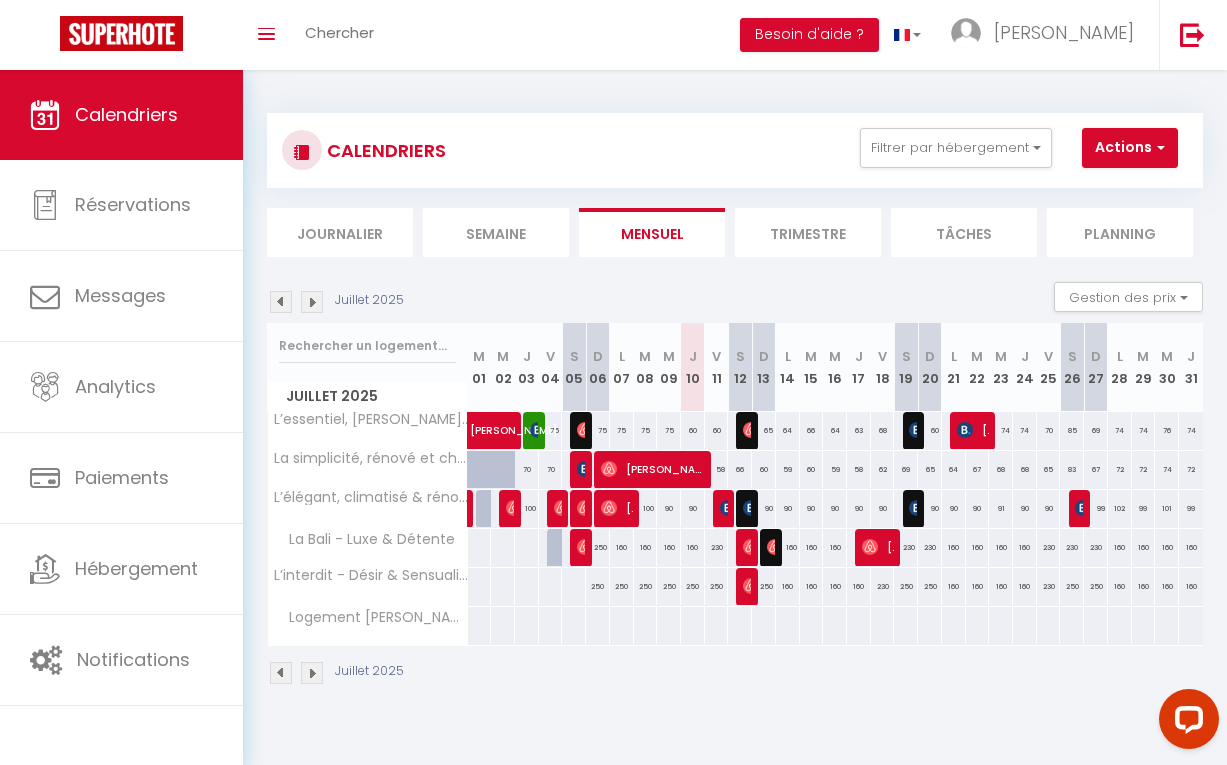 click on "[PERSON_NAME]" at bounding box center [878, 547] 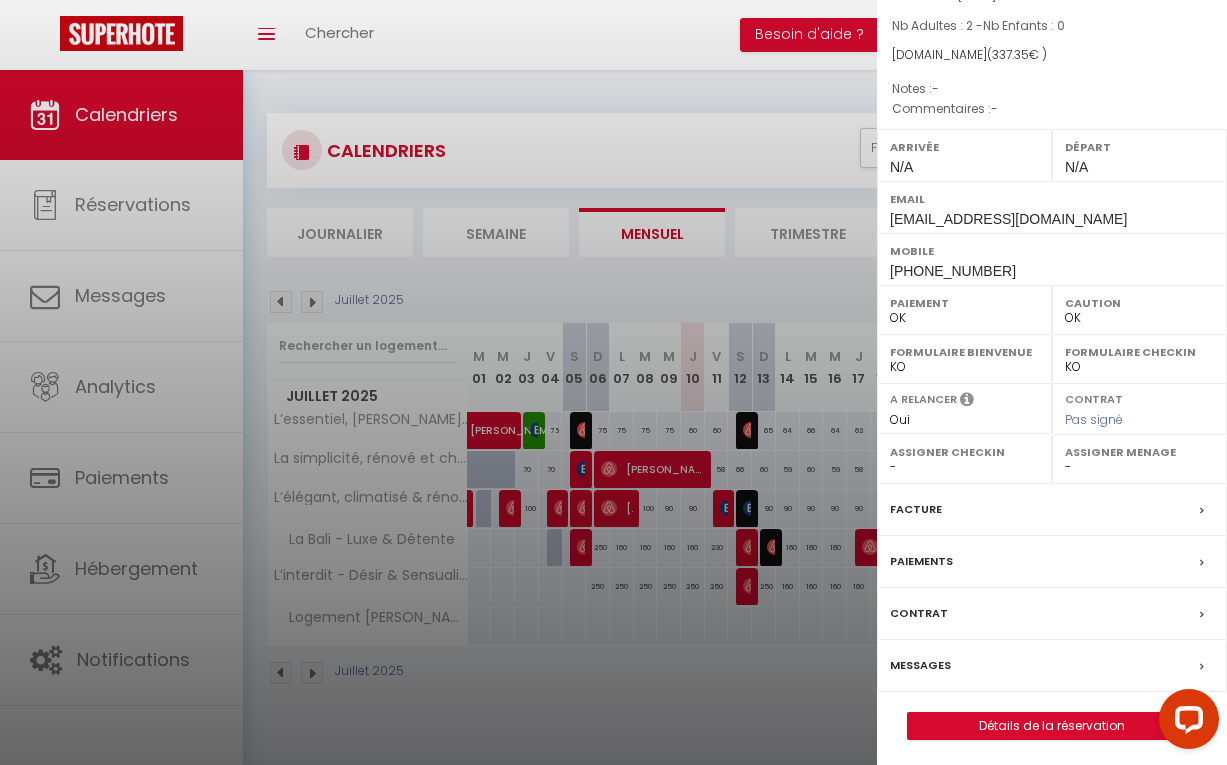 scroll, scrollTop: 161, scrollLeft: 0, axis: vertical 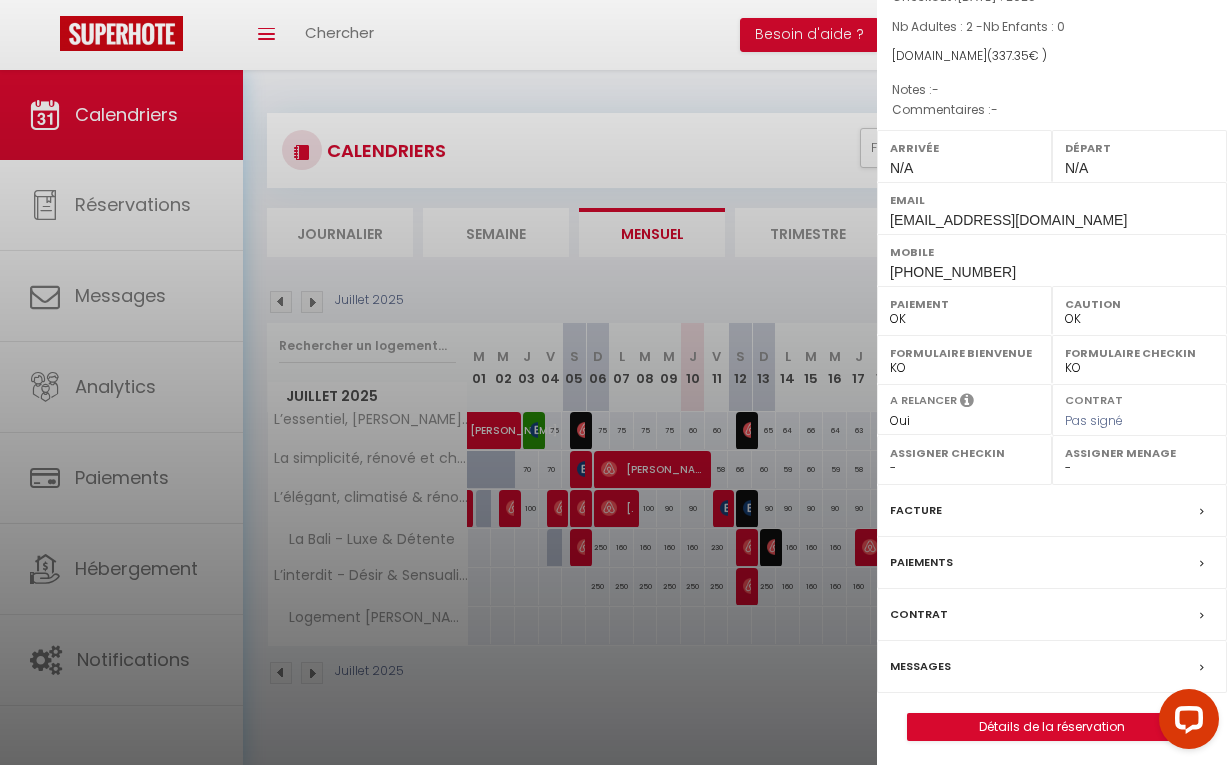 click on "Messages" at bounding box center [920, 666] 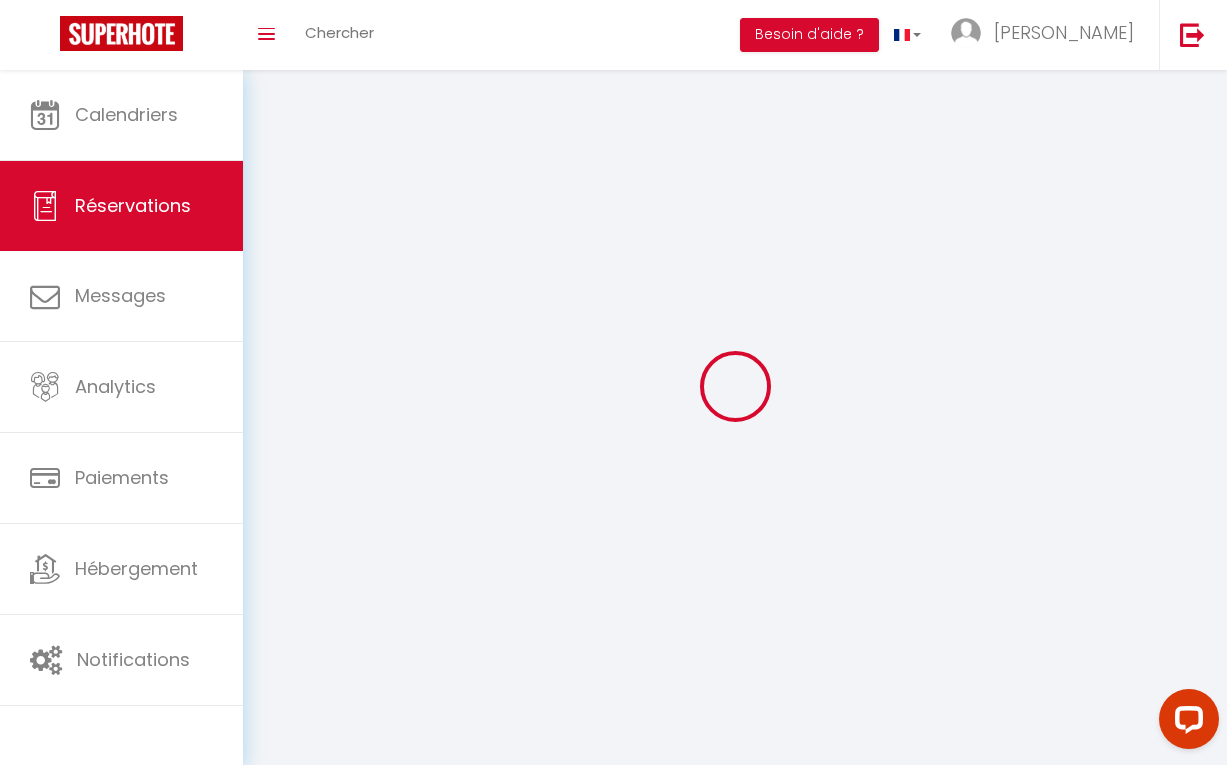 select 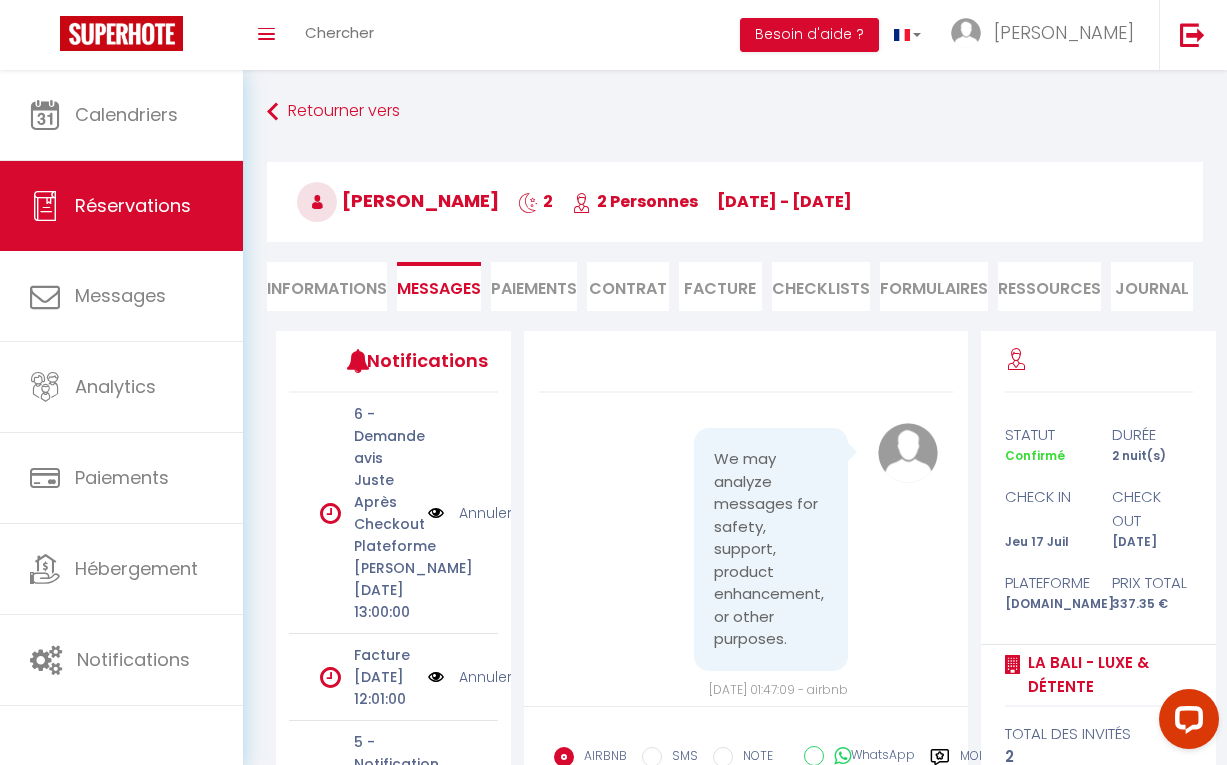scroll, scrollTop: 0, scrollLeft: 0, axis: both 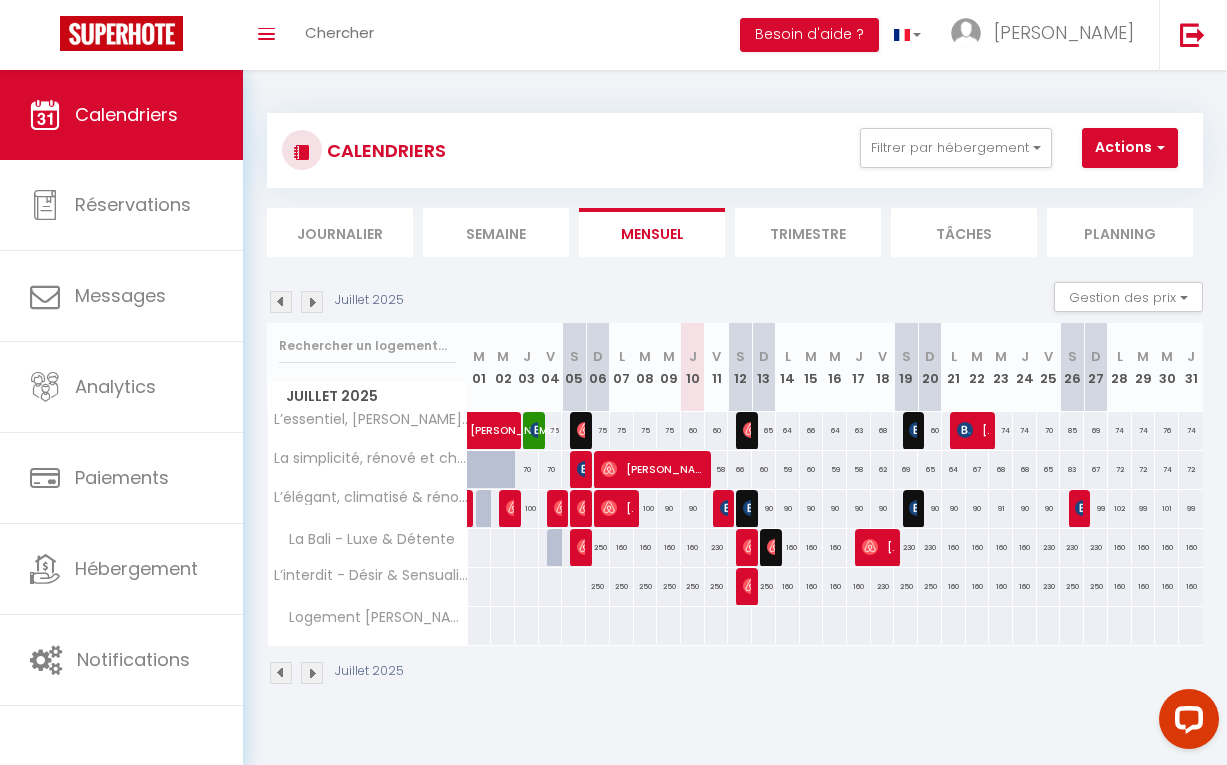 click at bounding box center [751, 586] 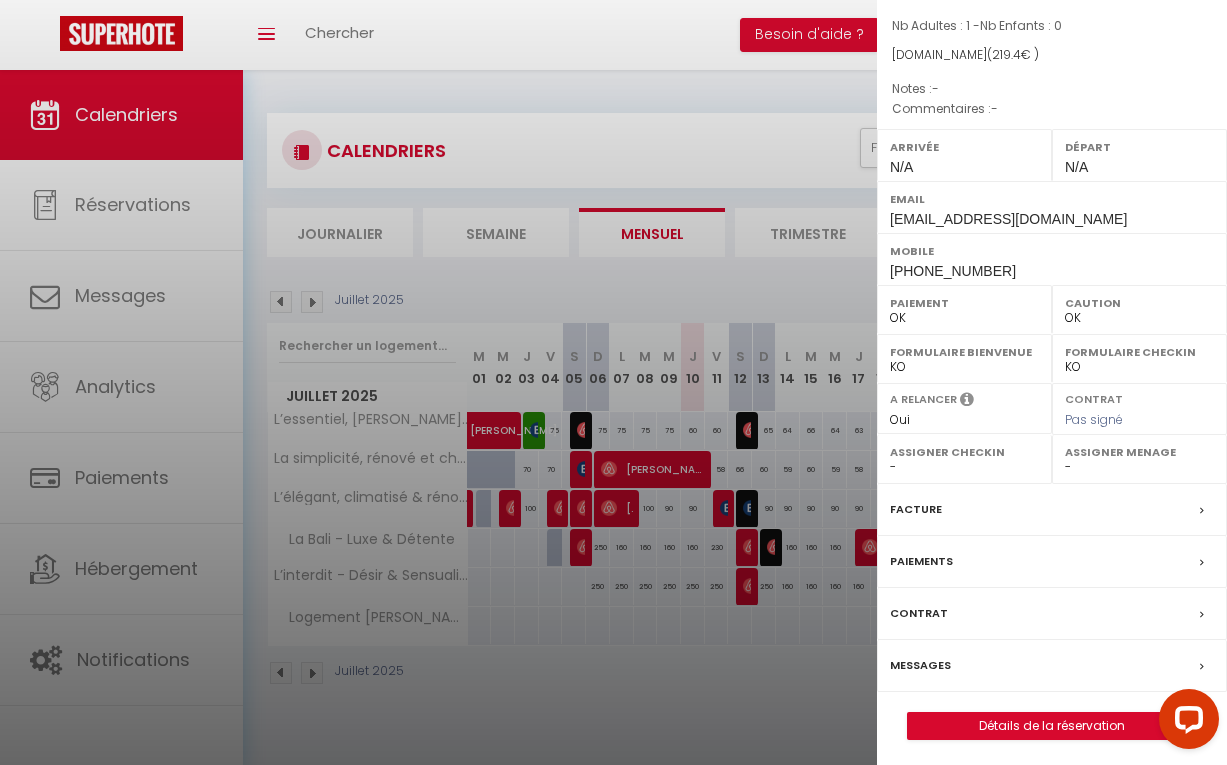 scroll, scrollTop: 161, scrollLeft: 0, axis: vertical 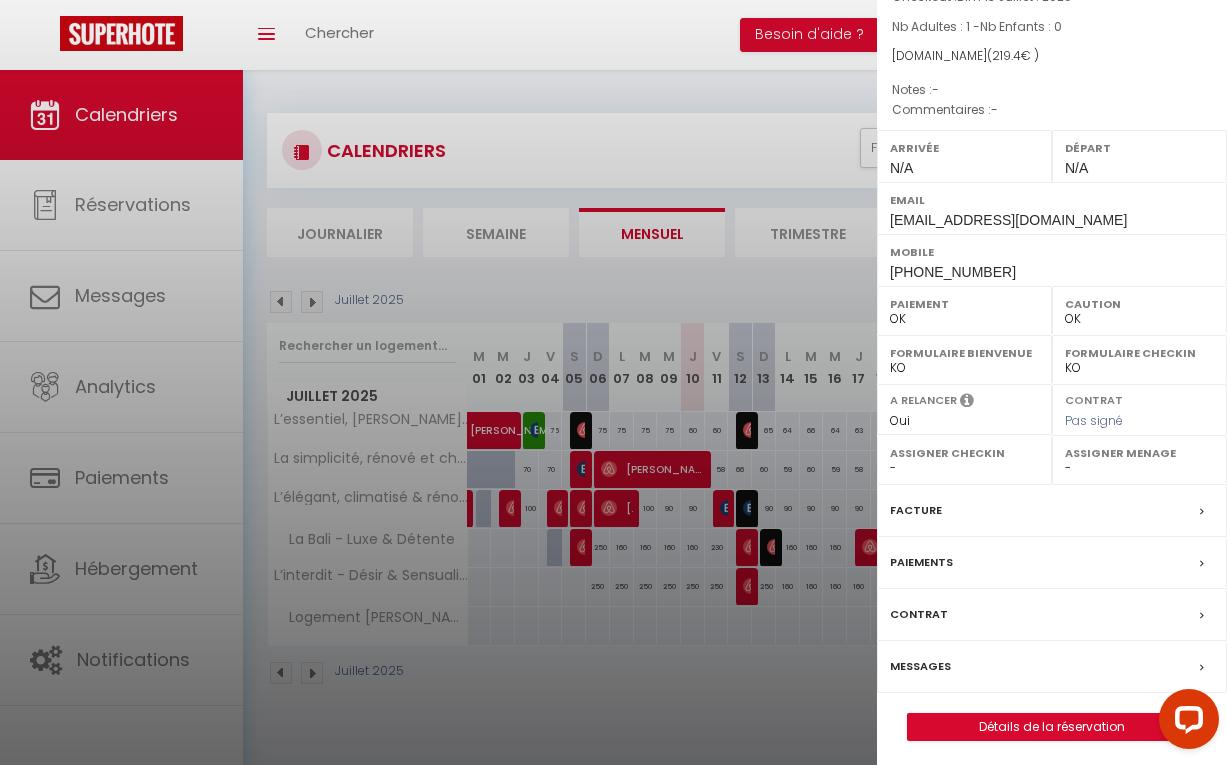 click on "Messages" at bounding box center (920, 666) 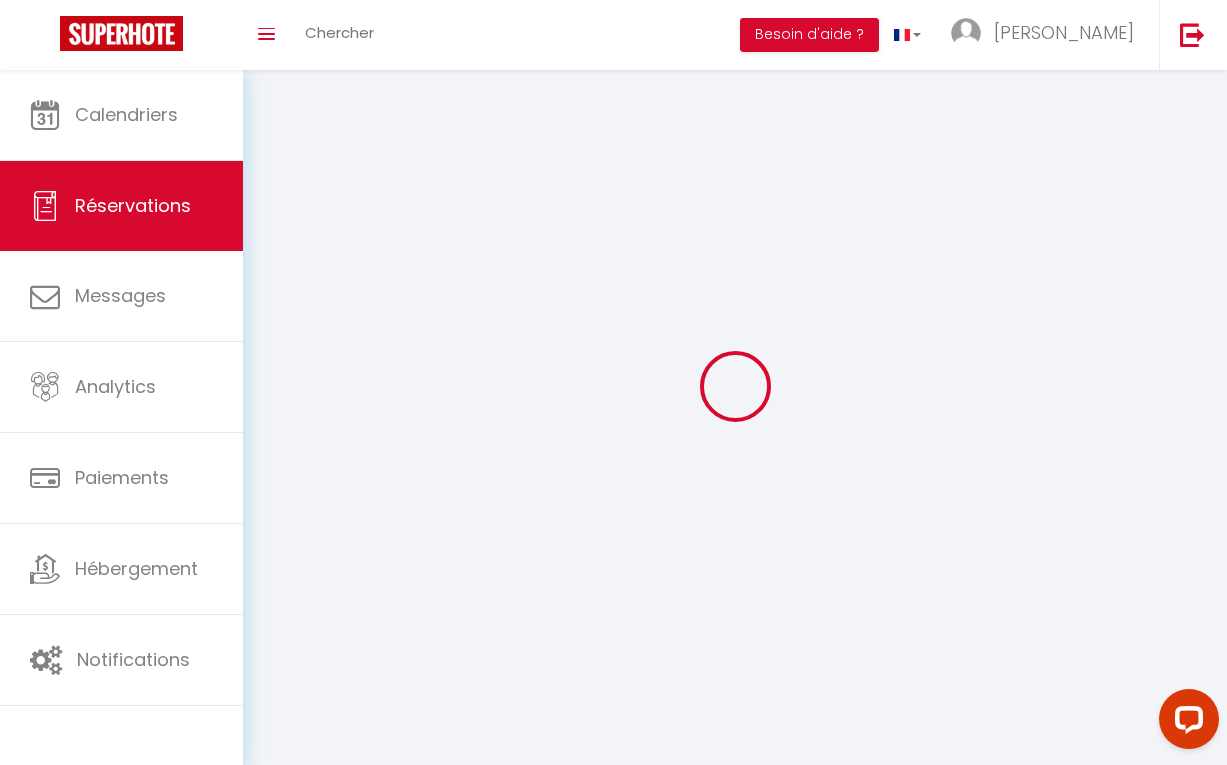 select 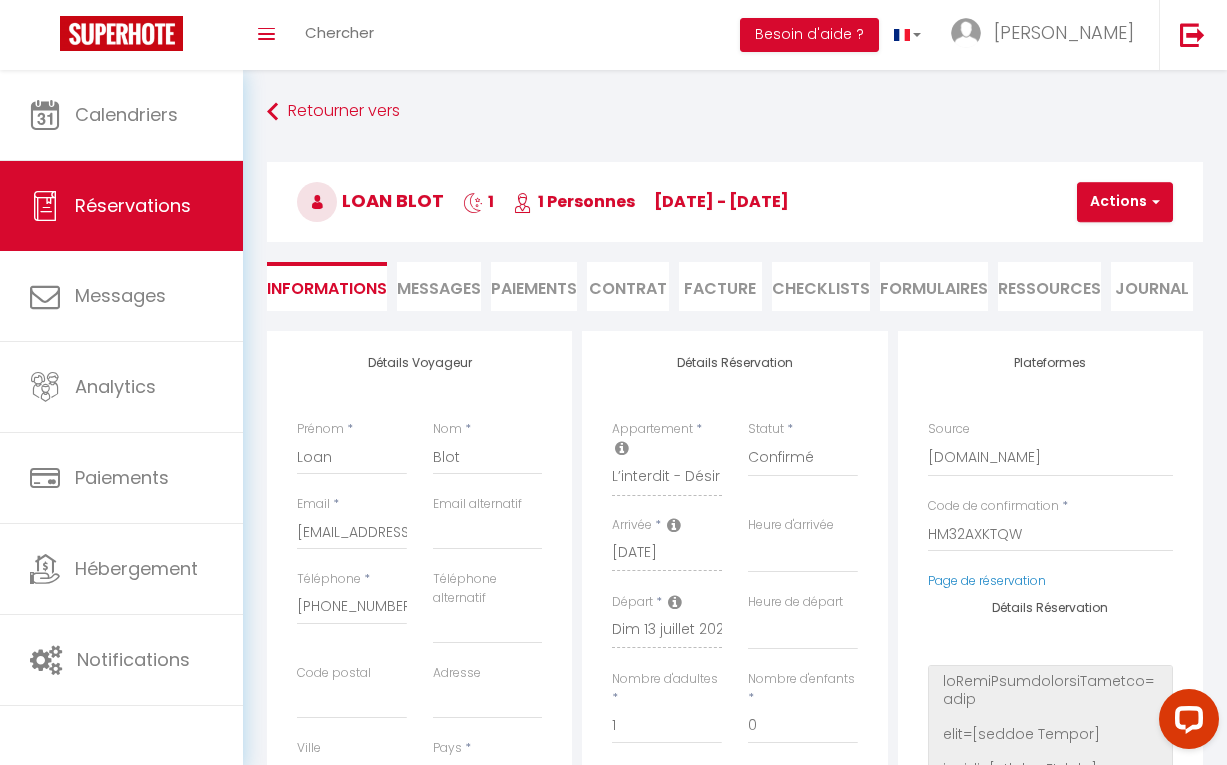 scroll, scrollTop: 1727, scrollLeft: 0, axis: vertical 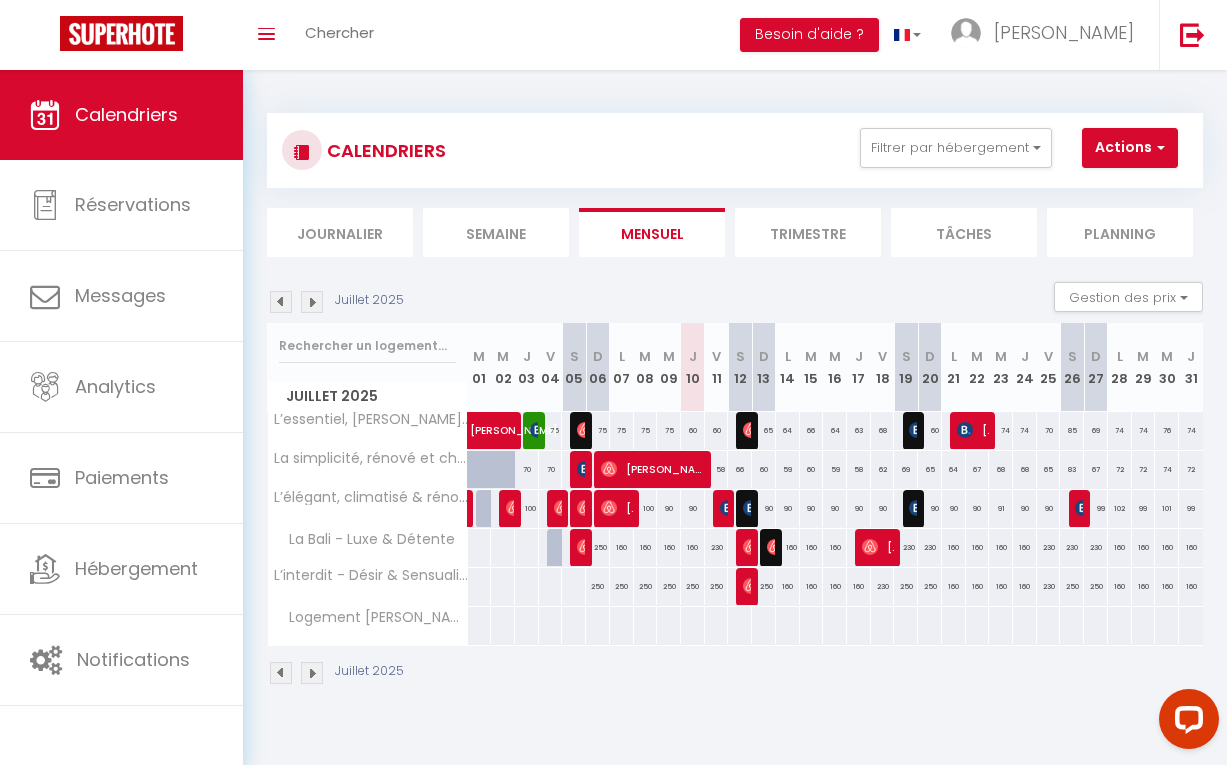 click on "Journalier" at bounding box center (340, 232) 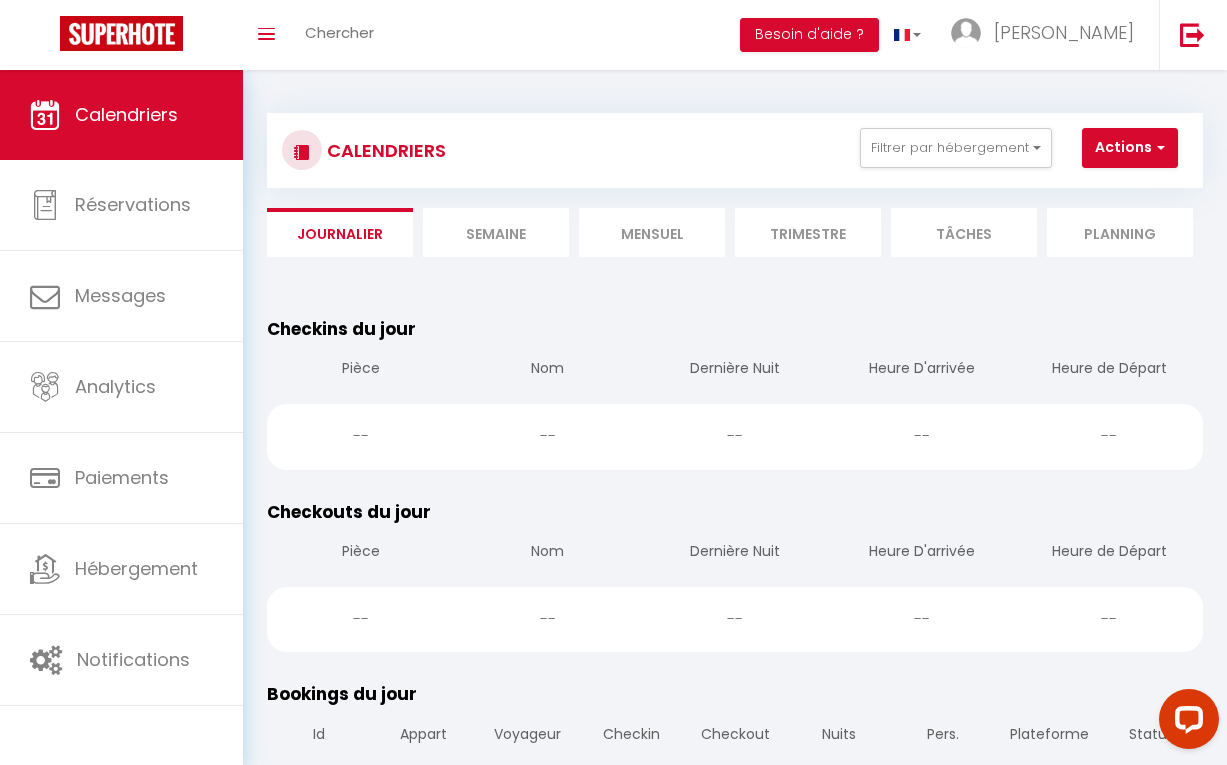 scroll, scrollTop: 0, scrollLeft: 0, axis: both 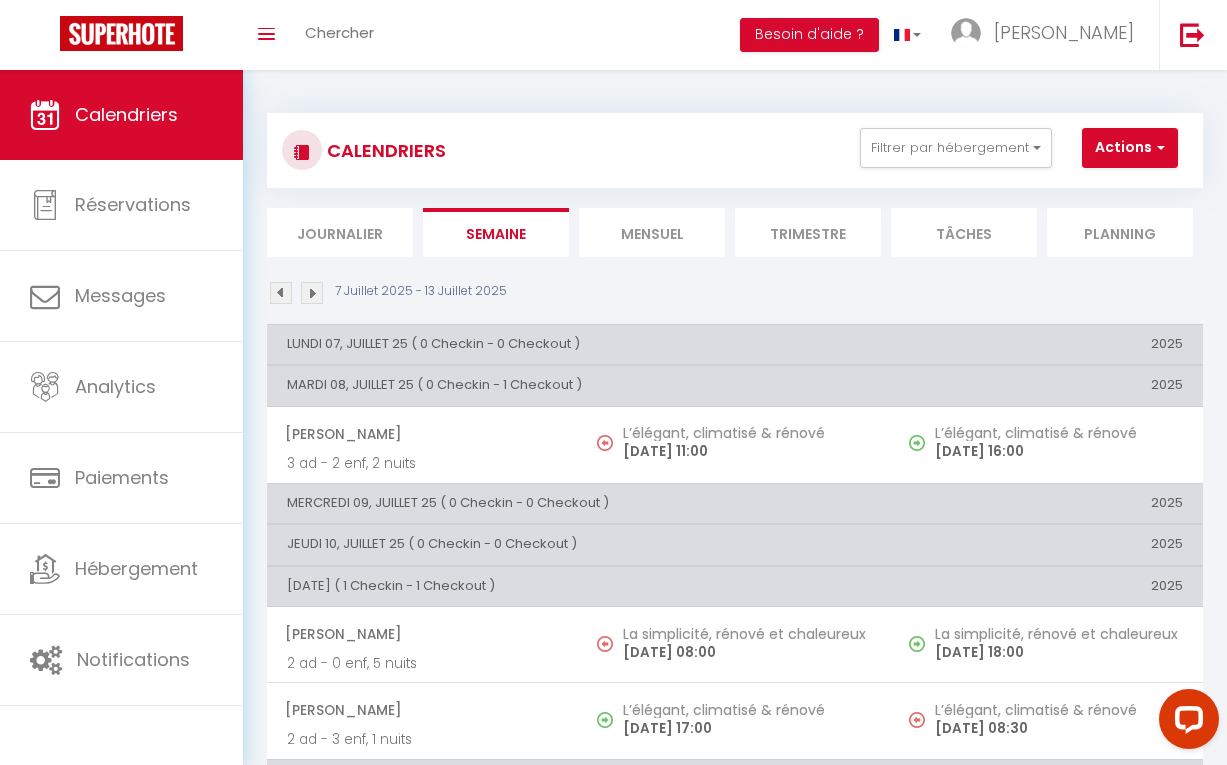 click on "Mensuel" at bounding box center [652, 232] 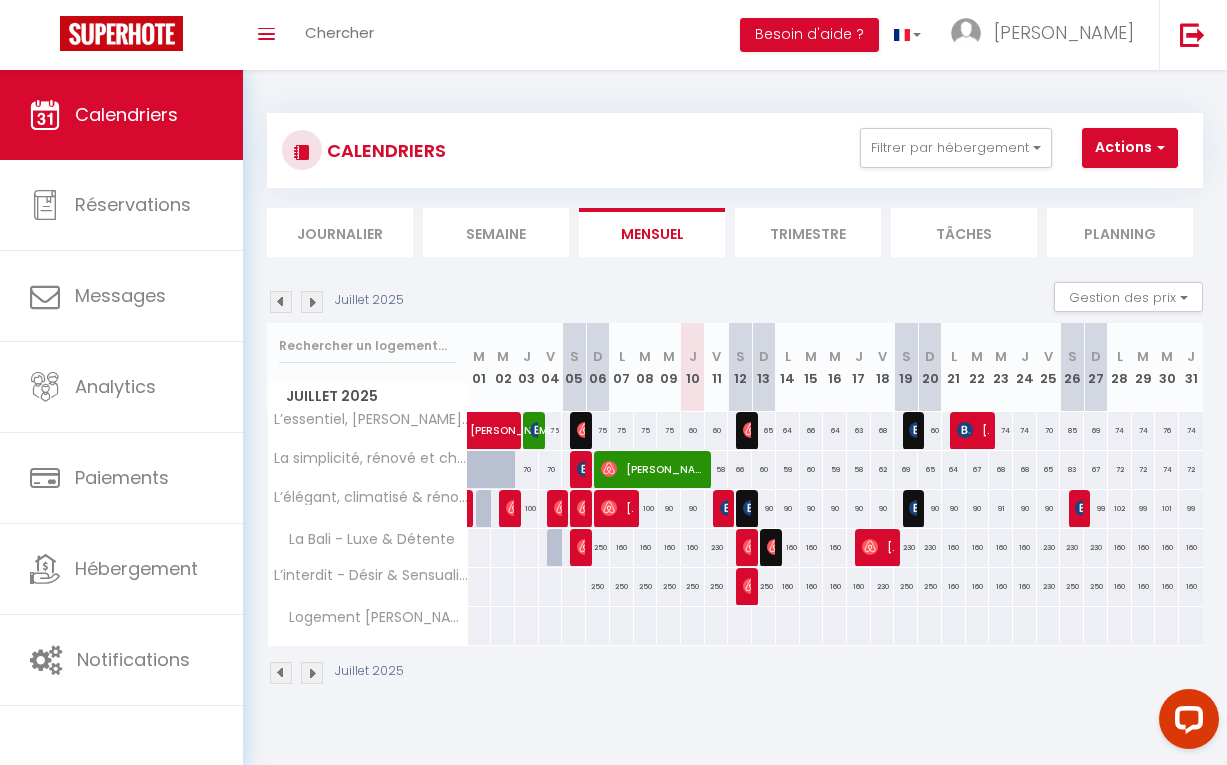 click on "[PERSON_NAME]" at bounding box center (878, 547) 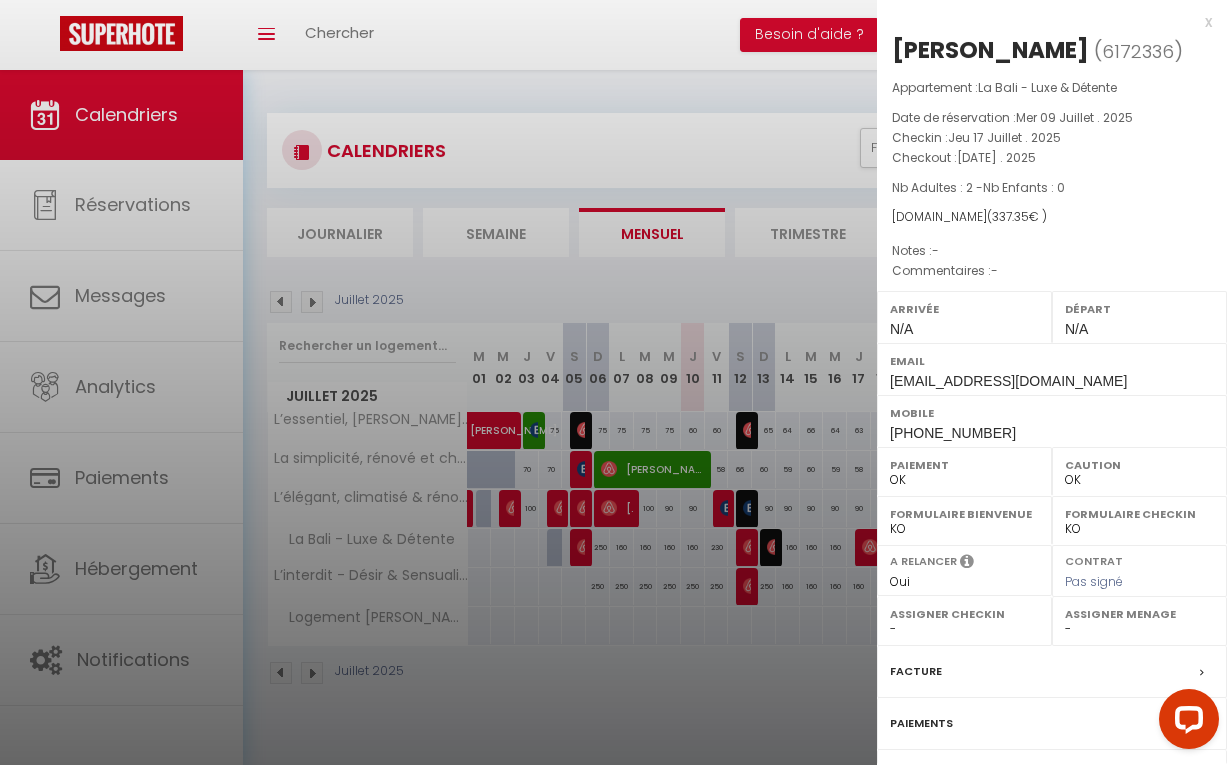 click at bounding box center [613, 382] 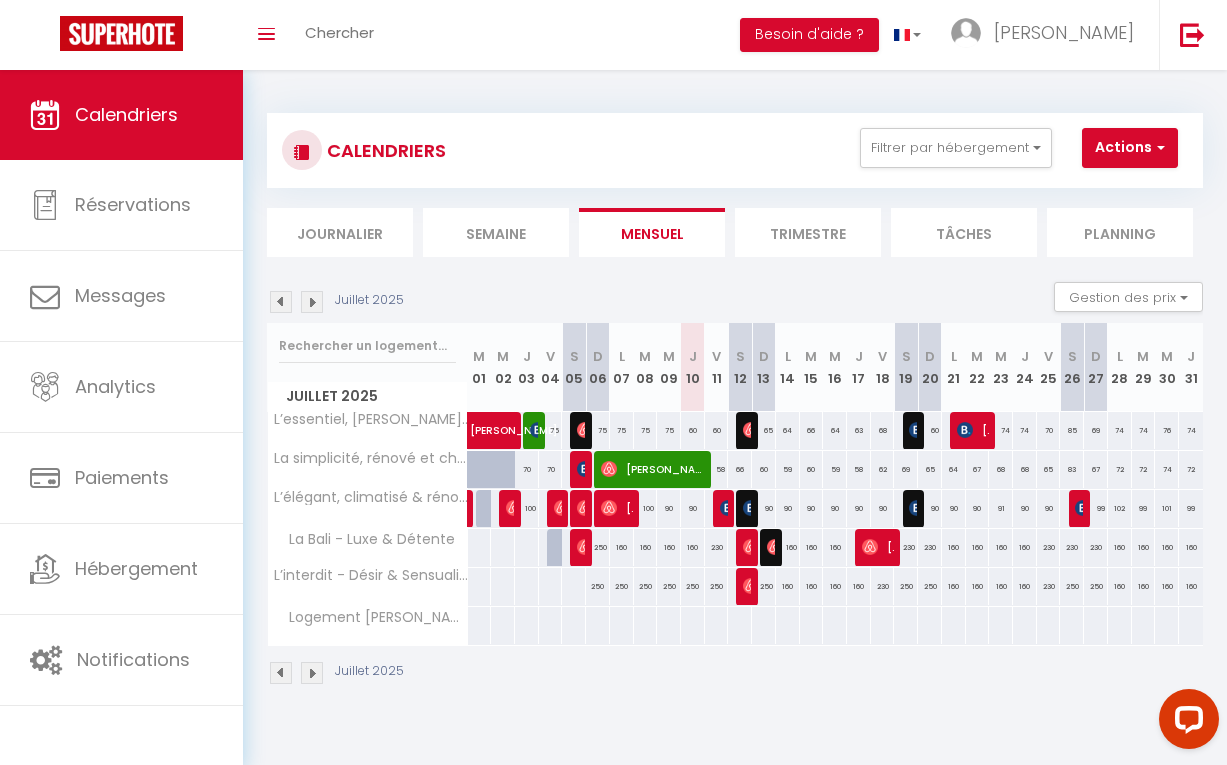click at bounding box center [751, 430] 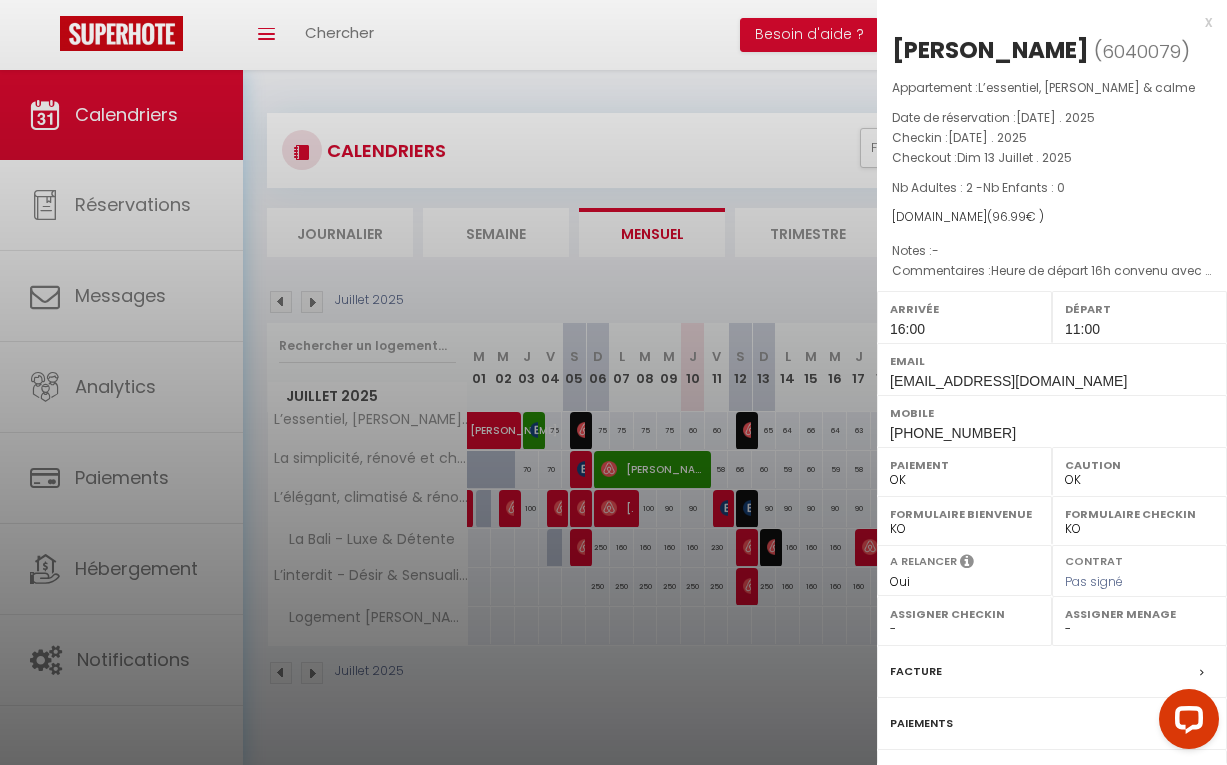 click at bounding box center (613, 382) 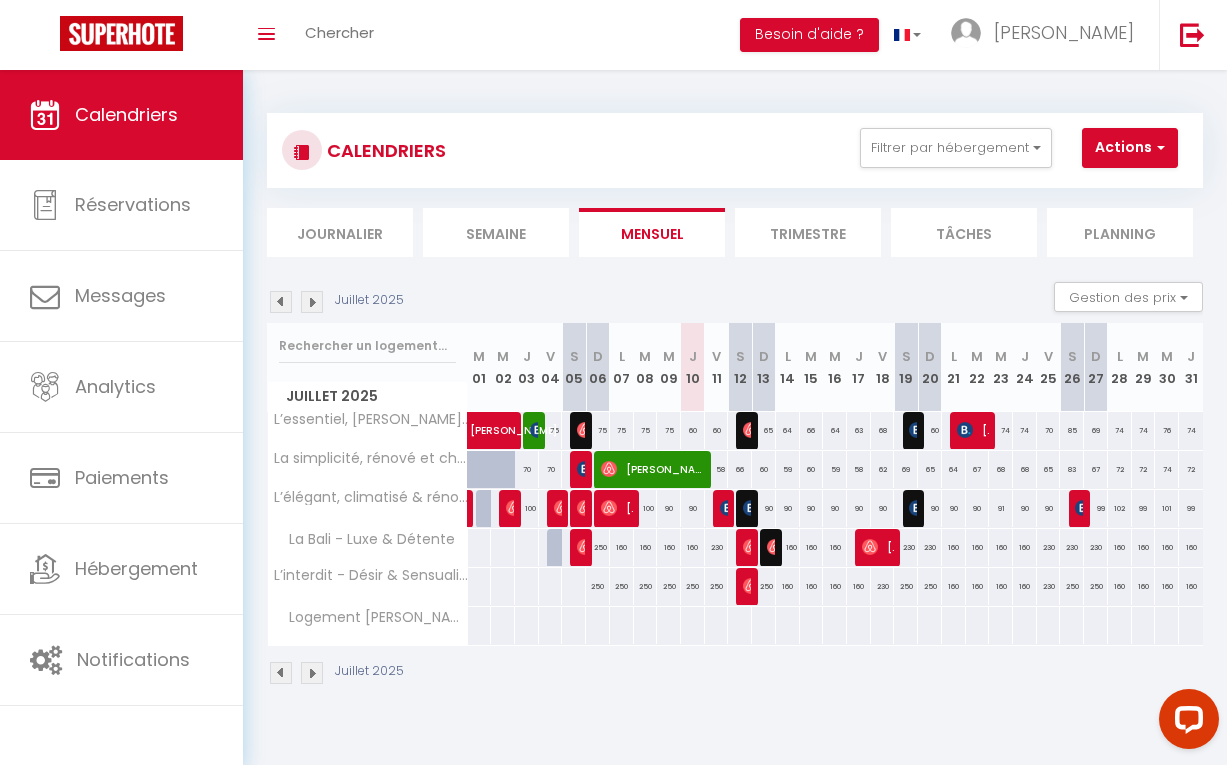click at bounding box center [751, 508] 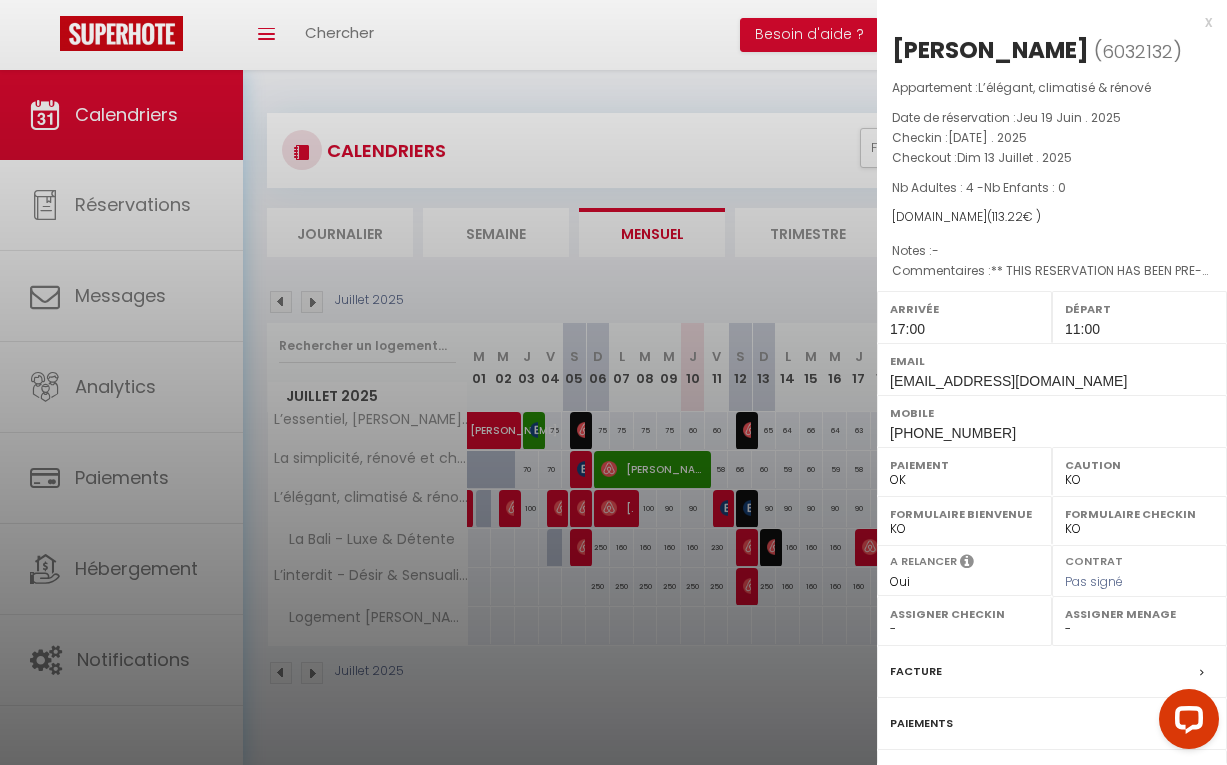 click at bounding box center (613, 382) 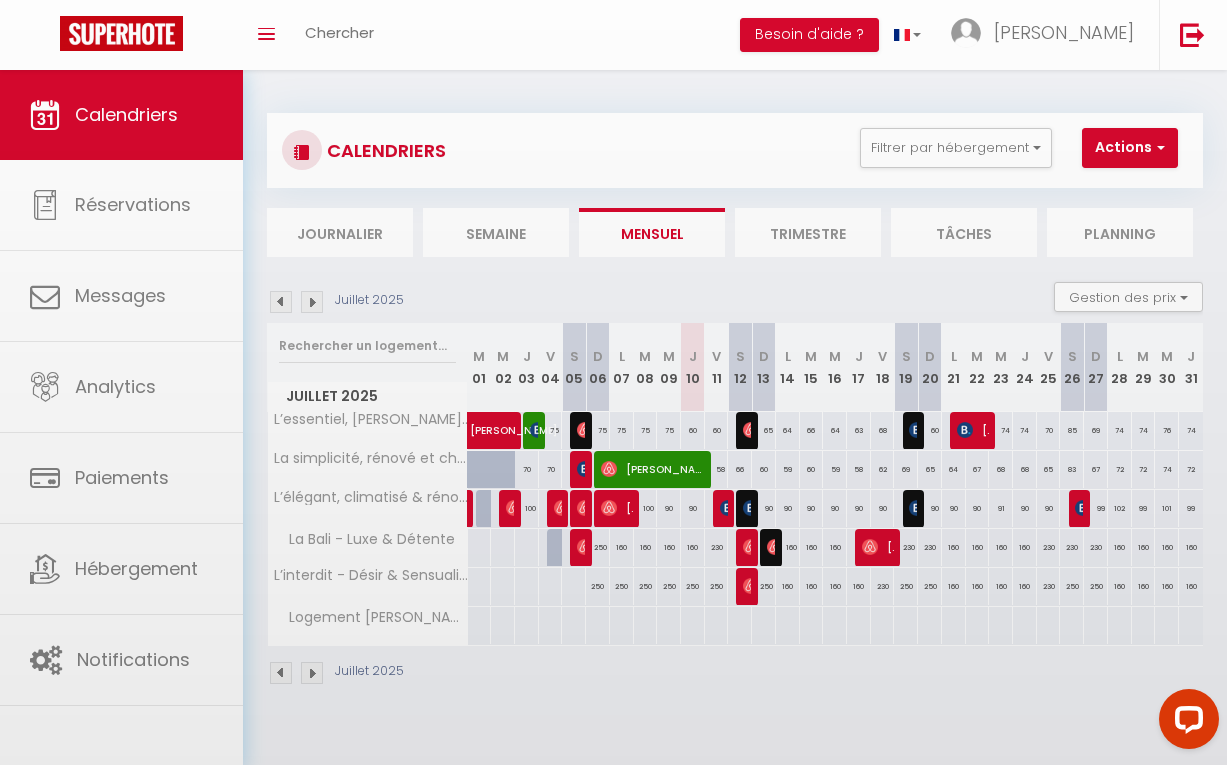 click on "Coaching SuperHote ce soir à 18h00, pour participer:  [URL][DOMAIN_NAME][SECURITY_DATA]   ×     Toggle navigation       Toggle Search     Toggle menubar     Chercher   BUTTON
Besoin d'aide ?
[PERSON_NAME]   Paramètres        Équipe     Résultat de la recherche   Aucun résultat     Calendriers     Réservations     Messages     Analytics      Paiements     Hébergement     Notifications                 Résultat de la recherche   Id   Appart   Voyageur    Checkin   Checkout   Nuits   Pers.   Plateforme   Statut     Résultat de la recherche   Aucun résultat           CALENDRIERS
Filtrer par hébergement
Tous       Logement [PERSON_NAME]     L’essentiel, rénové & calme     La simplicité, rénové et chaleureux     L’élégant, climatisé & rénové     L’interdit - Désir & Sensualité     La Bali - Luxe & Détente    Effacer   Sauvegarder     Nouvelle réservation" at bounding box center (613, 452) 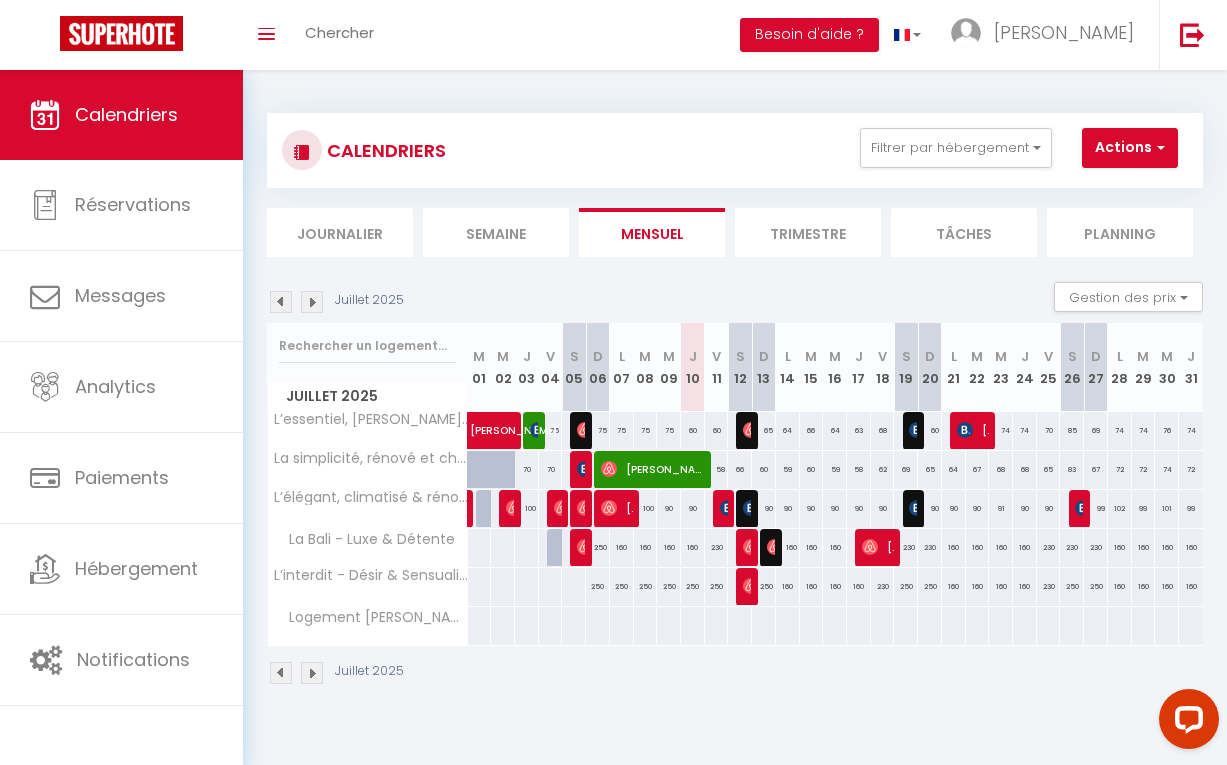 click at bounding box center [751, 547] 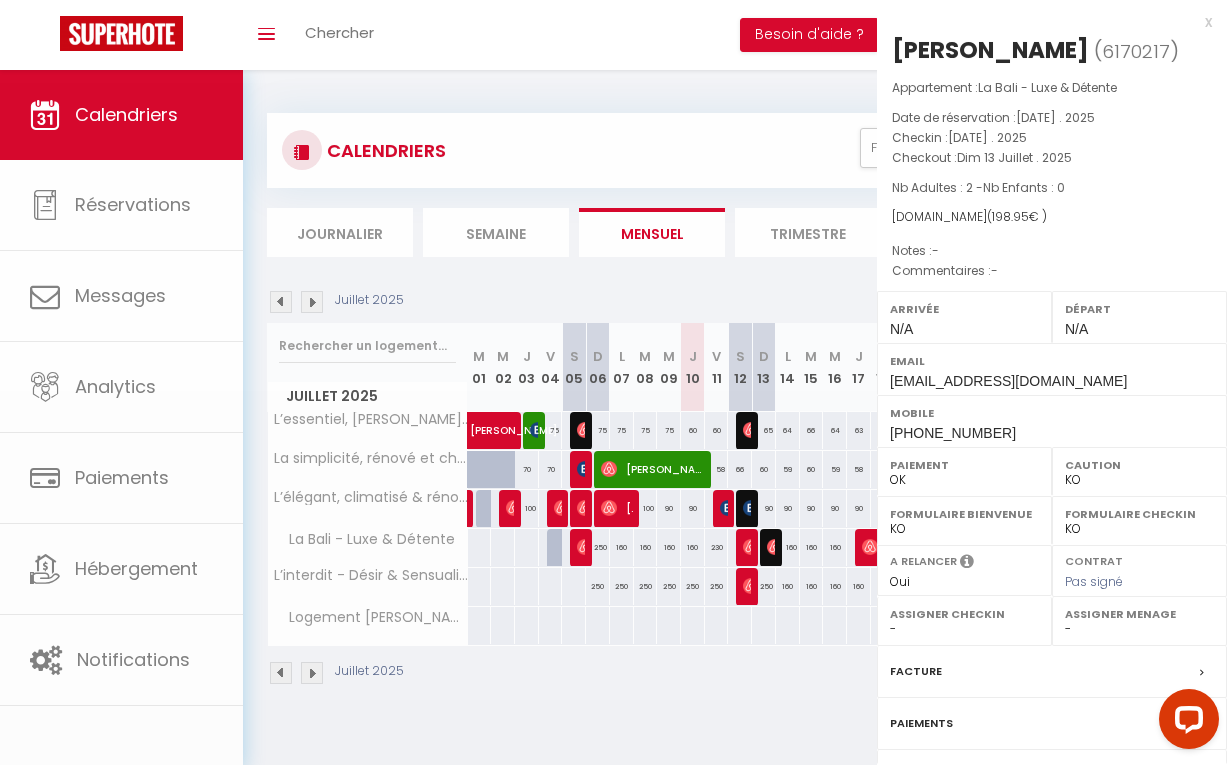 select on "OK" 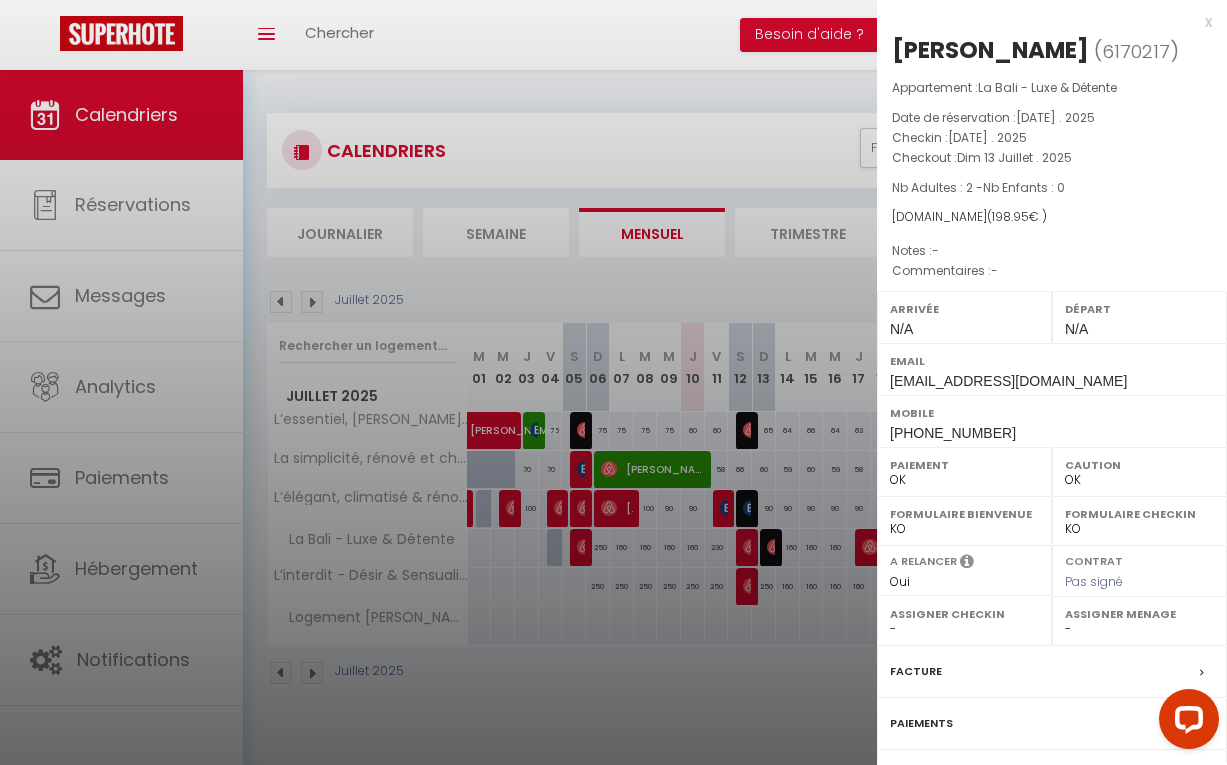 click at bounding box center (613, 382) 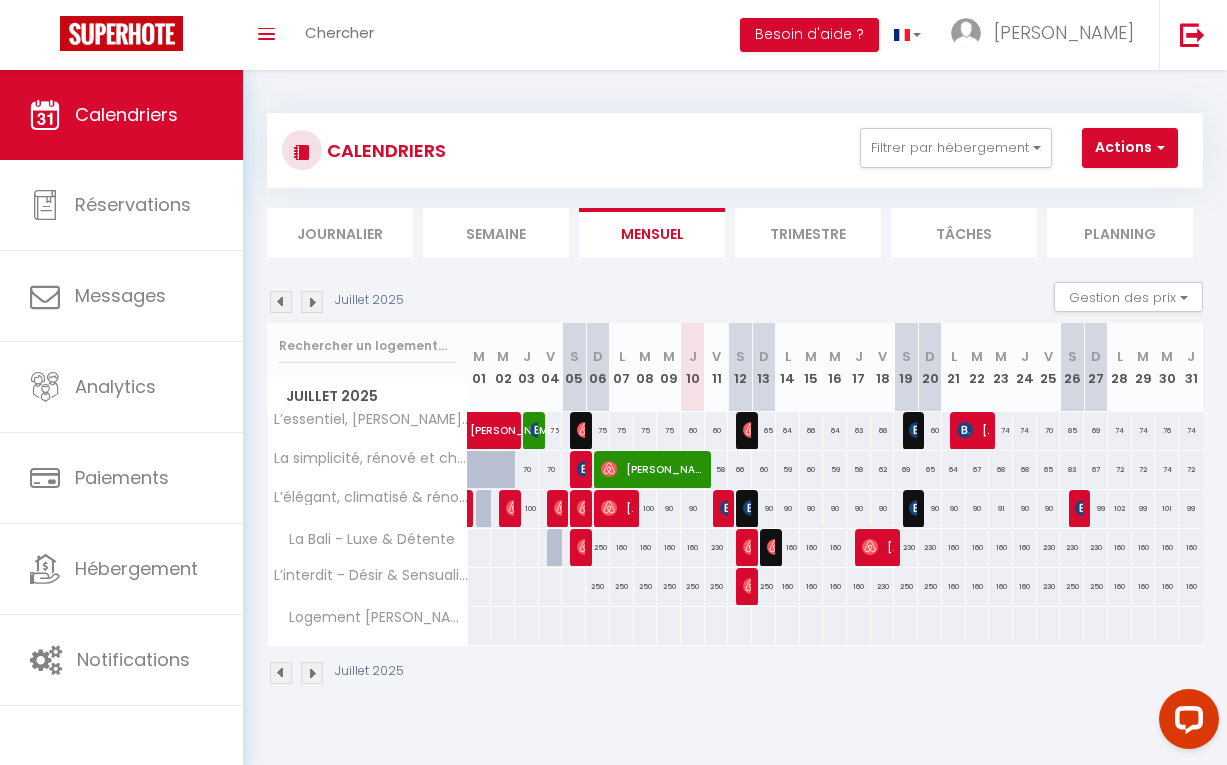 click on "Coaching SuperHote ce soir à 18h00, pour participer:  [URL][DOMAIN_NAME][SECURITY_DATA]   ×     Toggle navigation       Toggle Search     Toggle menubar     Chercher   BUTTON
Besoin d'aide ?
[PERSON_NAME]   Paramètres        Équipe     Résultat de la recherche   Aucun résultat     Calendriers     Réservations     Messages     Analytics      Paiements     Hébergement     Notifications                 Résultat de la recherche   Id   Appart   Voyageur    Checkin   Checkout   Nuits   Pers.   Plateforme   Statut     Résultat de la recherche   Aucun résultat           CALENDRIERS
Filtrer par hébergement
Tous       Logement [PERSON_NAME]     L’essentiel, rénové & calme     La simplicité, rénové et chaleureux     L’élégant, climatisé & rénové     L’interdit - Désir & Sensualité     La Bali - Luxe & Détente    Effacer   Sauvegarder     Nouvelle réservation" at bounding box center (613, 452) 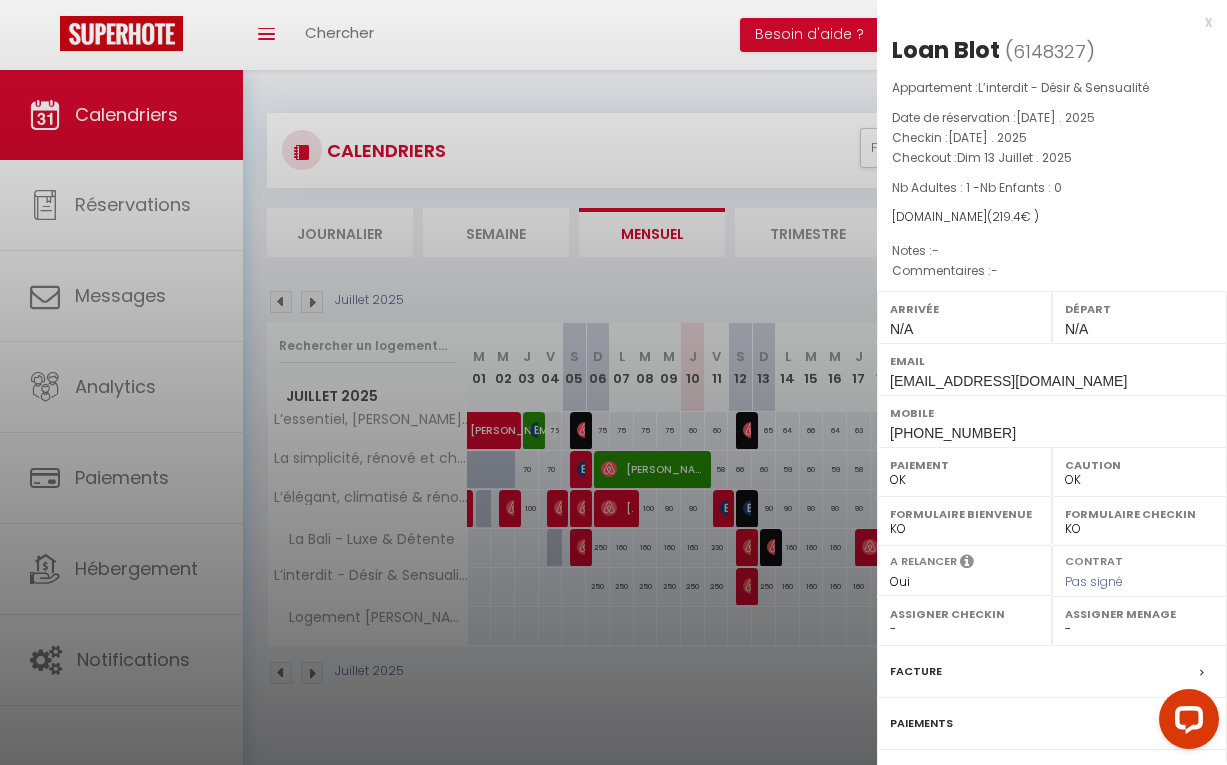 click at bounding box center (613, 382) 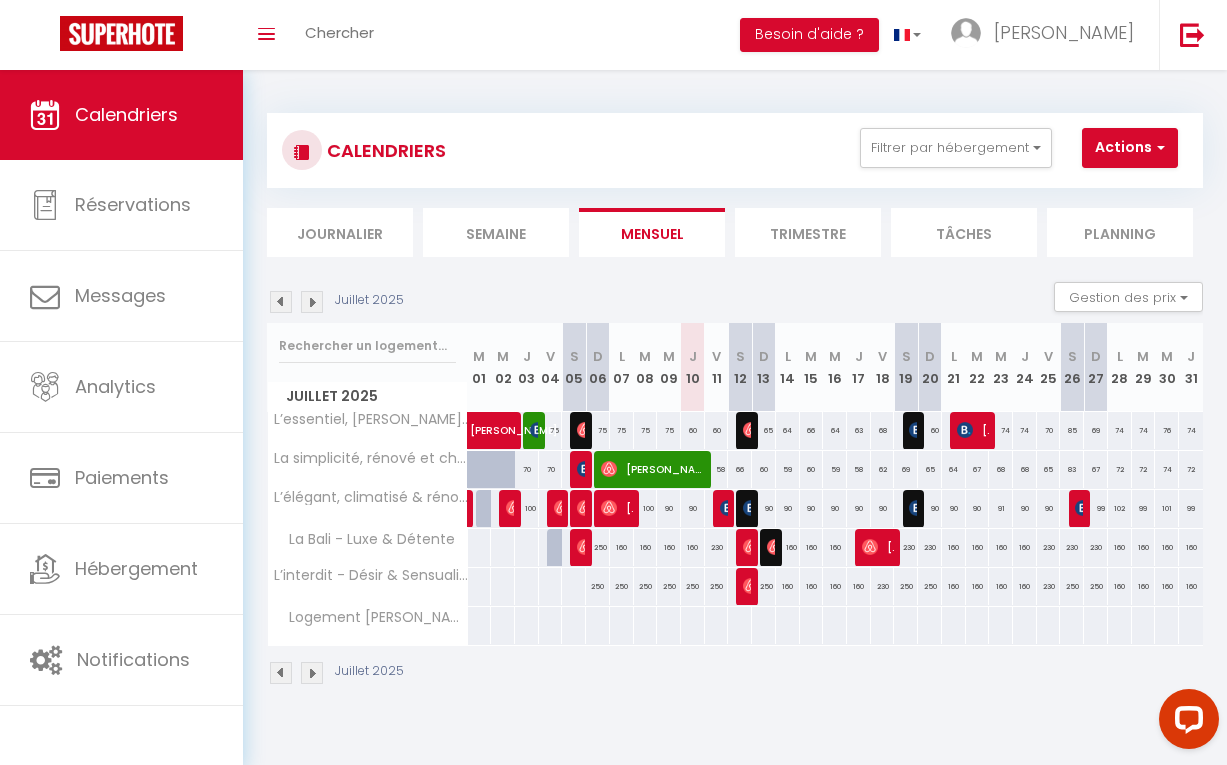 click at bounding box center (775, 547) 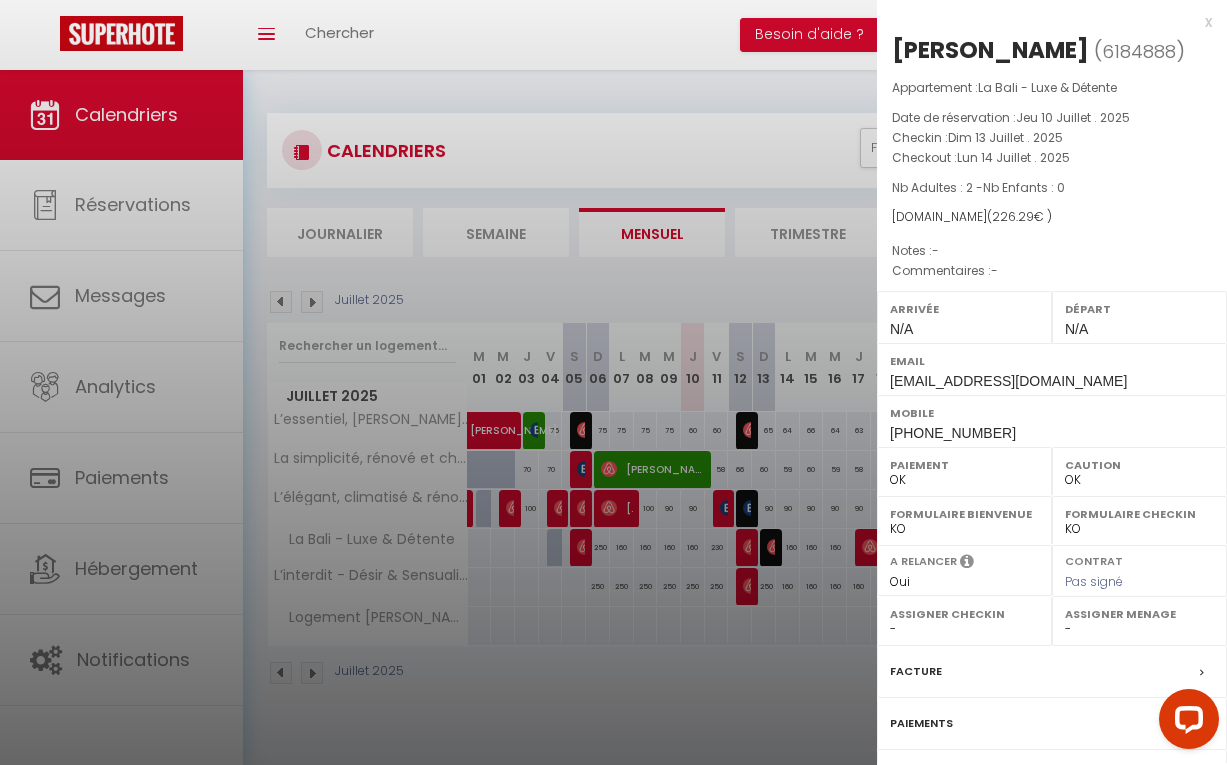 click at bounding box center [613, 382] 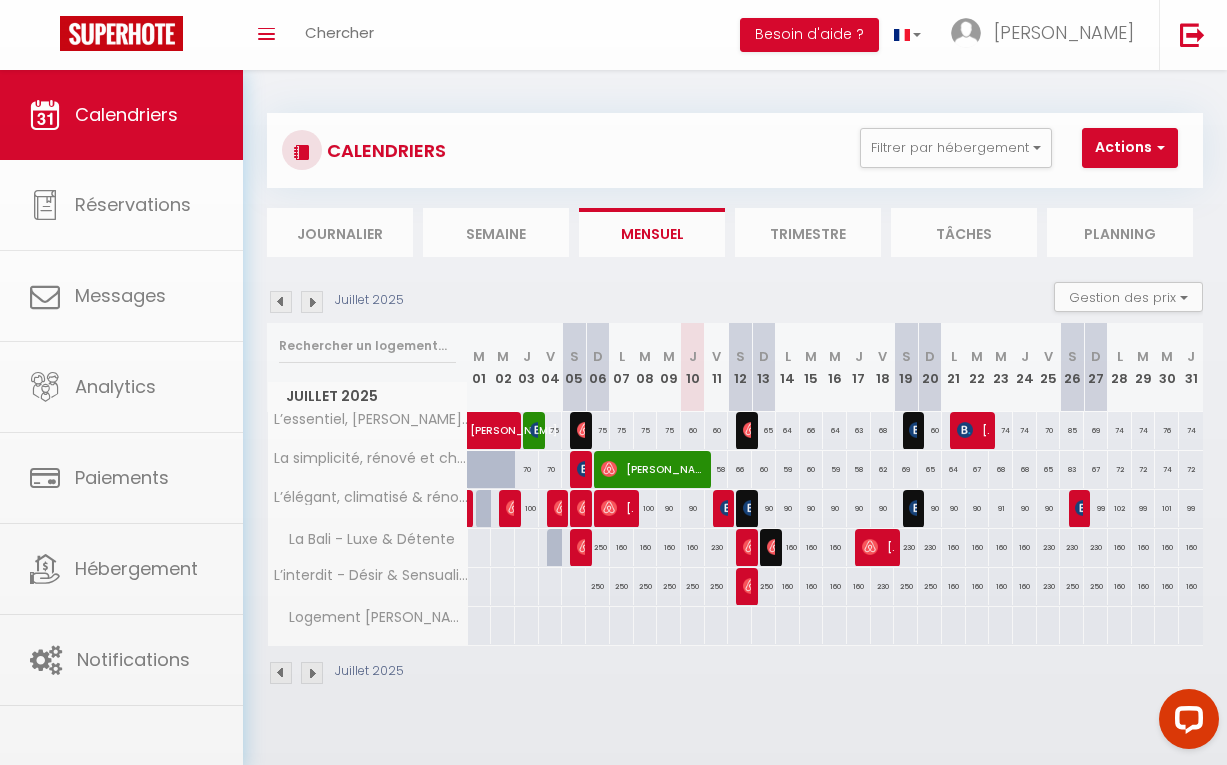 click at bounding box center (870, 547) 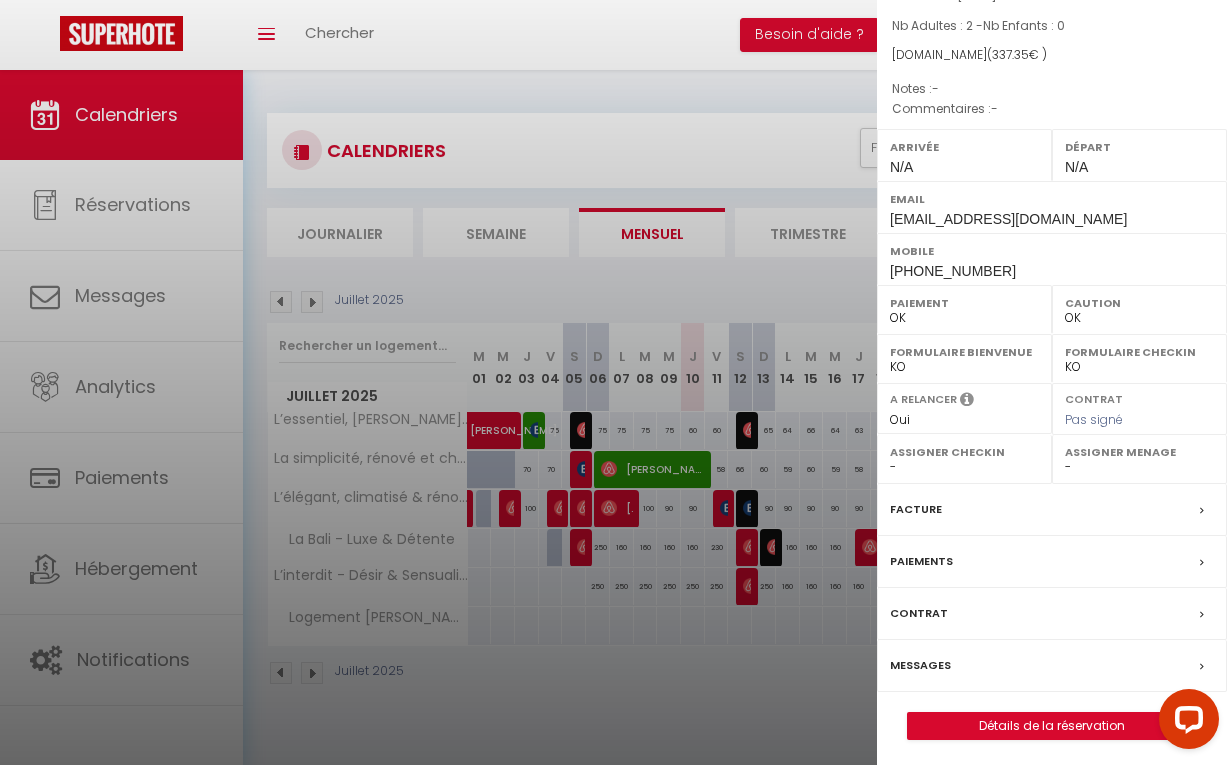 scroll, scrollTop: 161, scrollLeft: 0, axis: vertical 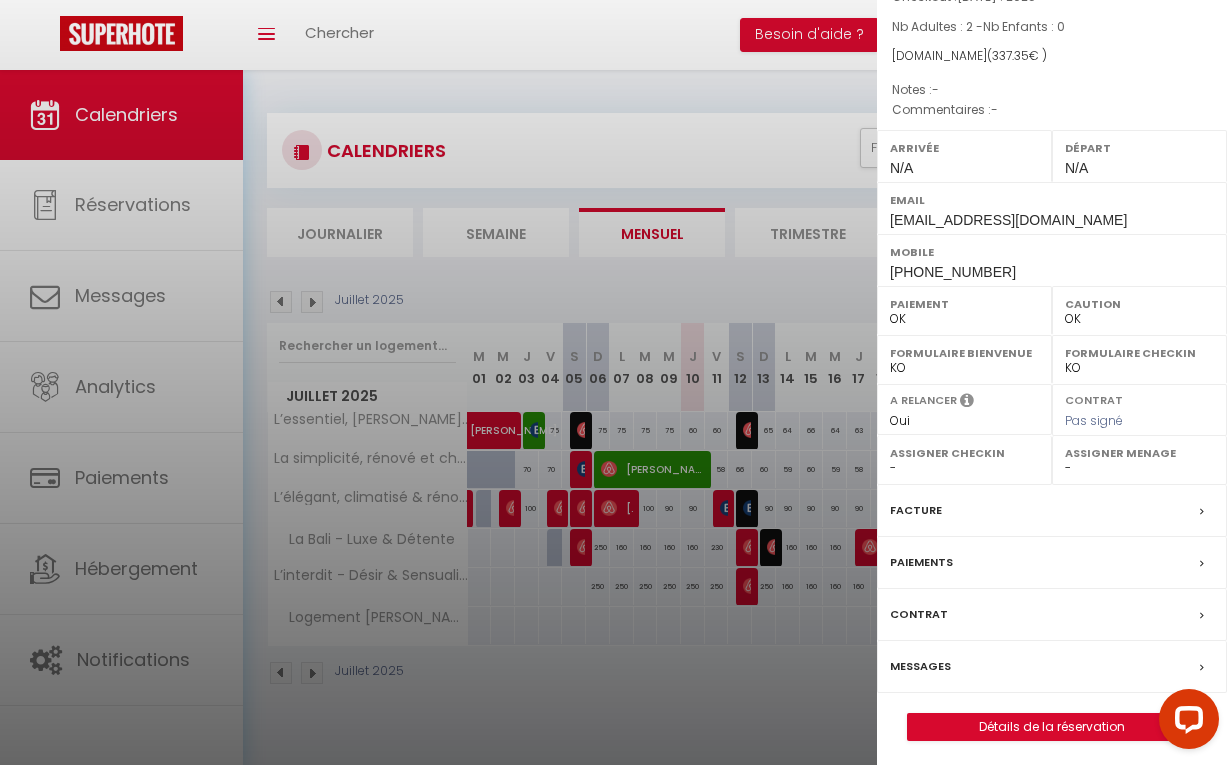 click on "Messages" at bounding box center [1052, 667] 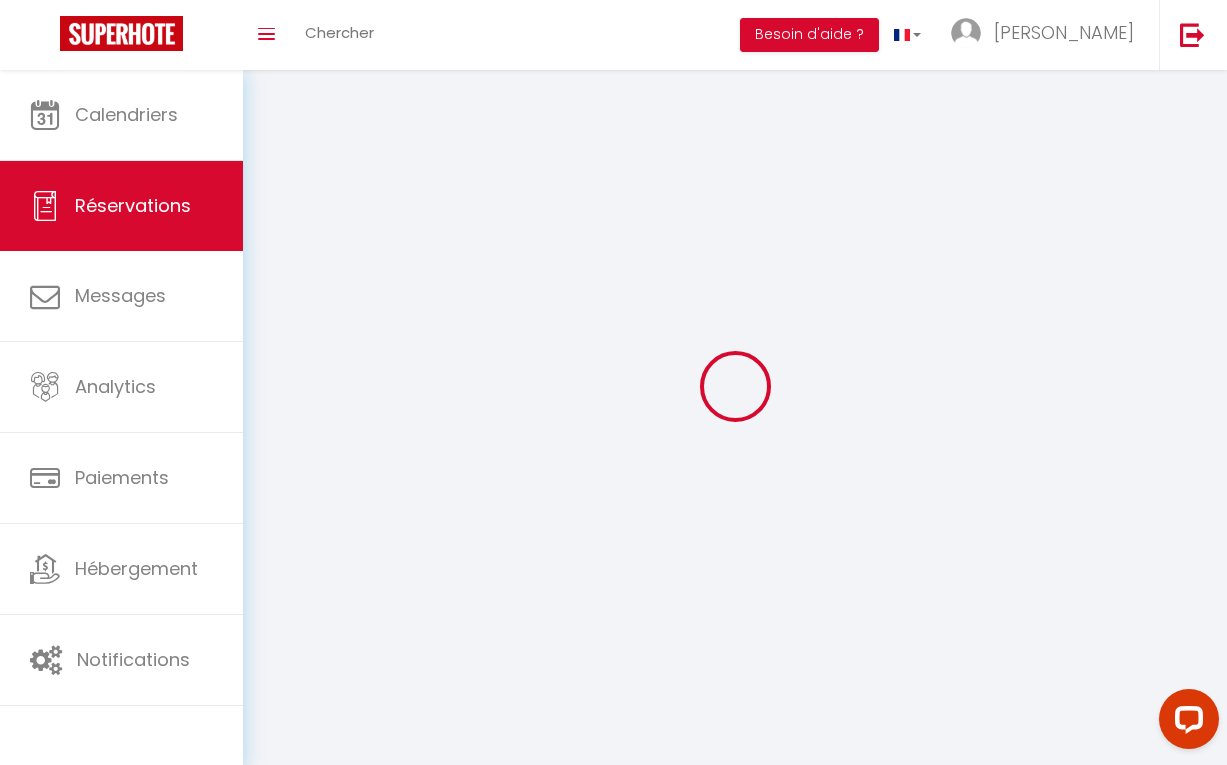 select 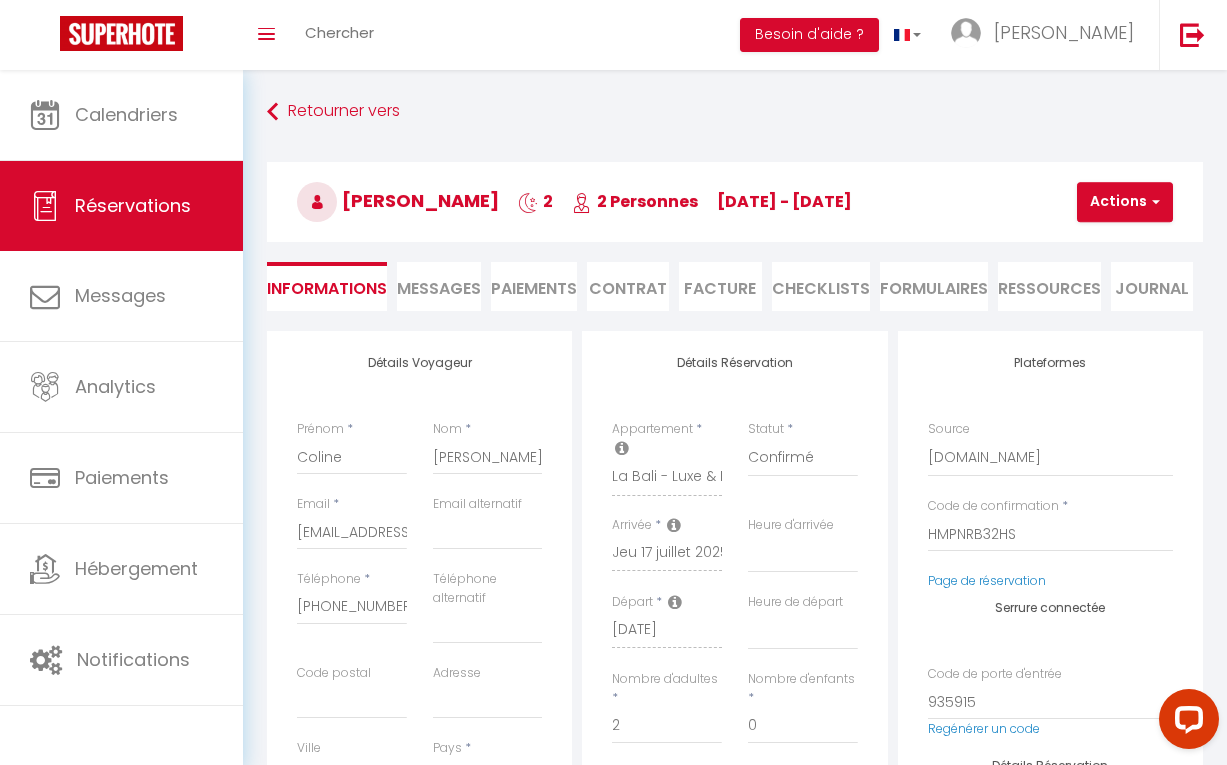 select 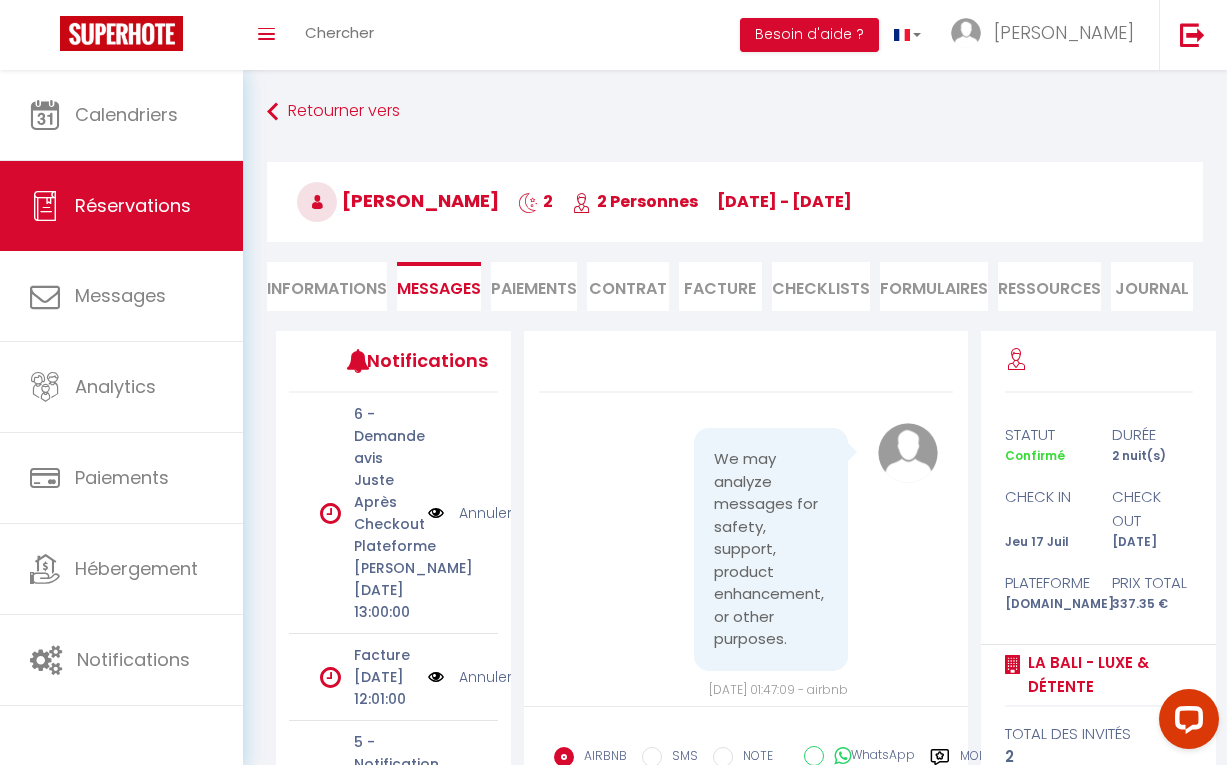 scroll, scrollTop: 473, scrollLeft: 0, axis: vertical 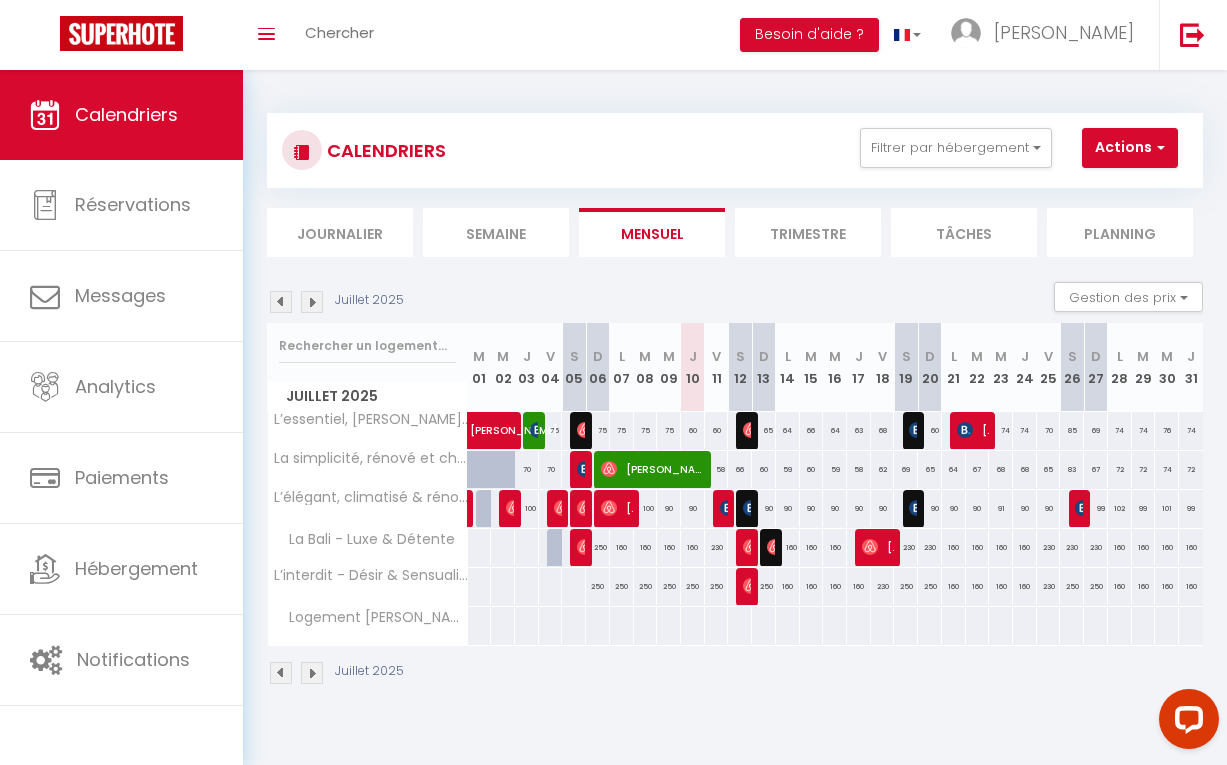 click on "90" at bounding box center [930, 508] 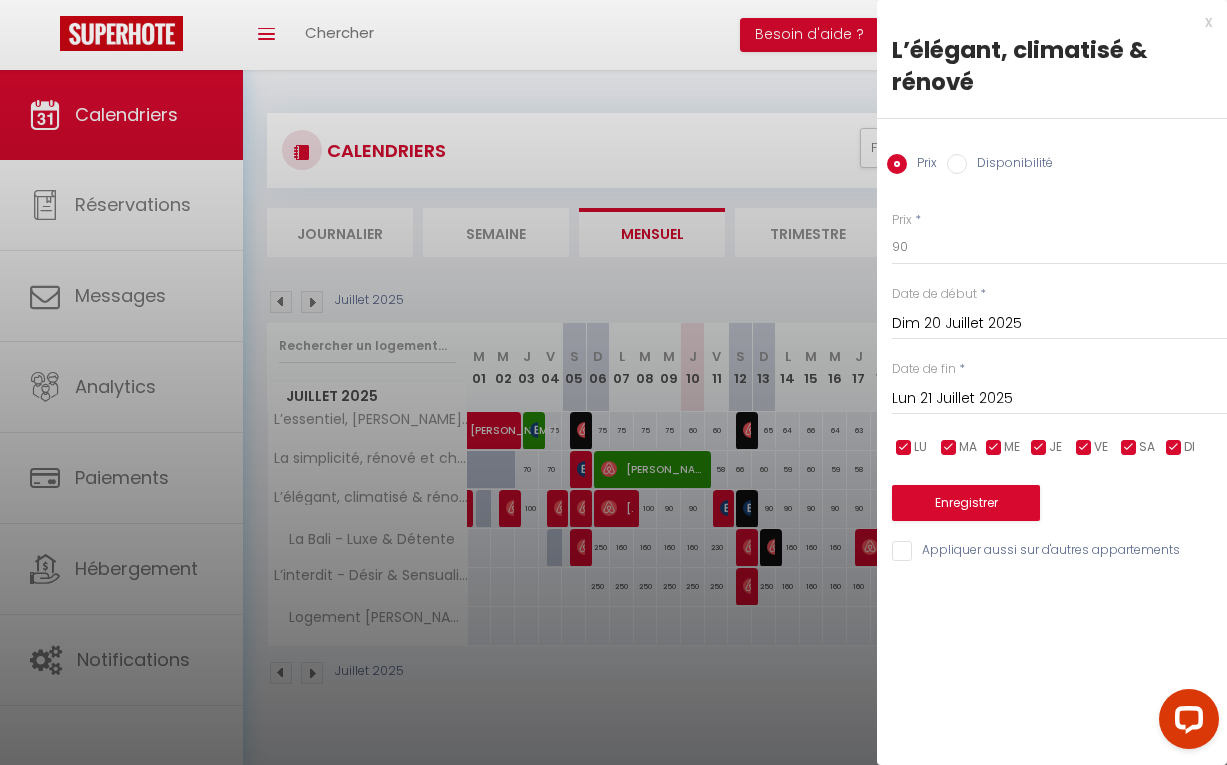 click at bounding box center [613, 382] 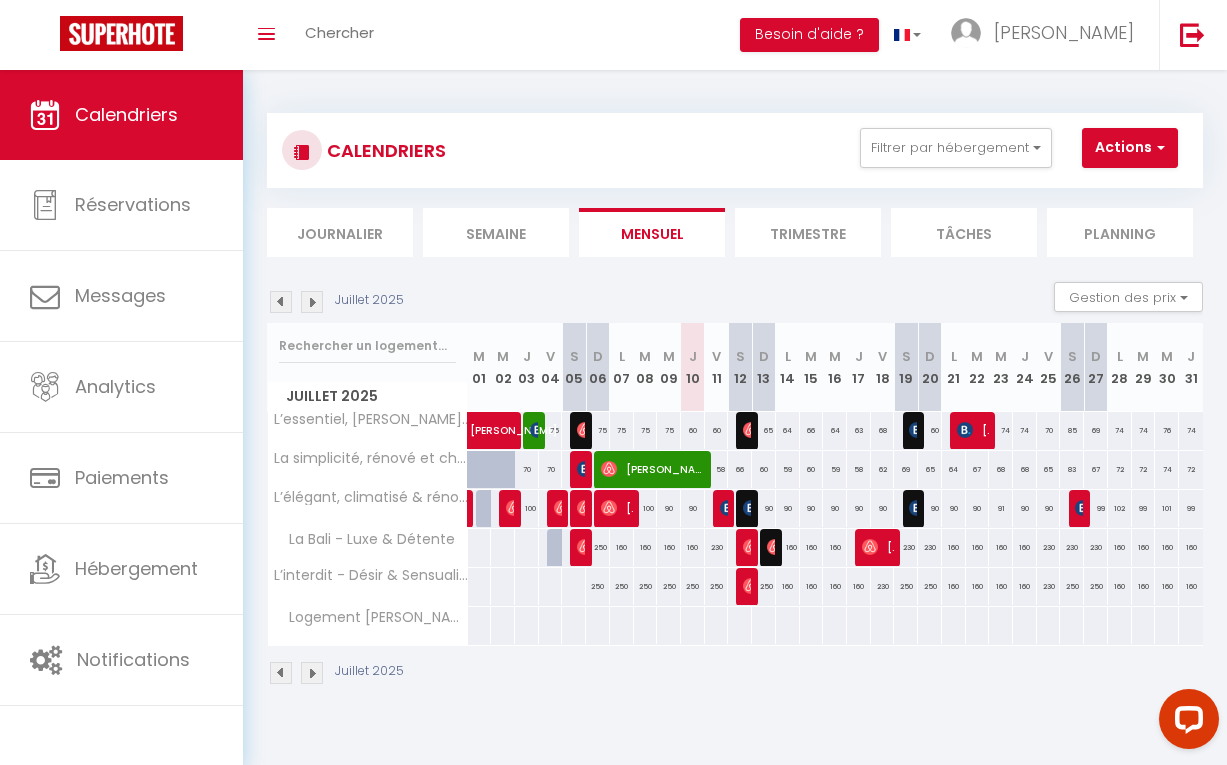 click at bounding box center (917, 508) 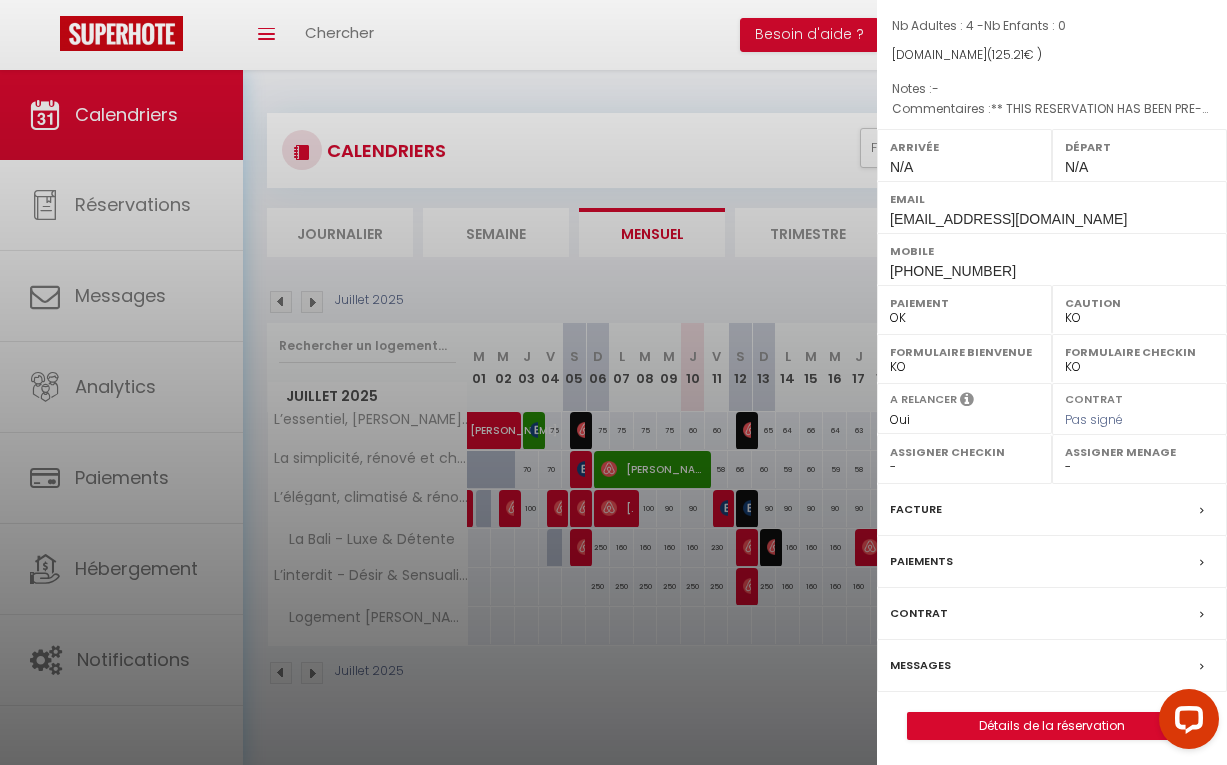 scroll, scrollTop: 161, scrollLeft: 0, axis: vertical 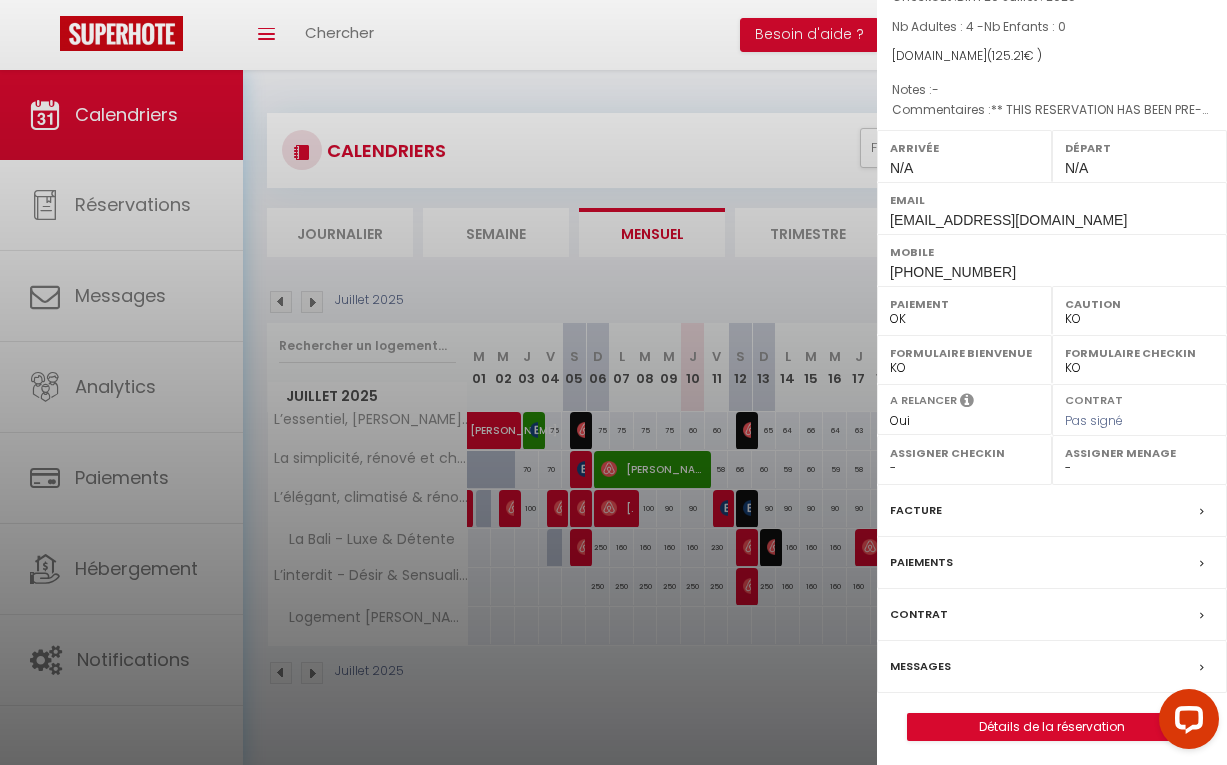 click on "Messages" at bounding box center [1052, 667] 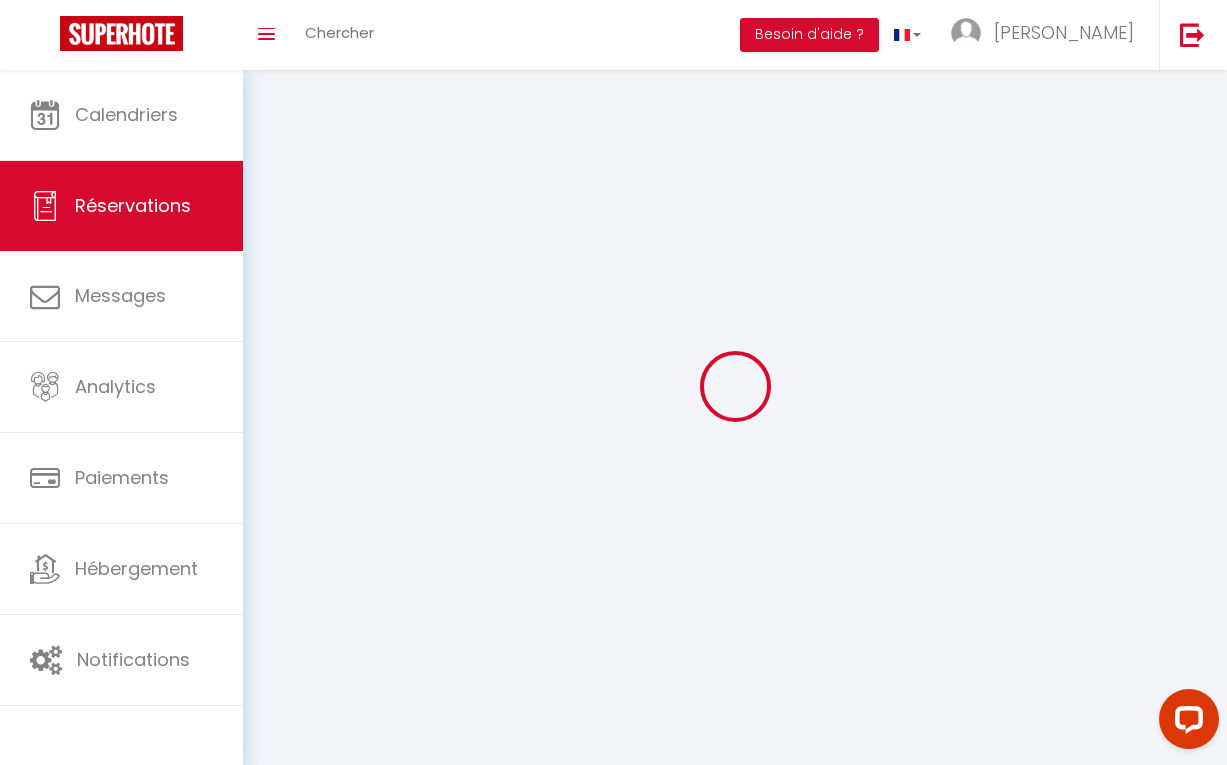 select 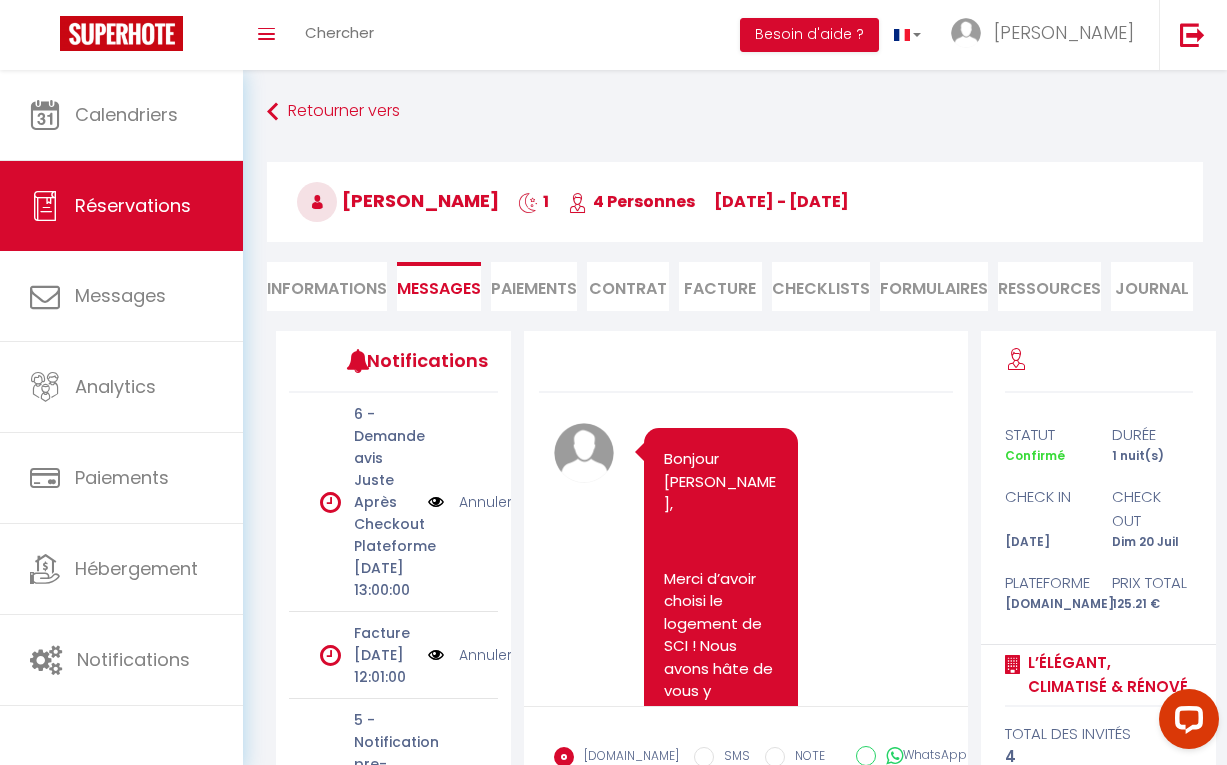 scroll, scrollTop: 0, scrollLeft: 0, axis: both 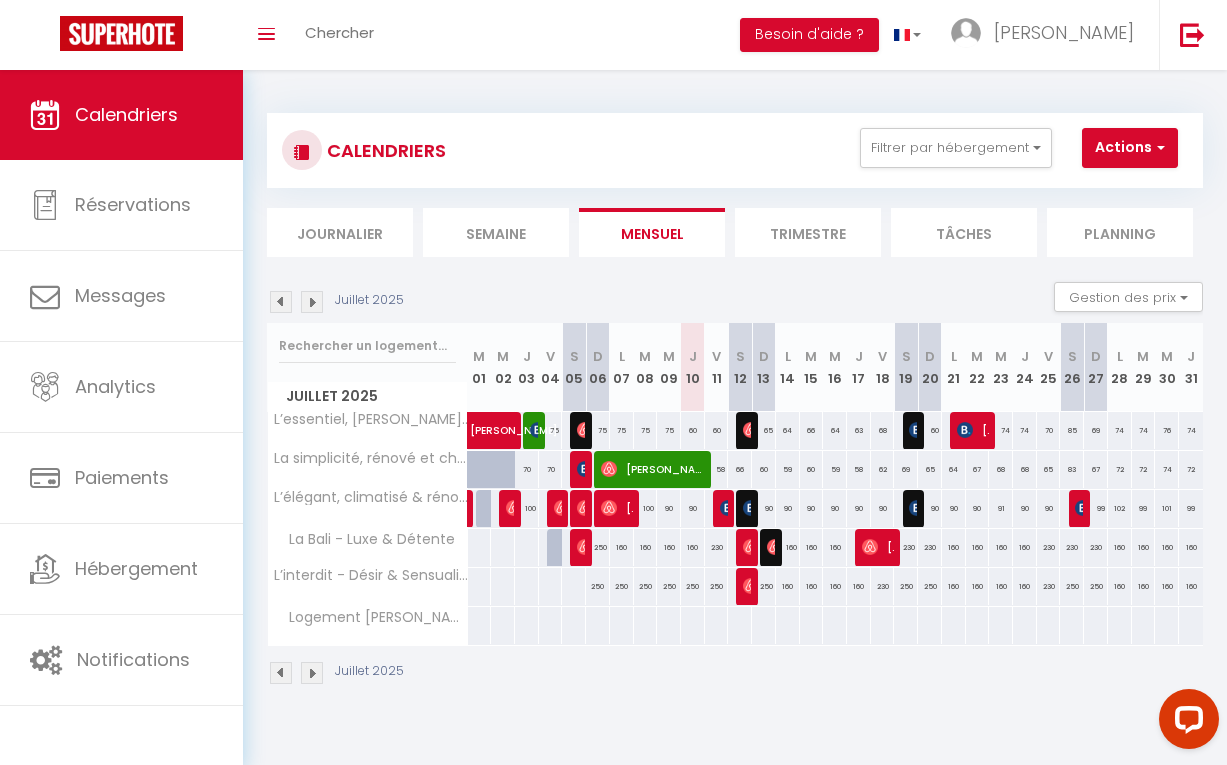 click on "[PERSON_NAME]" at bounding box center (913, 508) 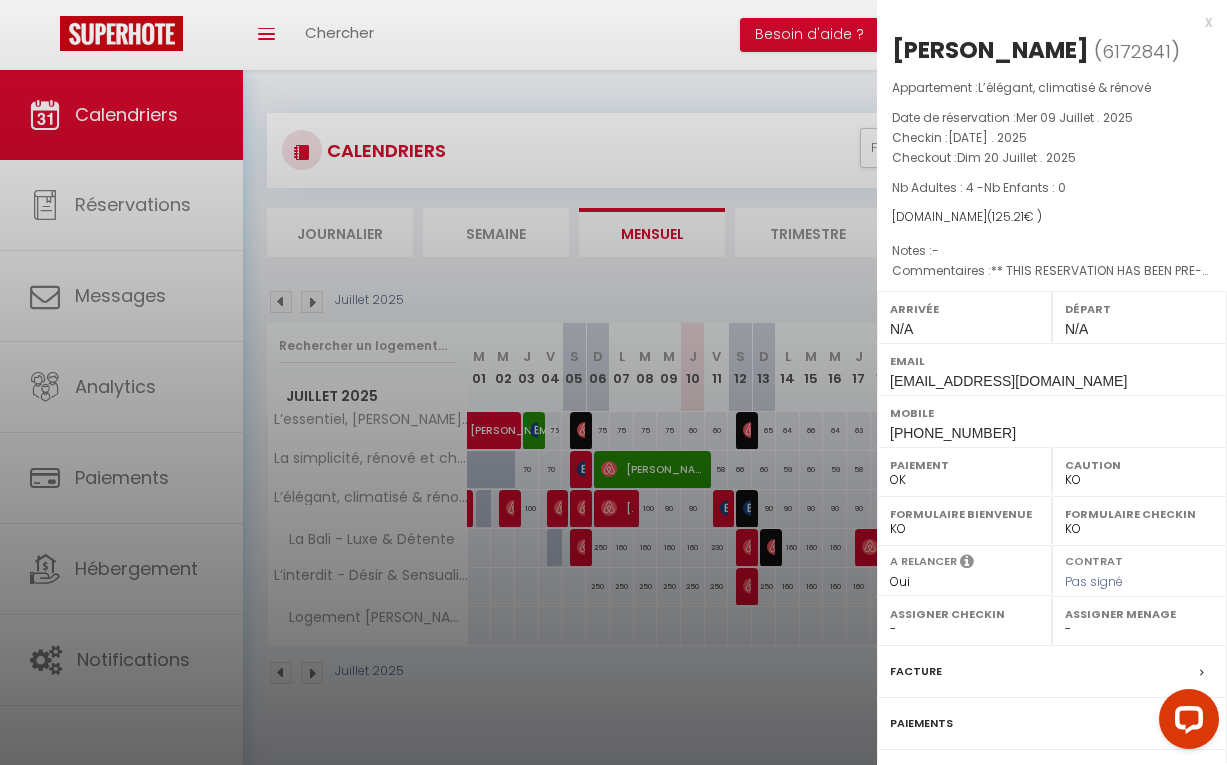 click on "x" at bounding box center (1044, 22) 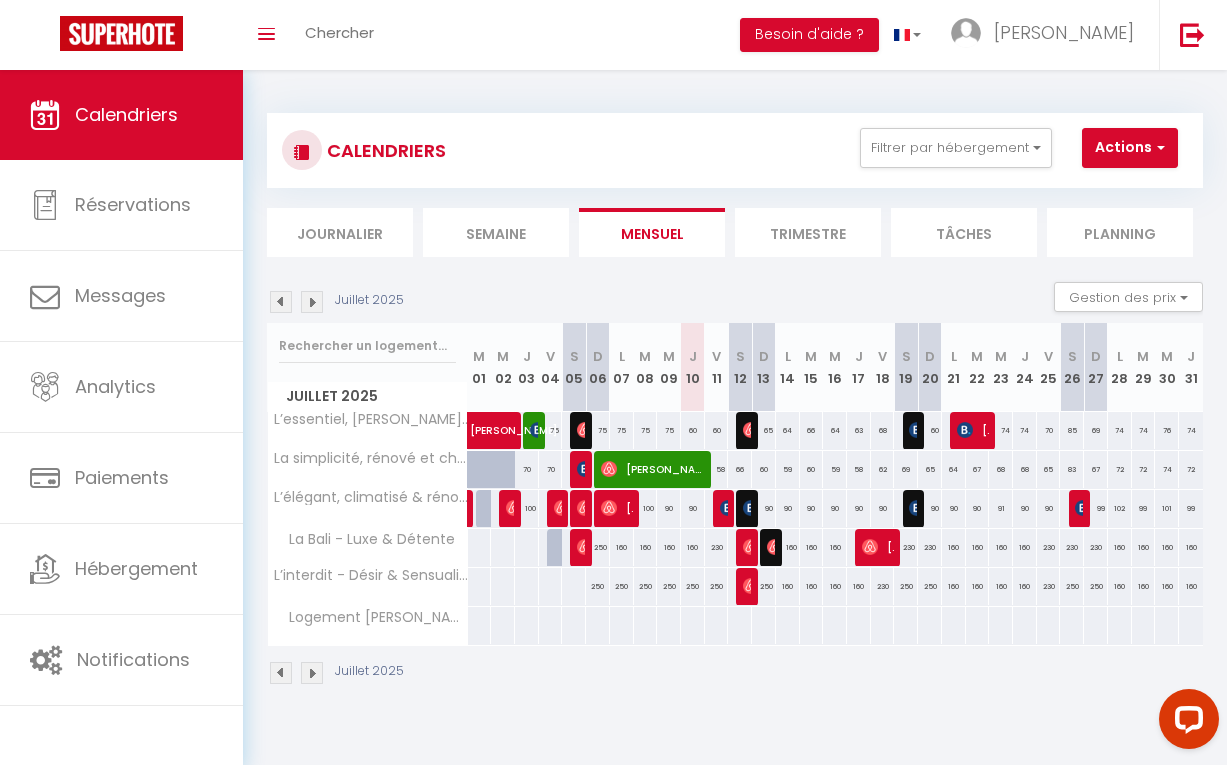 click at bounding box center [917, 430] 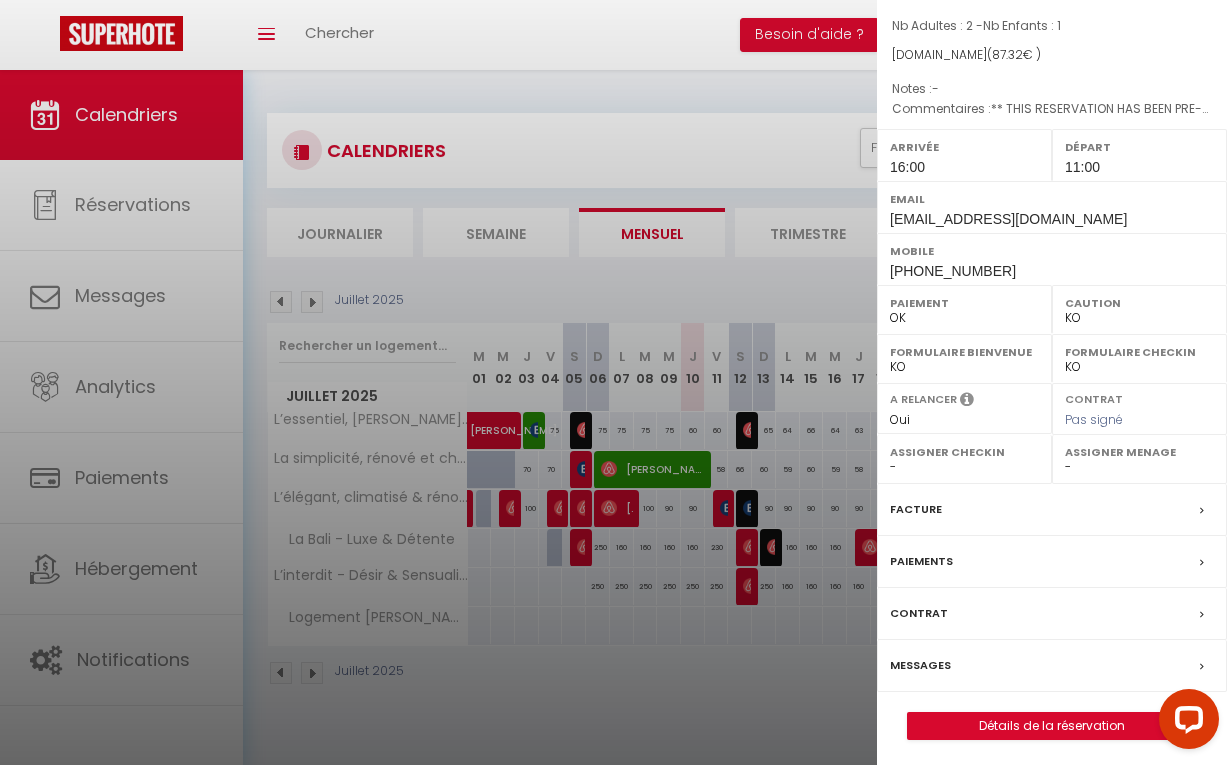 scroll, scrollTop: 161, scrollLeft: 0, axis: vertical 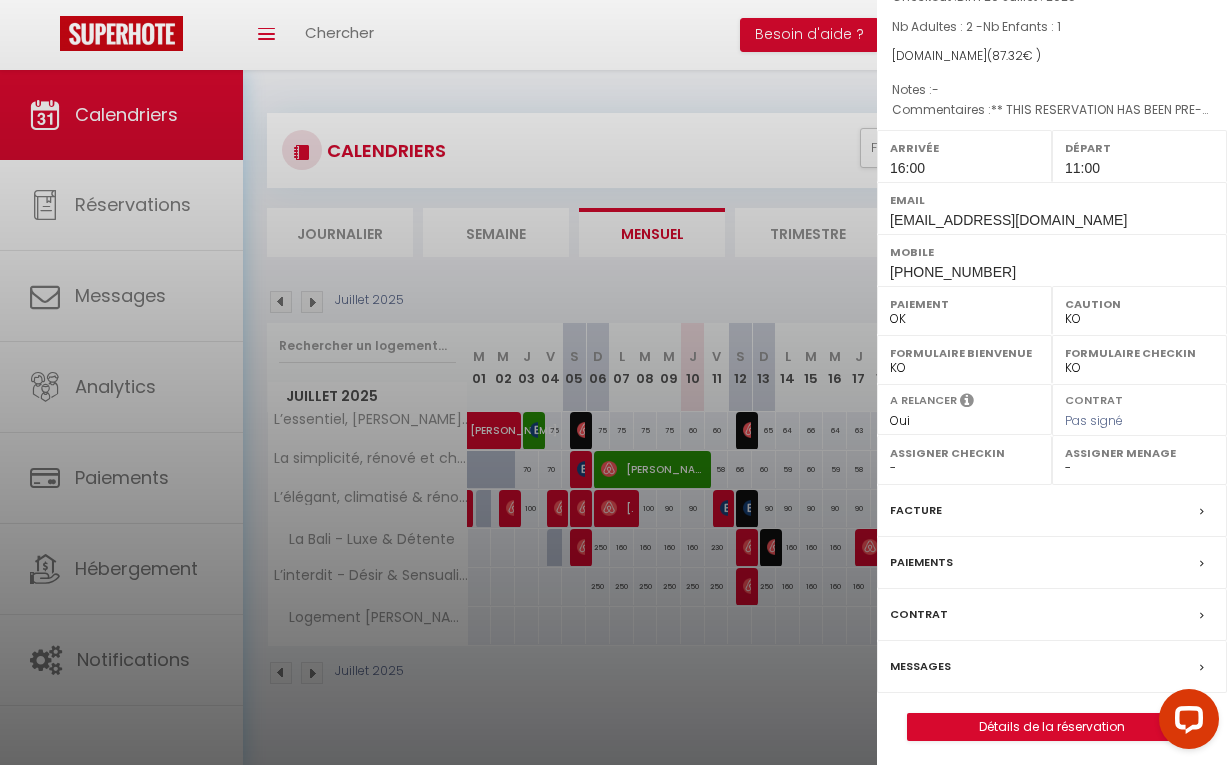 click on "Messages" at bounding box center (1052, 667) 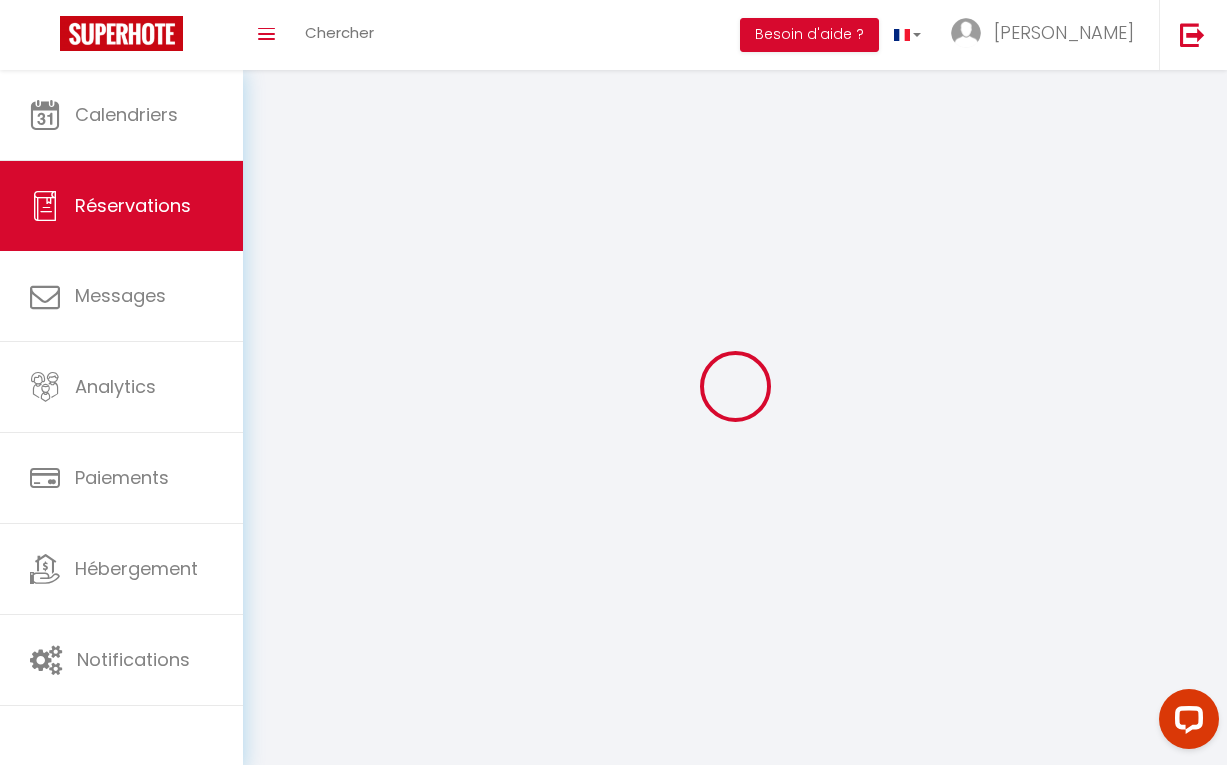 select 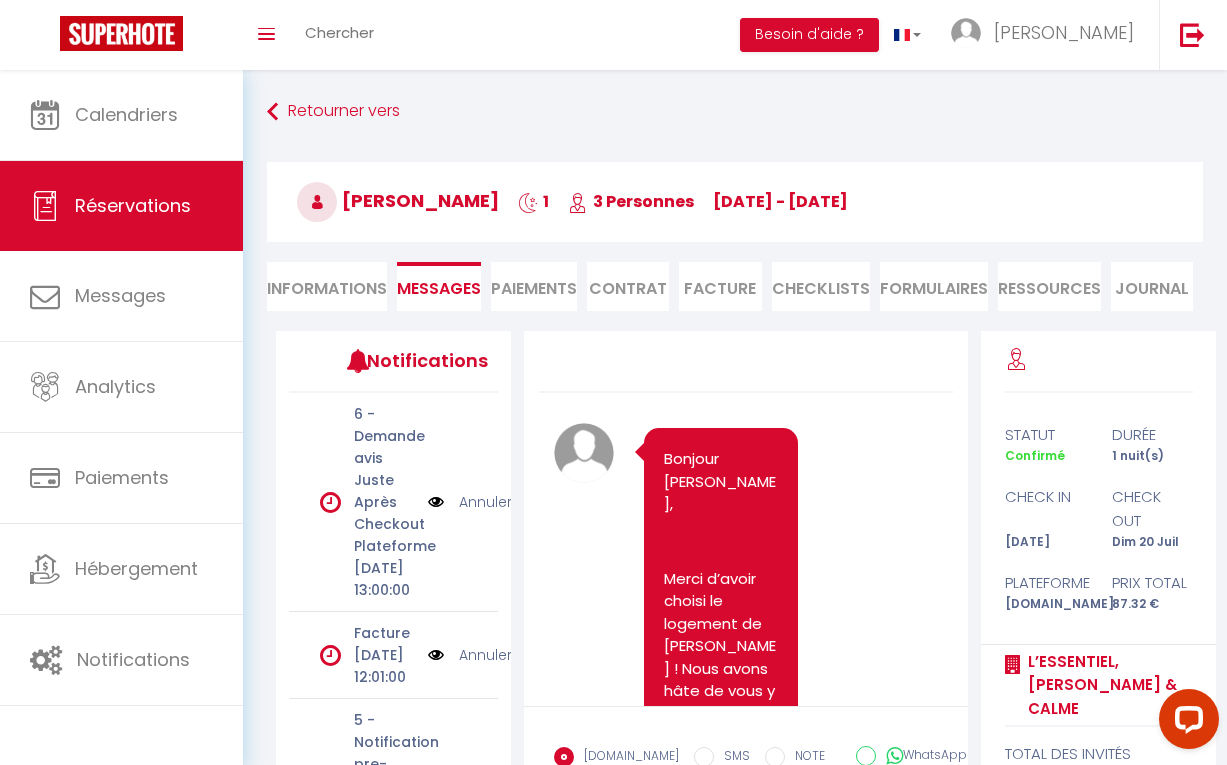 scroll, scrollTop: 1196, scrollLeft: 0, axis: vertical 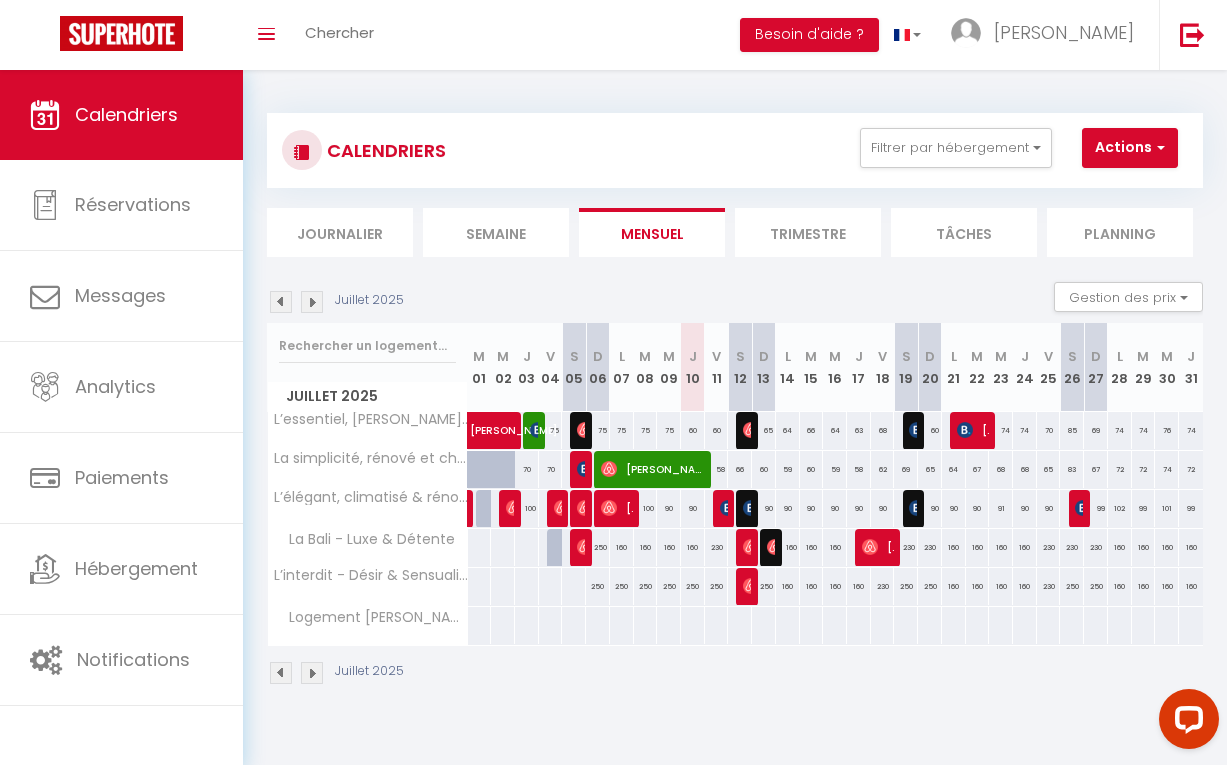 click on "[PERSON_NAME]" at bounding box center [973, 430] 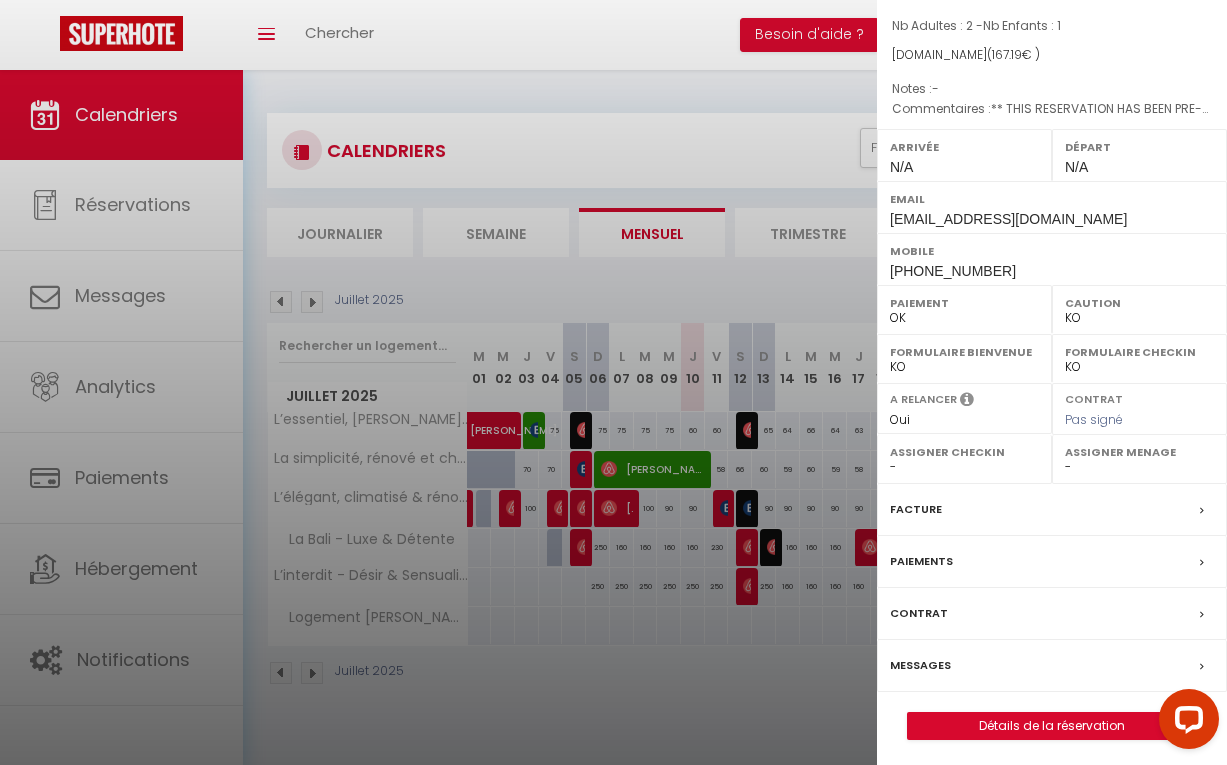 scroll, scrollTop: 161, scrollLeft: 0, axis: vertical 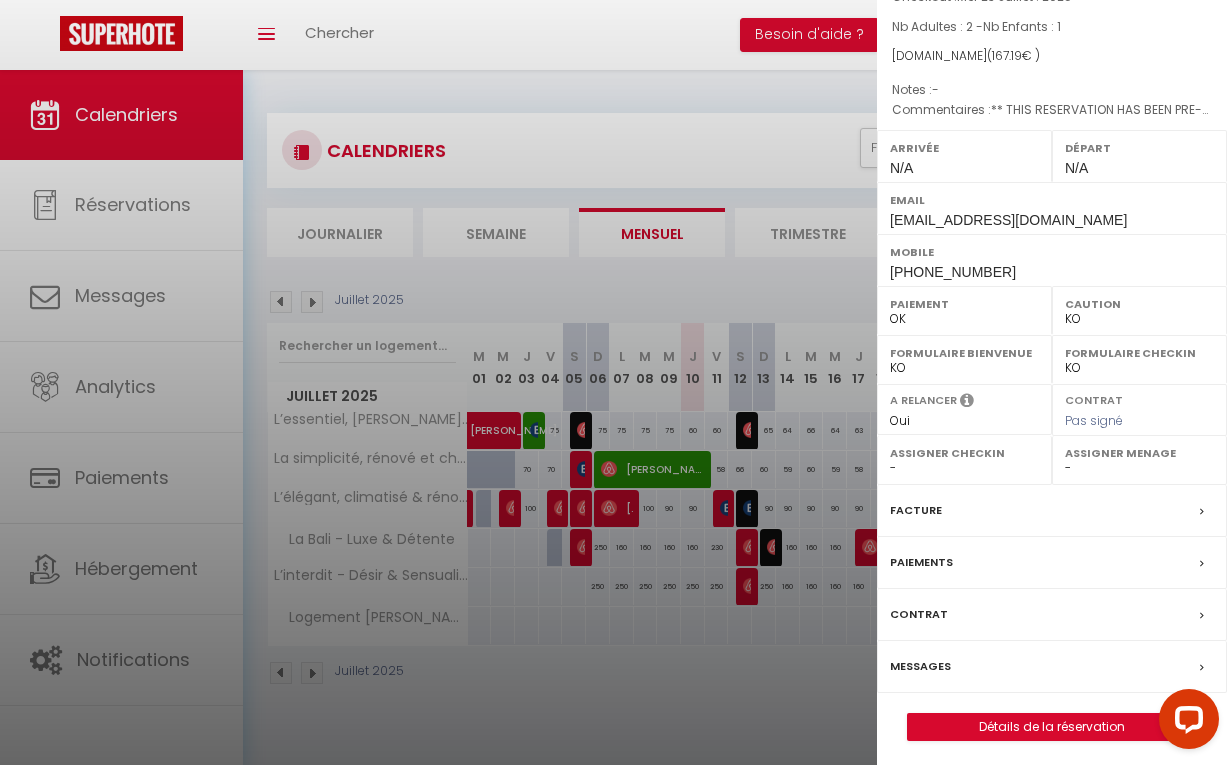 click on "Messages" at bounding box center [1052, 667] 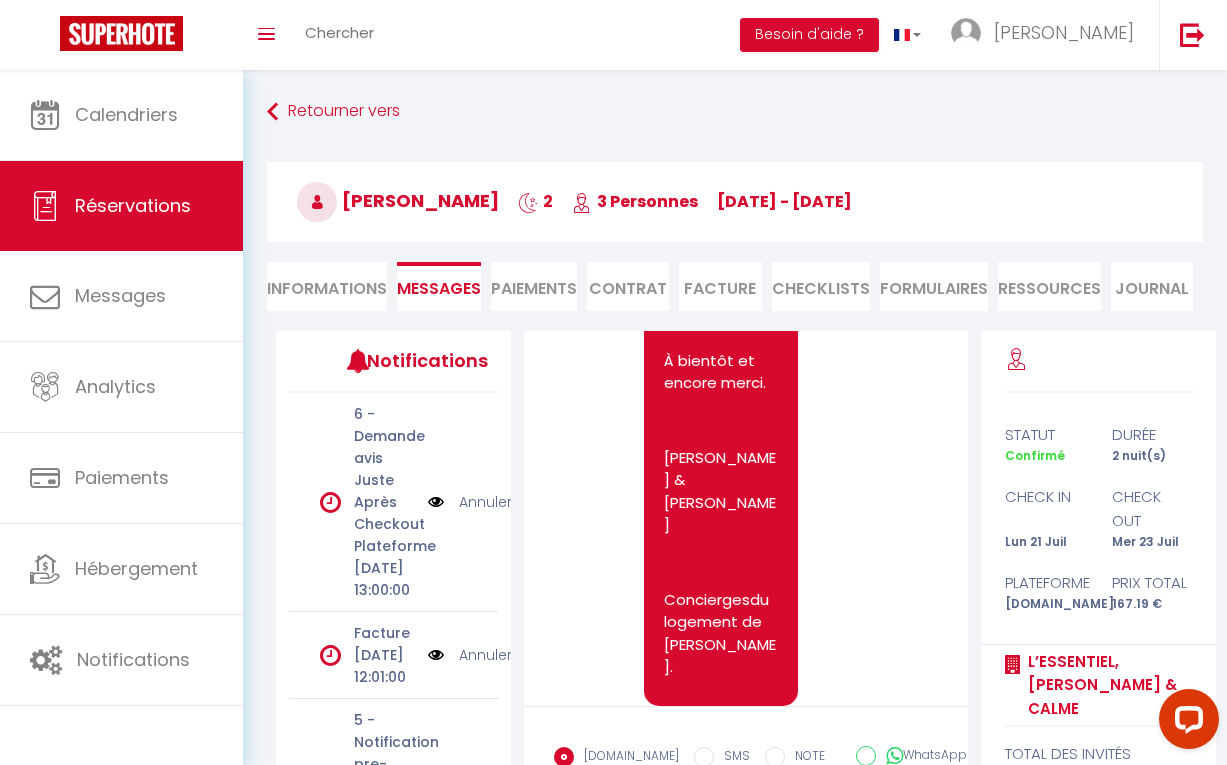 scroll, scrollTop: 1196, scrollLeft: 0, axis: vertical 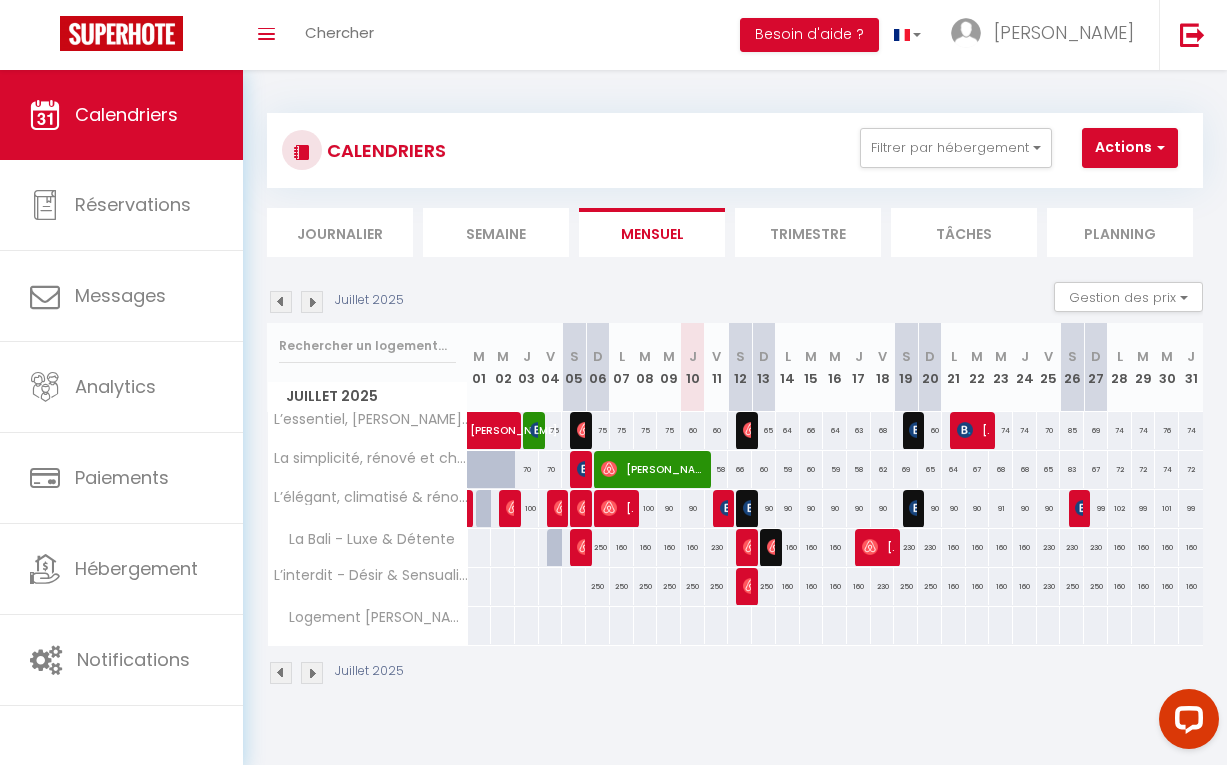 click at bounding box center [751, 430] 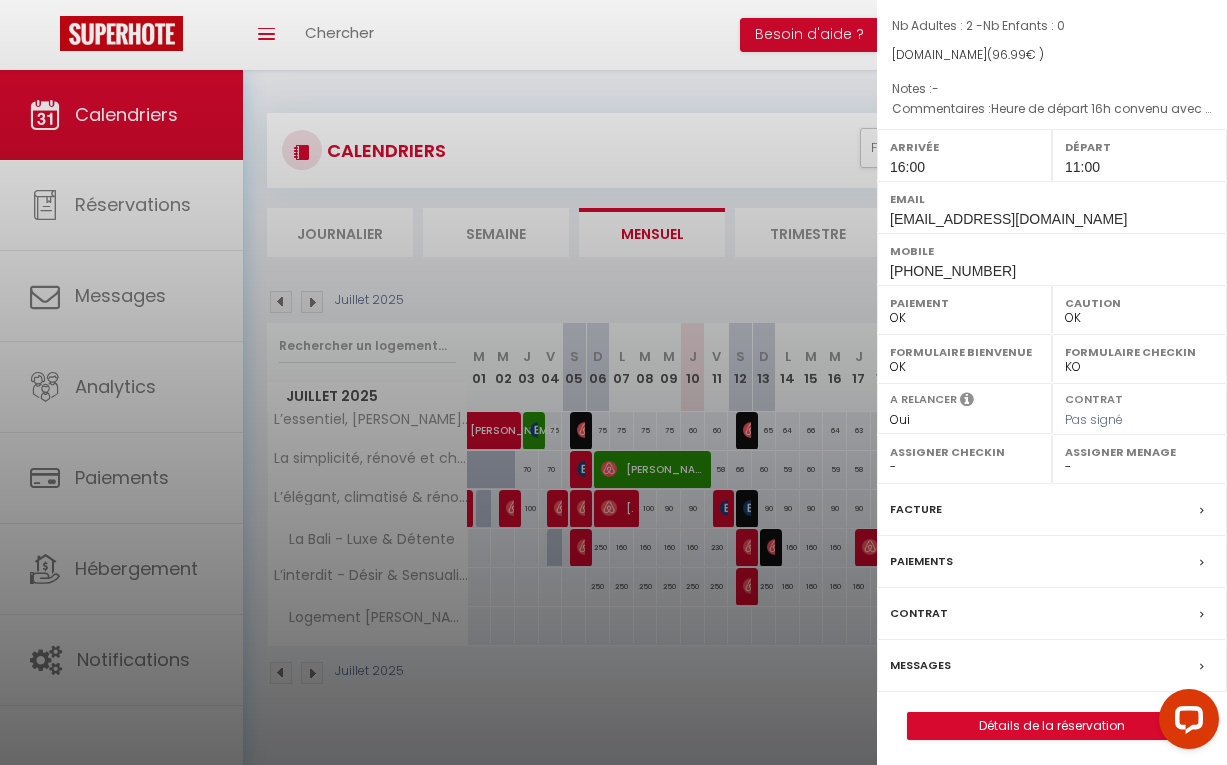 scroll, scrollTop: 161, scrollLeft: 0, axis: vertical 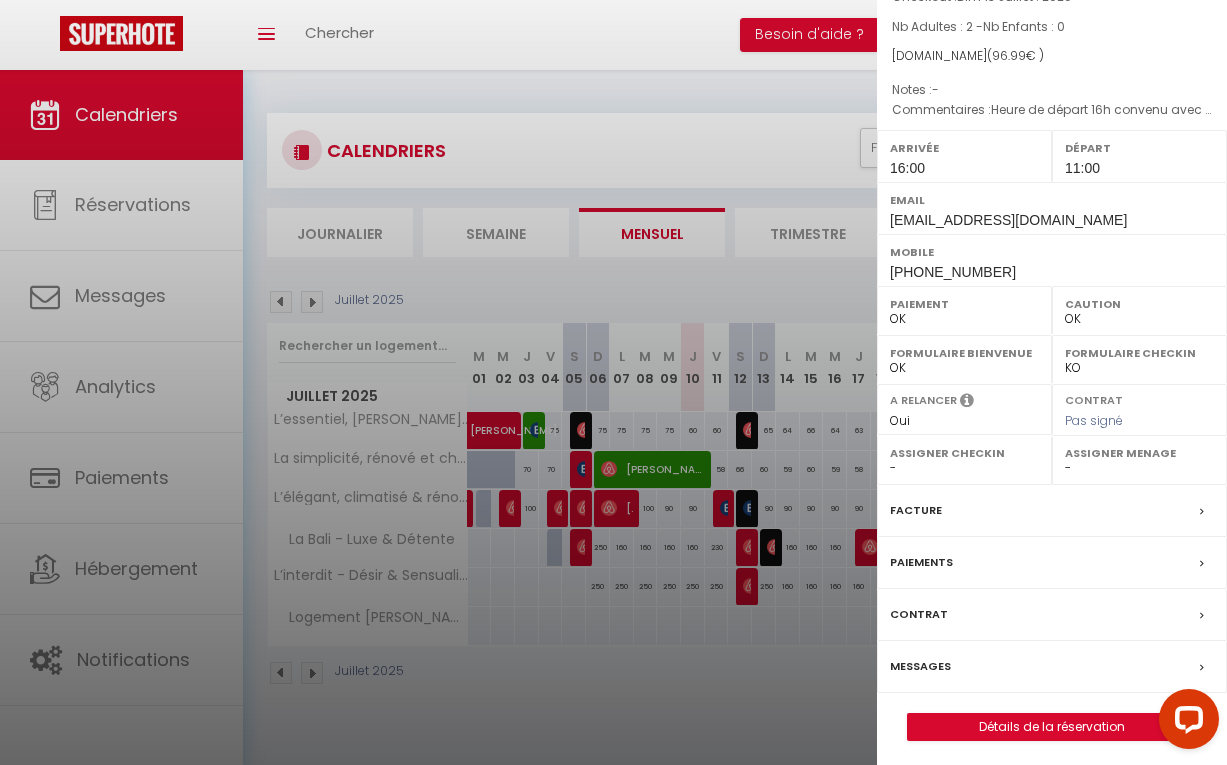 click on "Messages" at bounding box center (920, 666) 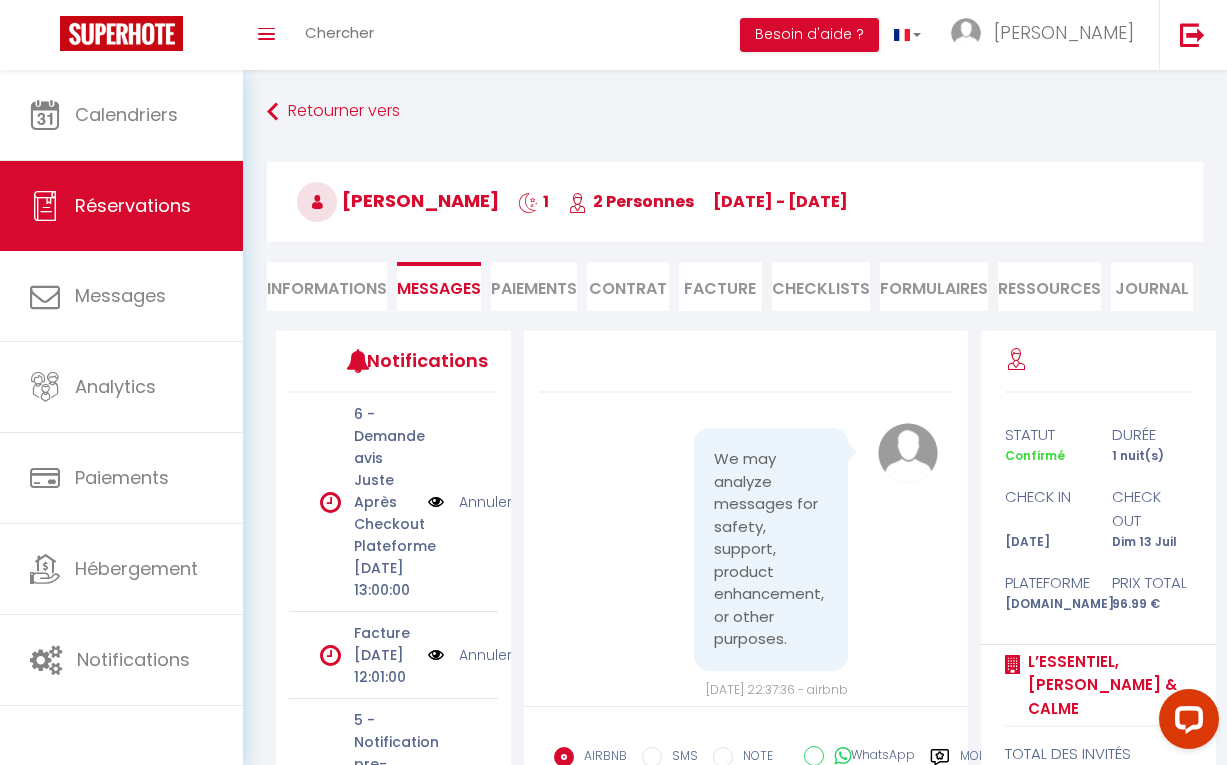 scroll, scrollTop: 2651, scrollLeft: 0, axis: vertical 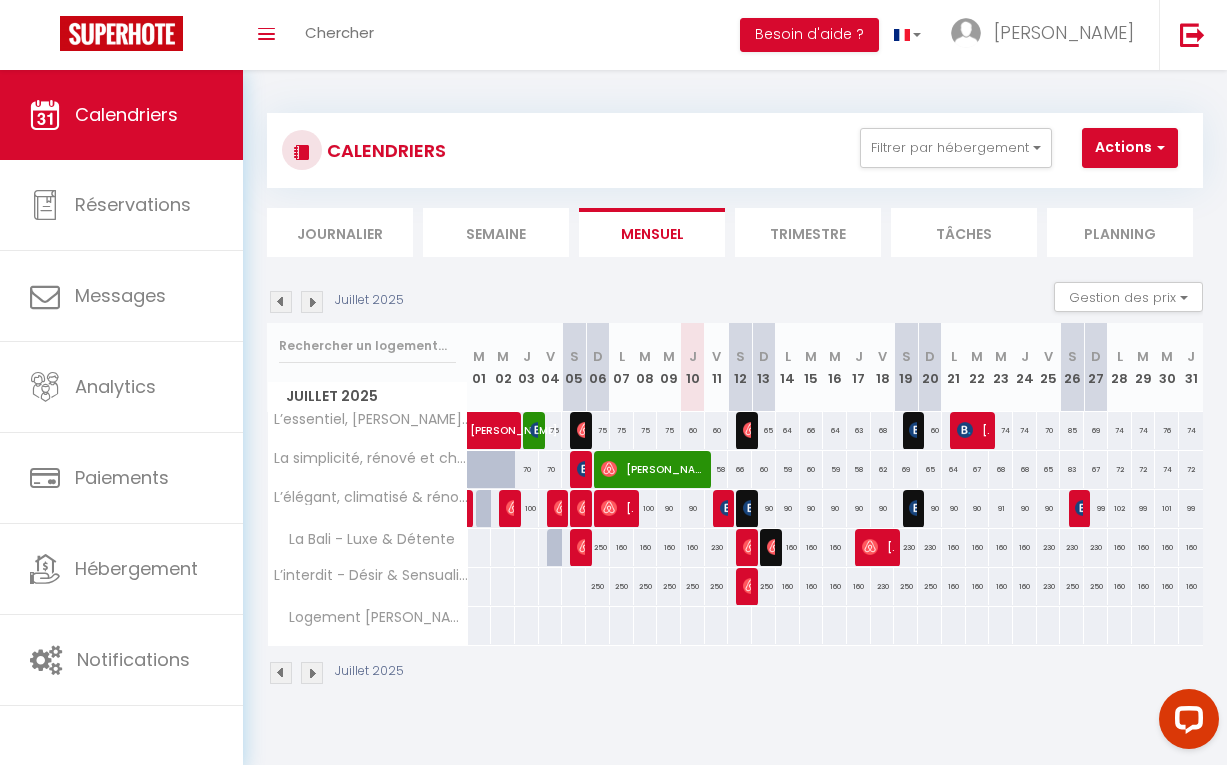 click on "[PERSON_NAME]" at bounding box center (913, 430) 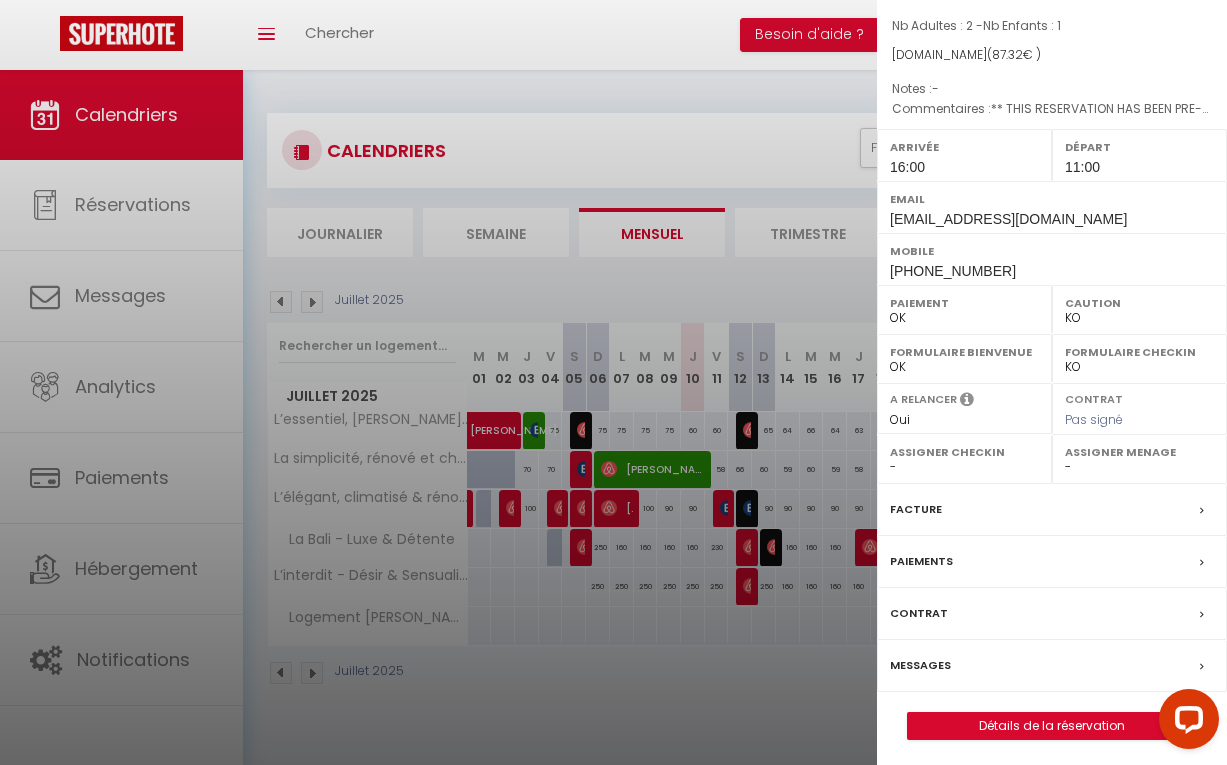 scroll, scrollTop: 161, scrollLeft: 0, axis: vertical 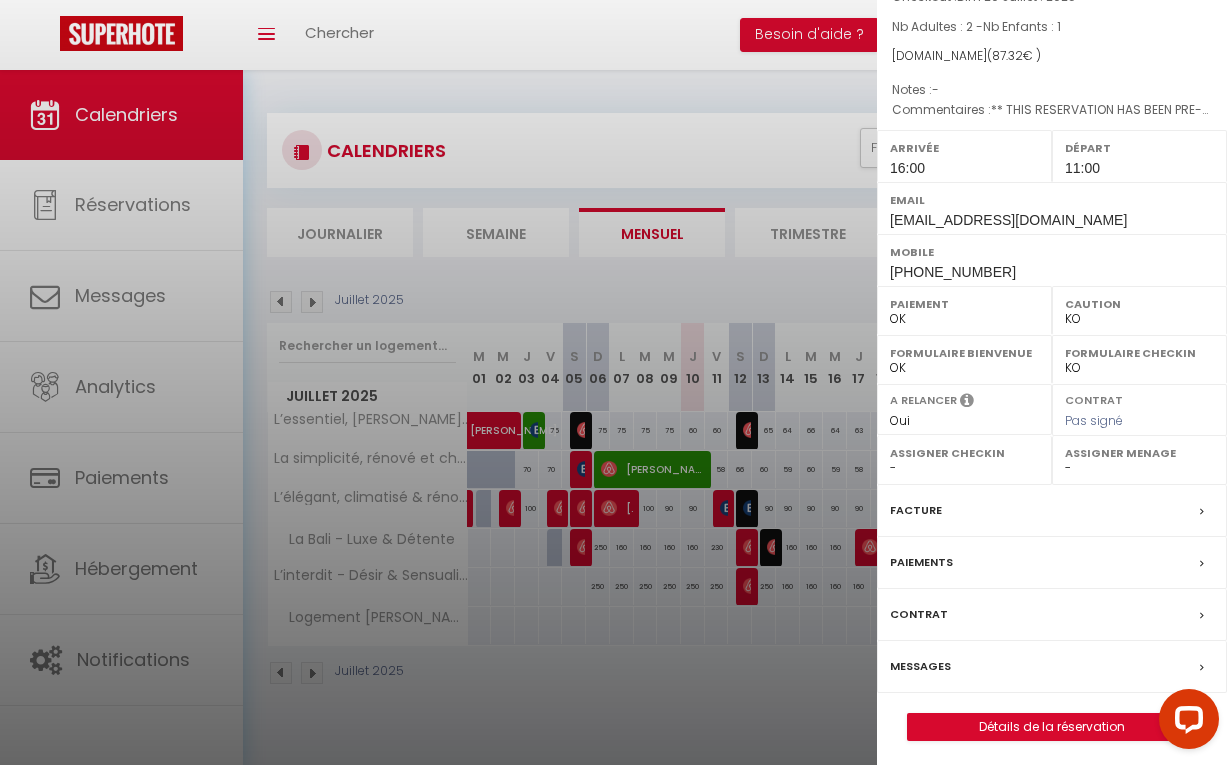 click on "Messages" at bounding box center (920, 666) 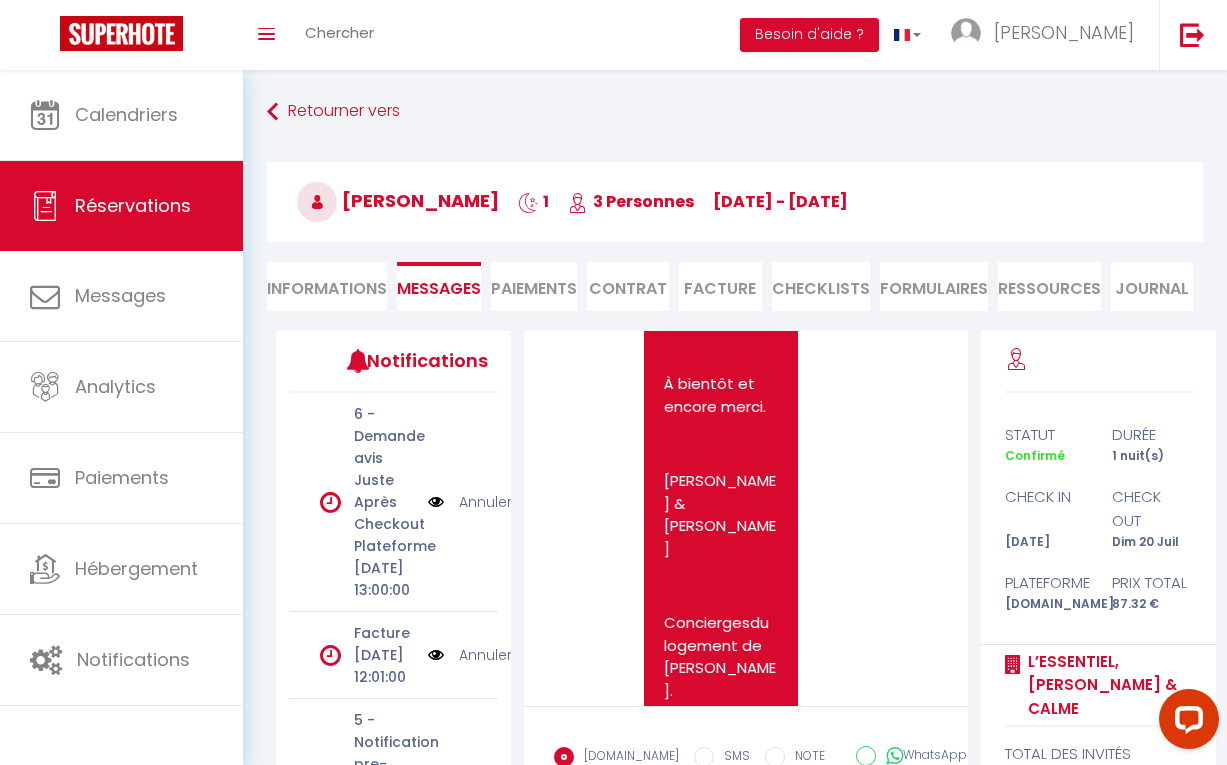scroll, scrollTop: 1196, scrollLeft: 0, axis: vertical 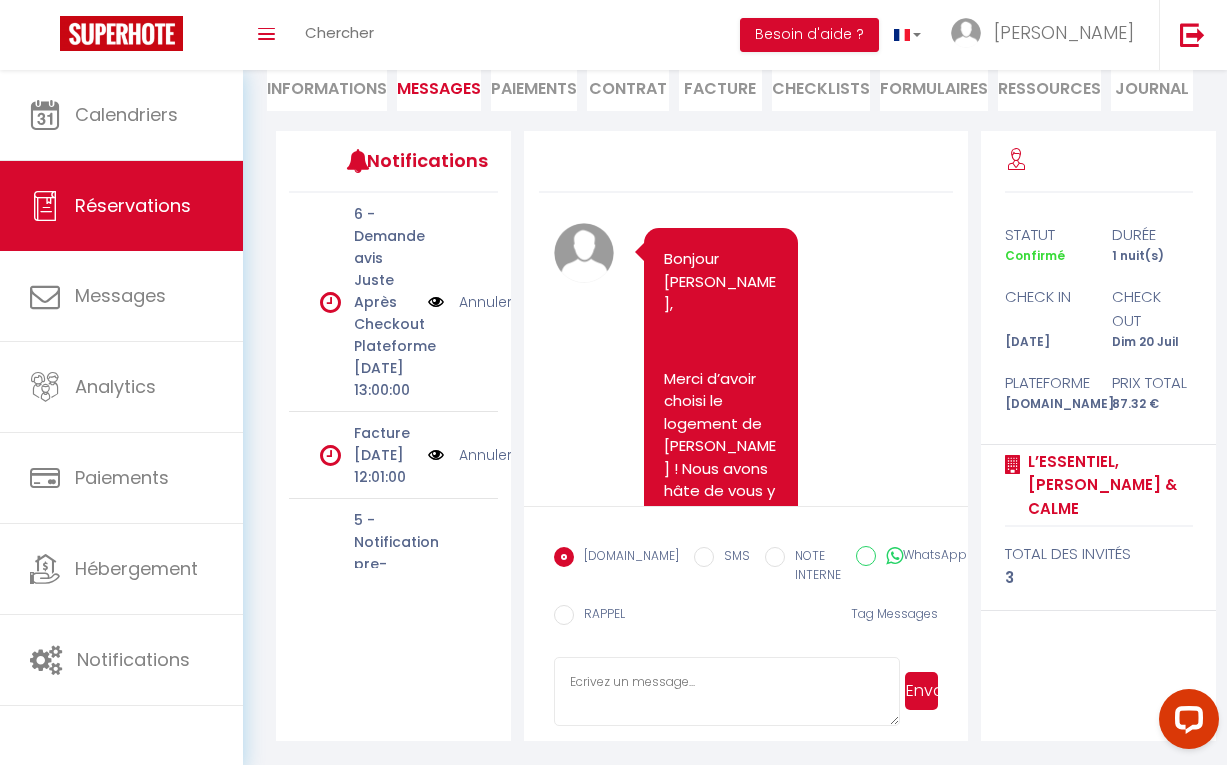 click on "Informations" at bounding box center (327, 86) 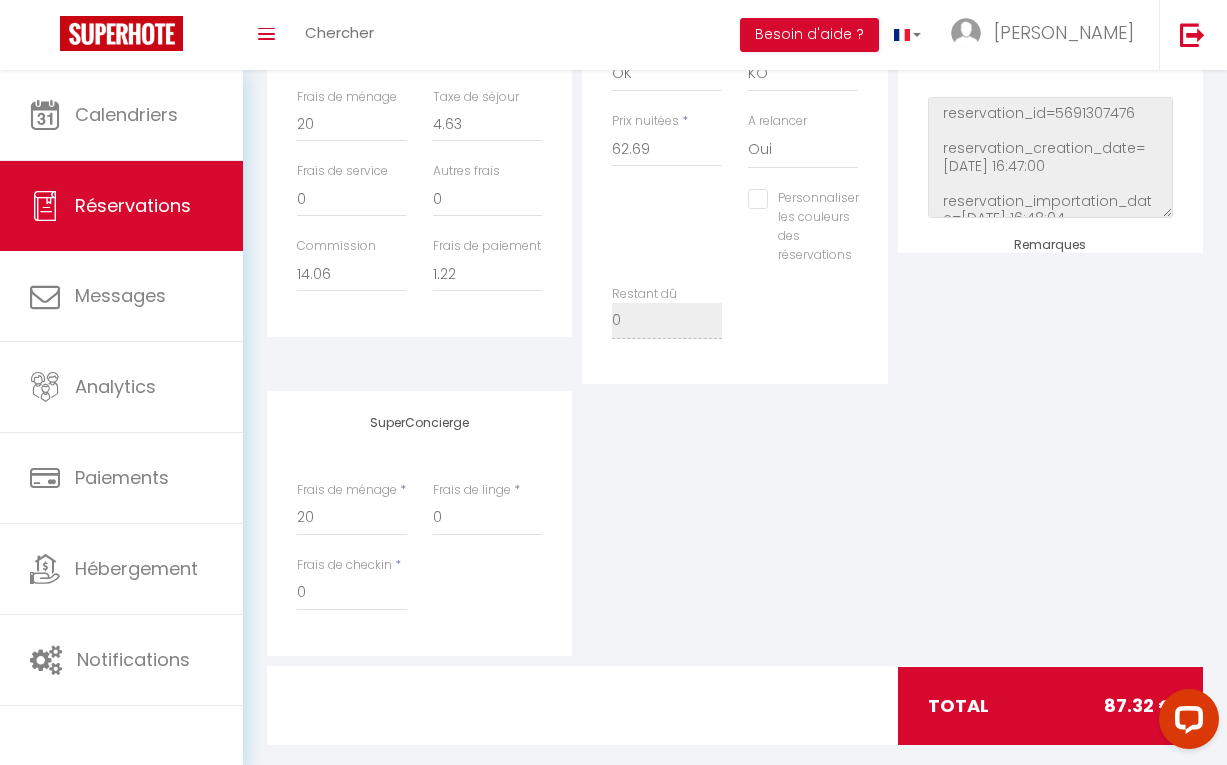 scroll, scrollTop: 727, scrollLeft: 0, axis: vertical 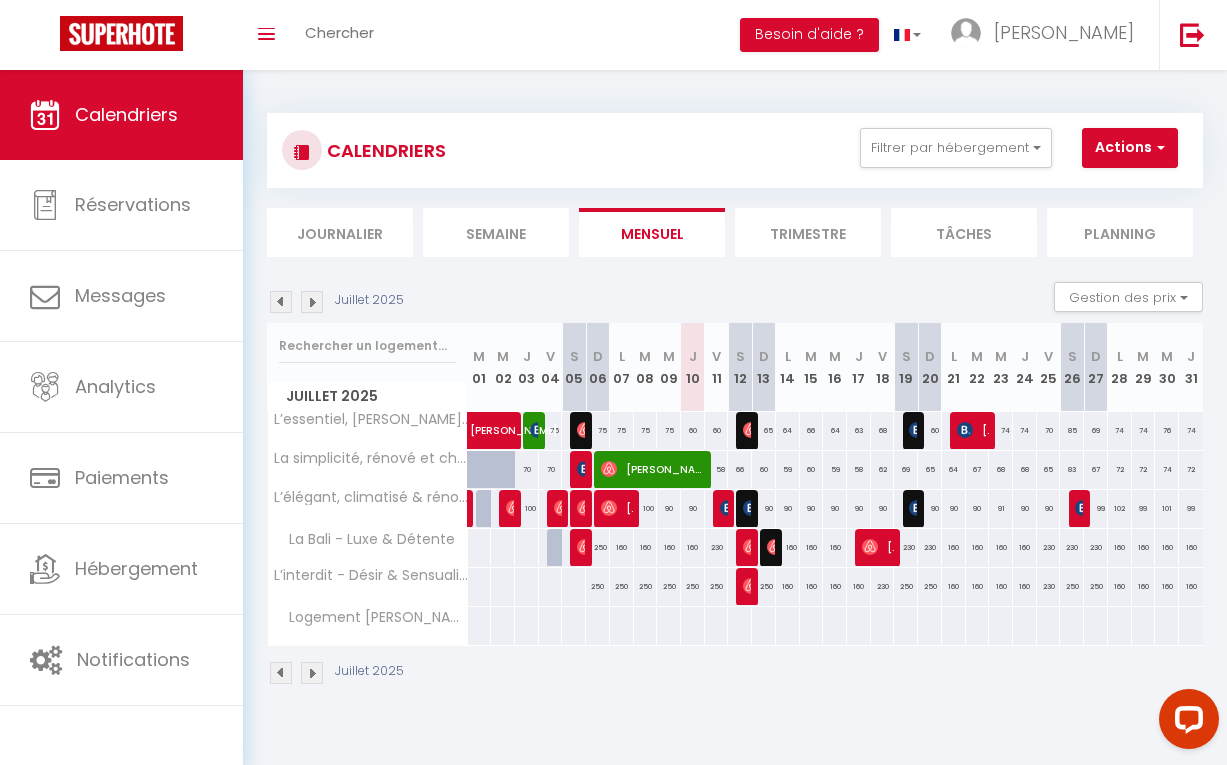 click at bounding box center (965, 430) 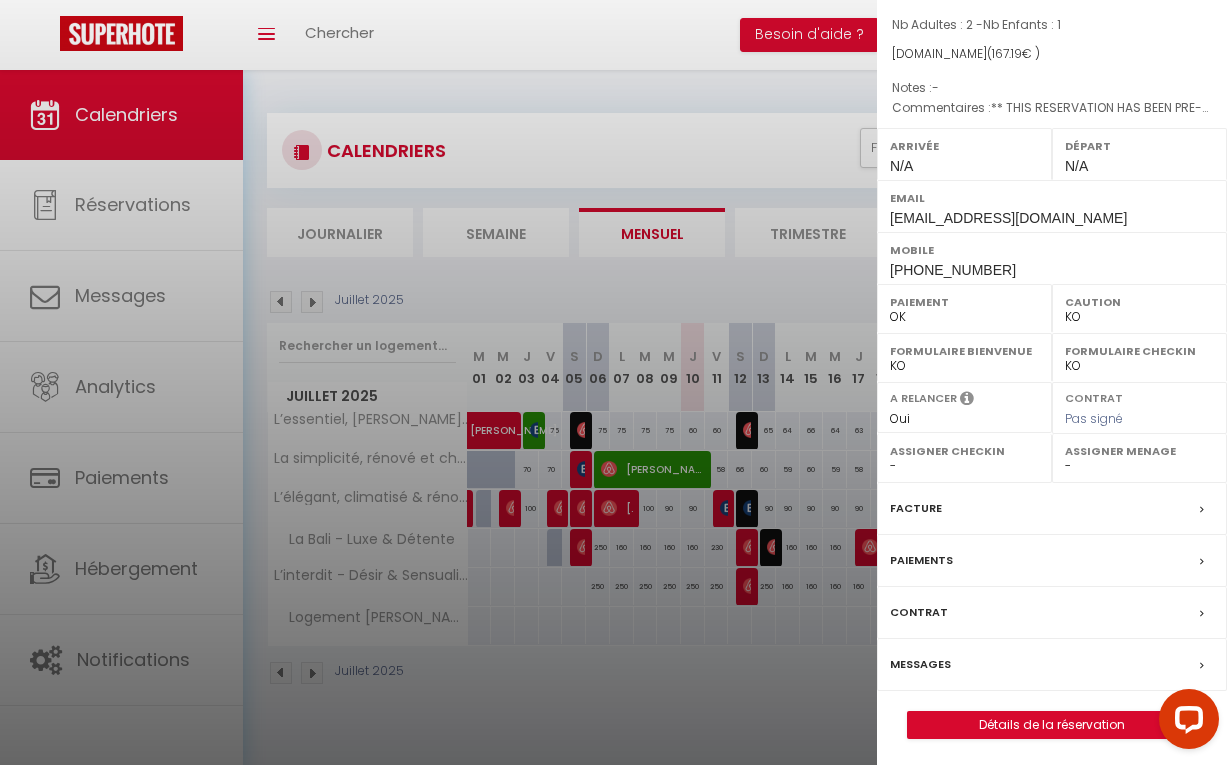 scroll, scrollTop: 161, scrollLeft: 0, axis: vertical 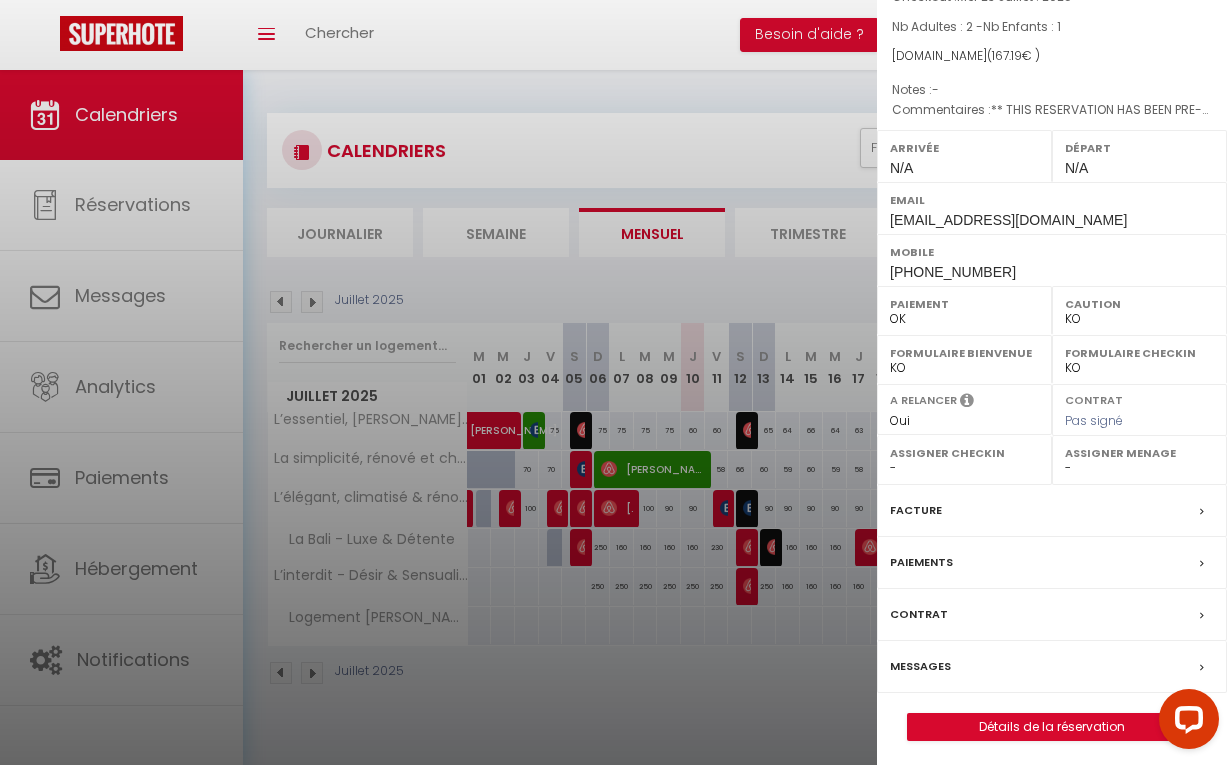 click on "Messages" at bounding box center [920, 666] 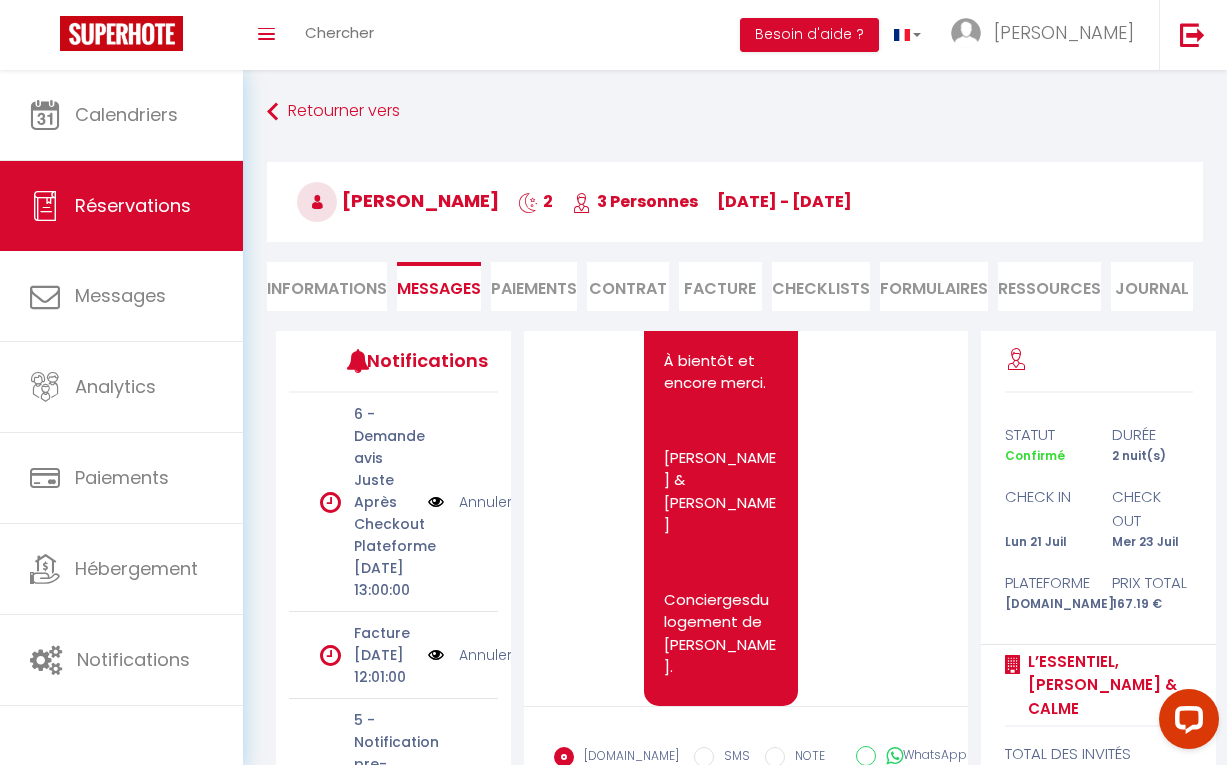 scroll, scrollTop: 1196, scrollLeft: 0, axis: vertical 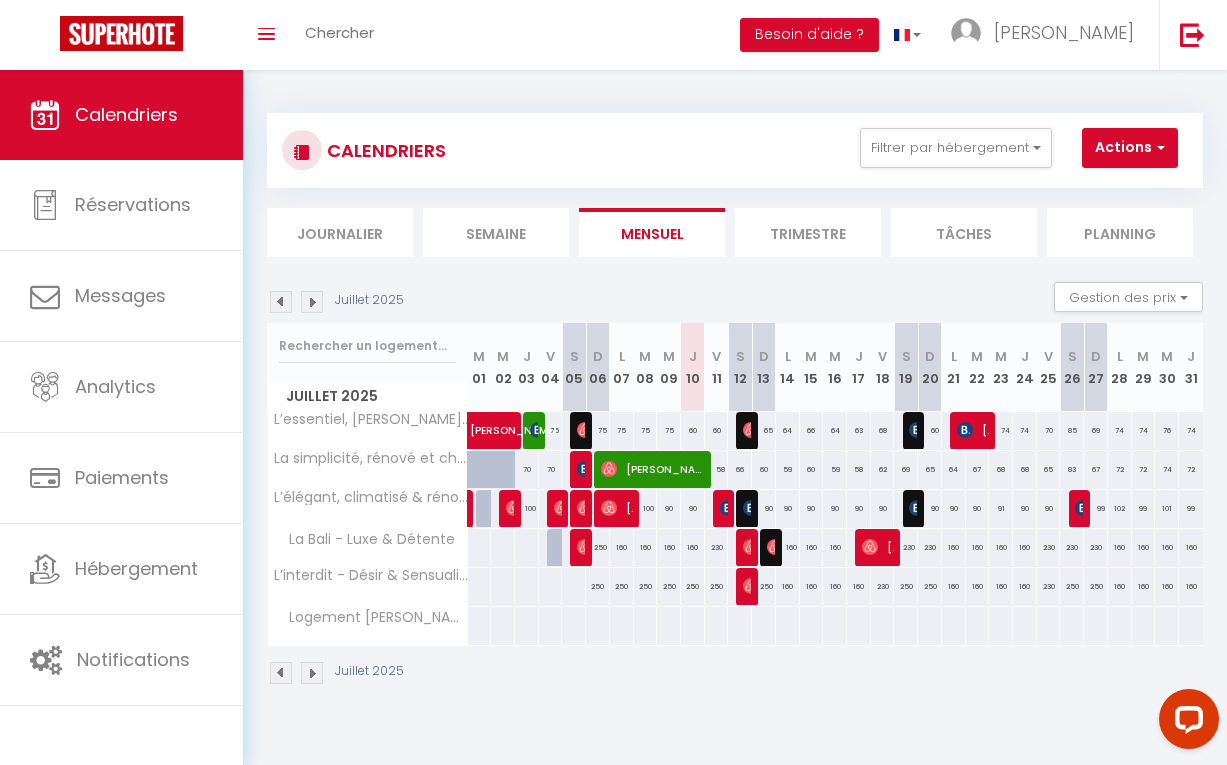 click on "[PERSON_NAME]" at bounding box center [913, 508] 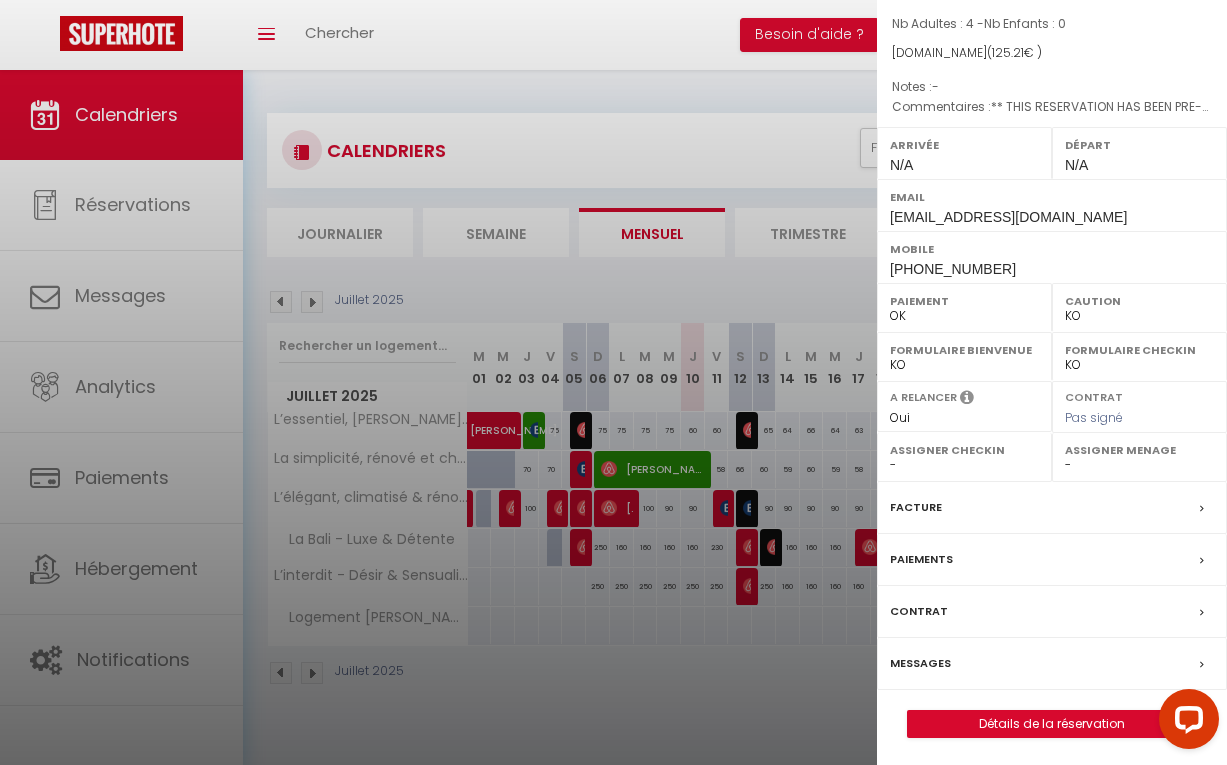 scroll, scrollTop: 162, scrollLeft: 0, axis: vertical 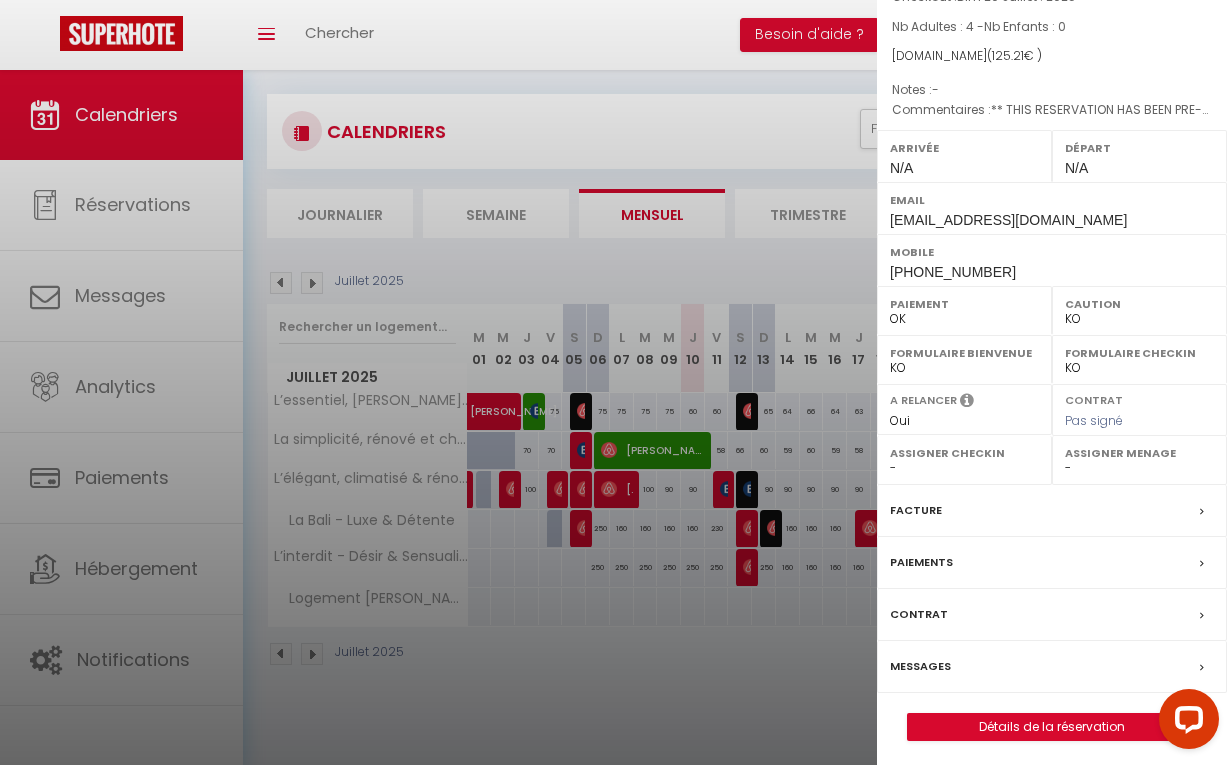 click on "Messages" at bounding box center [920, 666] 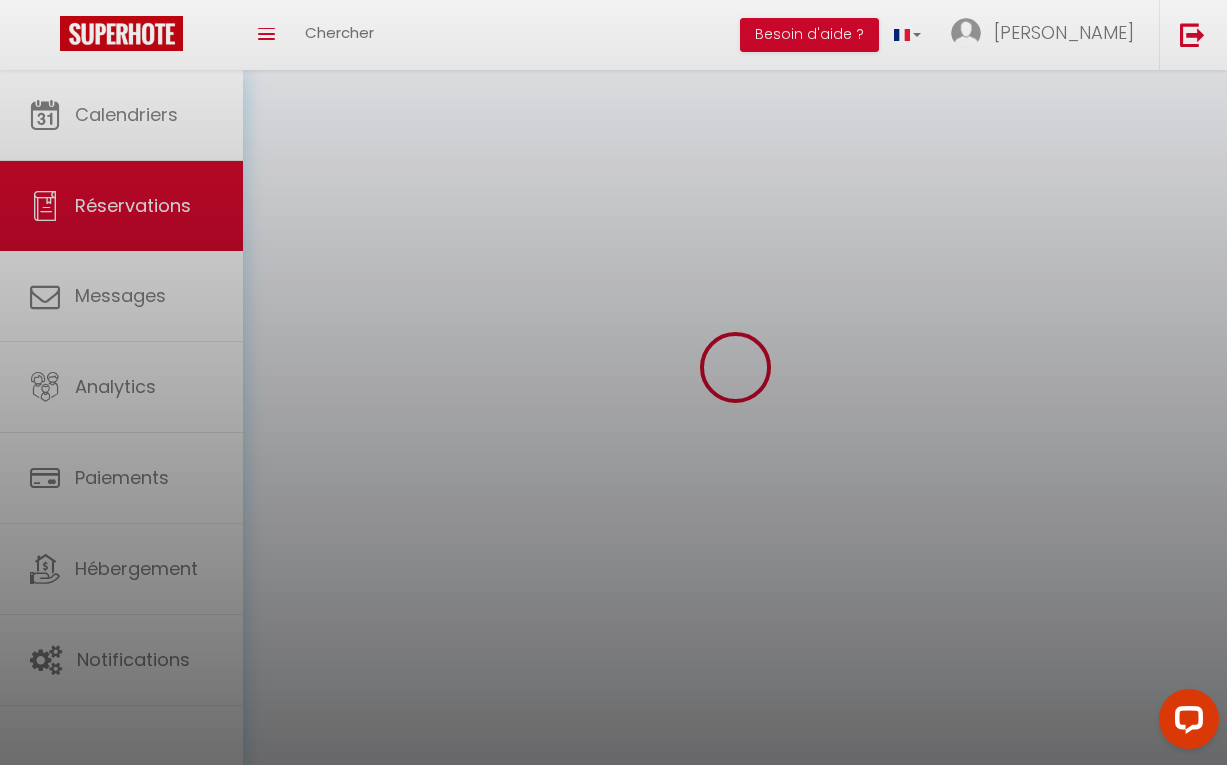 scroll, scrollTop: 0, scrollLeft: 0, axis: both 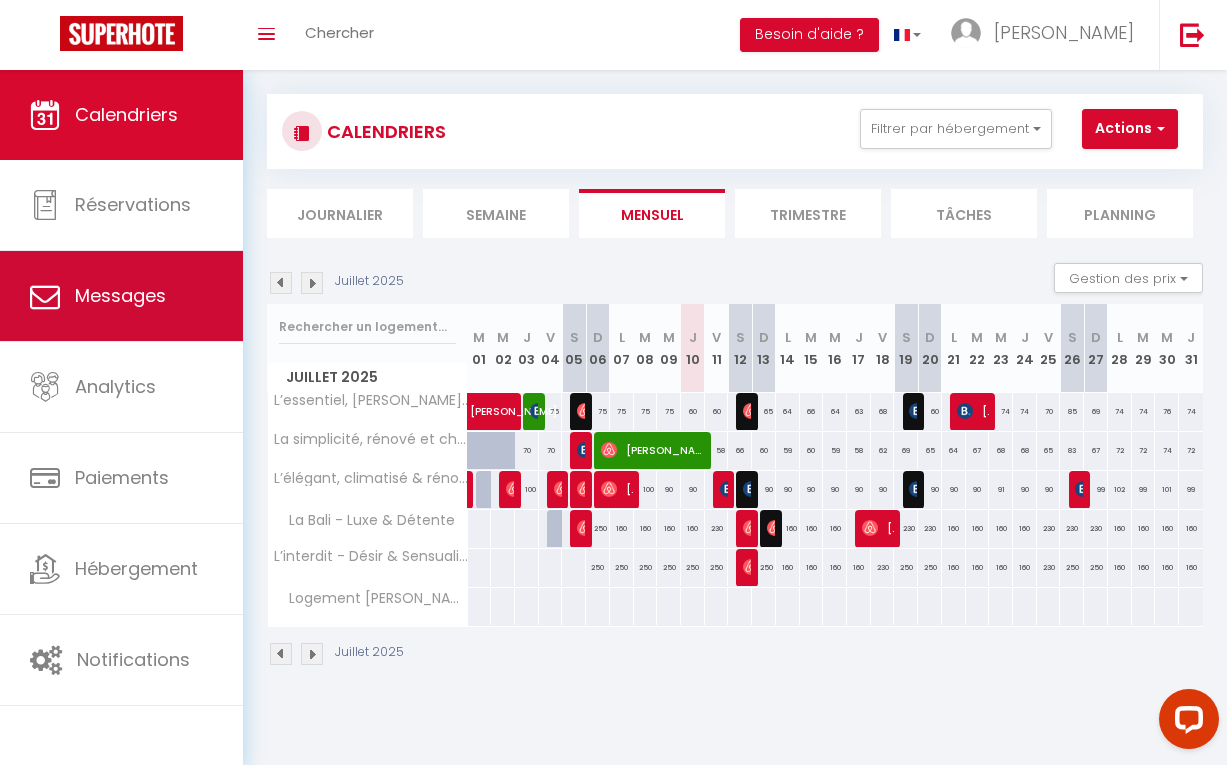 click on "Messages" at bounding box center [121, 296] 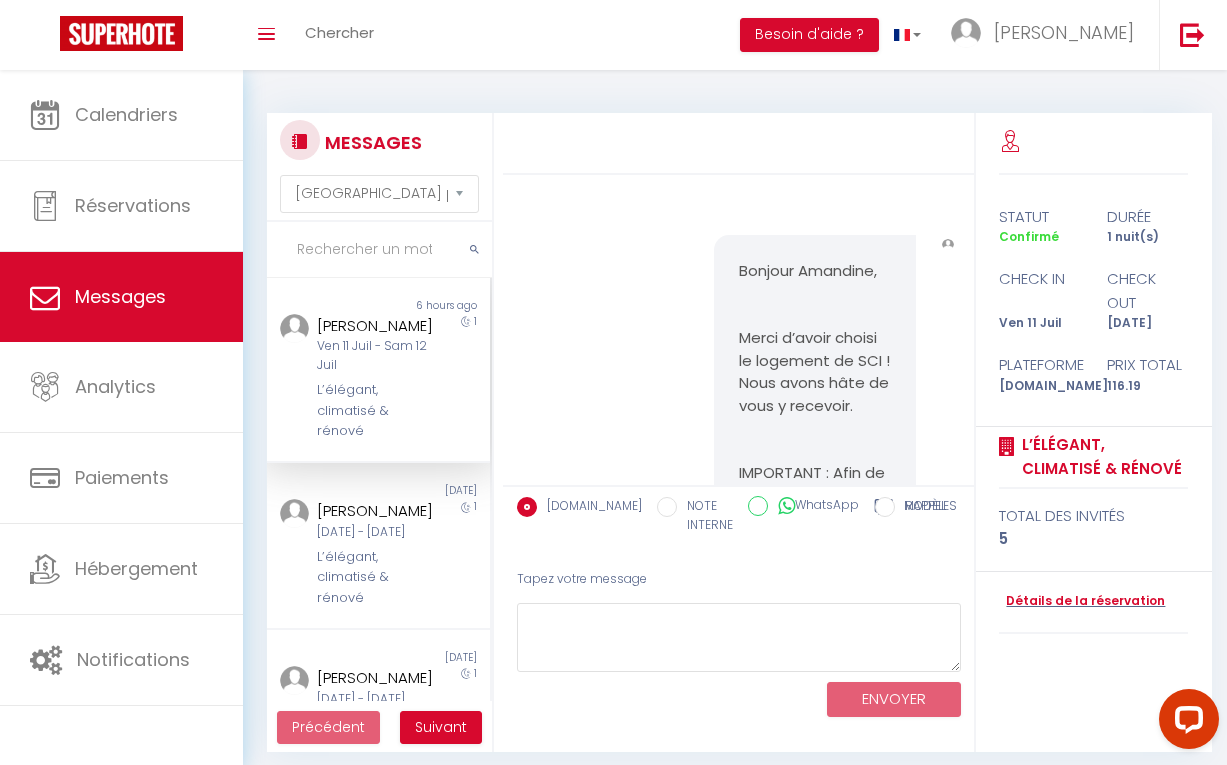 scroll, scrollTop: 3676, scrollLeft: 0, axis: vertical 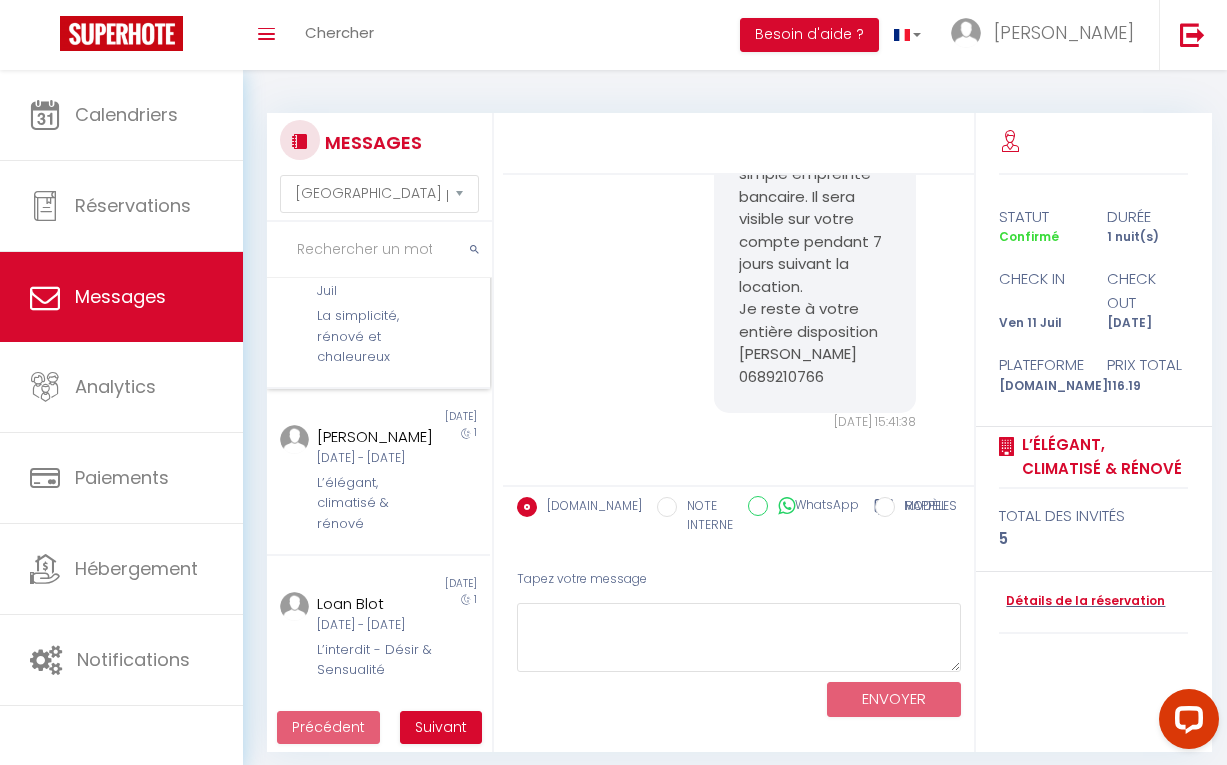 click on "[PERSON_NAME]" at bounding box center [375, 252] 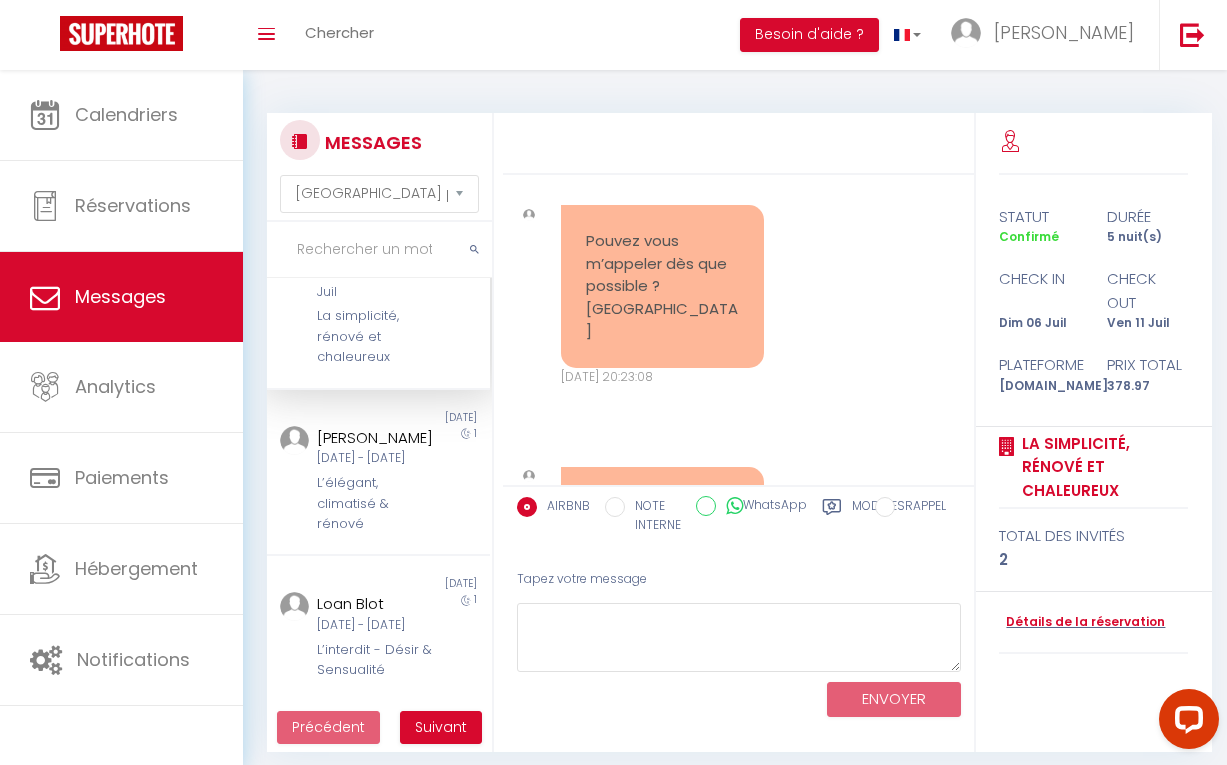 scroll, scrollTop: 3658, scrollLeft: 0, axis: vertical 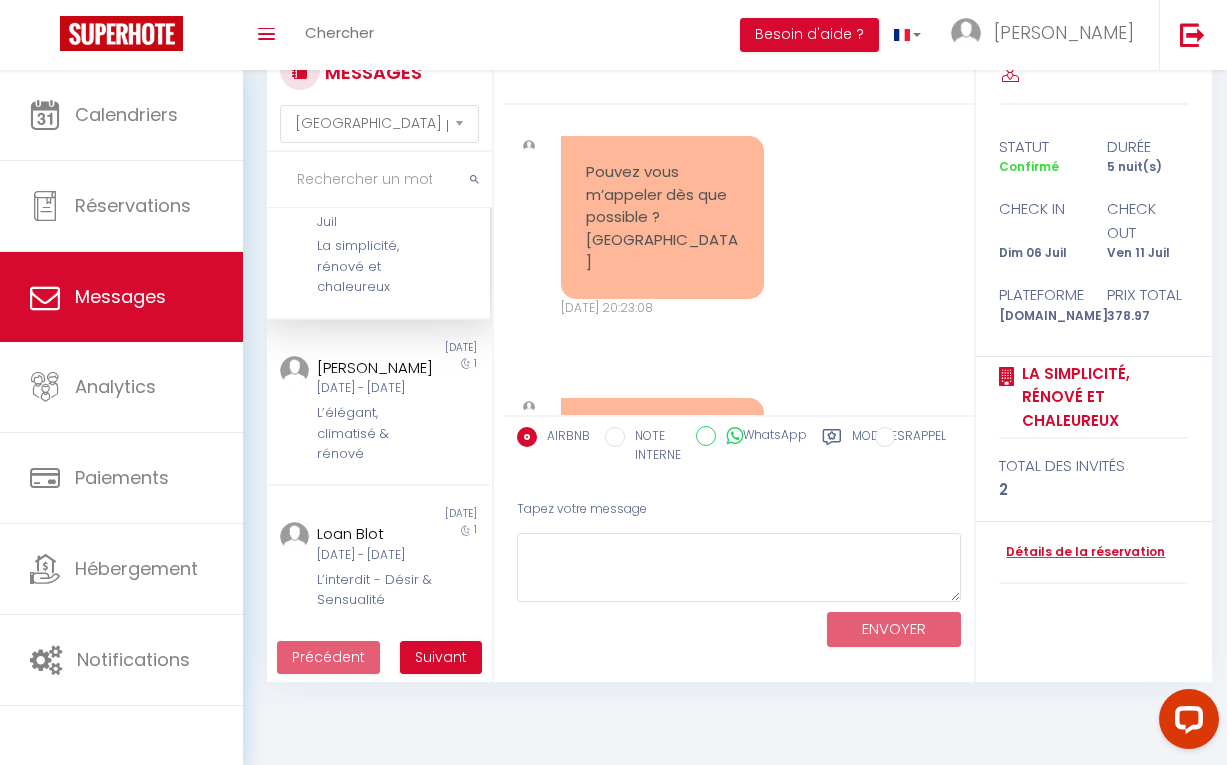 click on "Suivant" at bounding box center (441, 657) 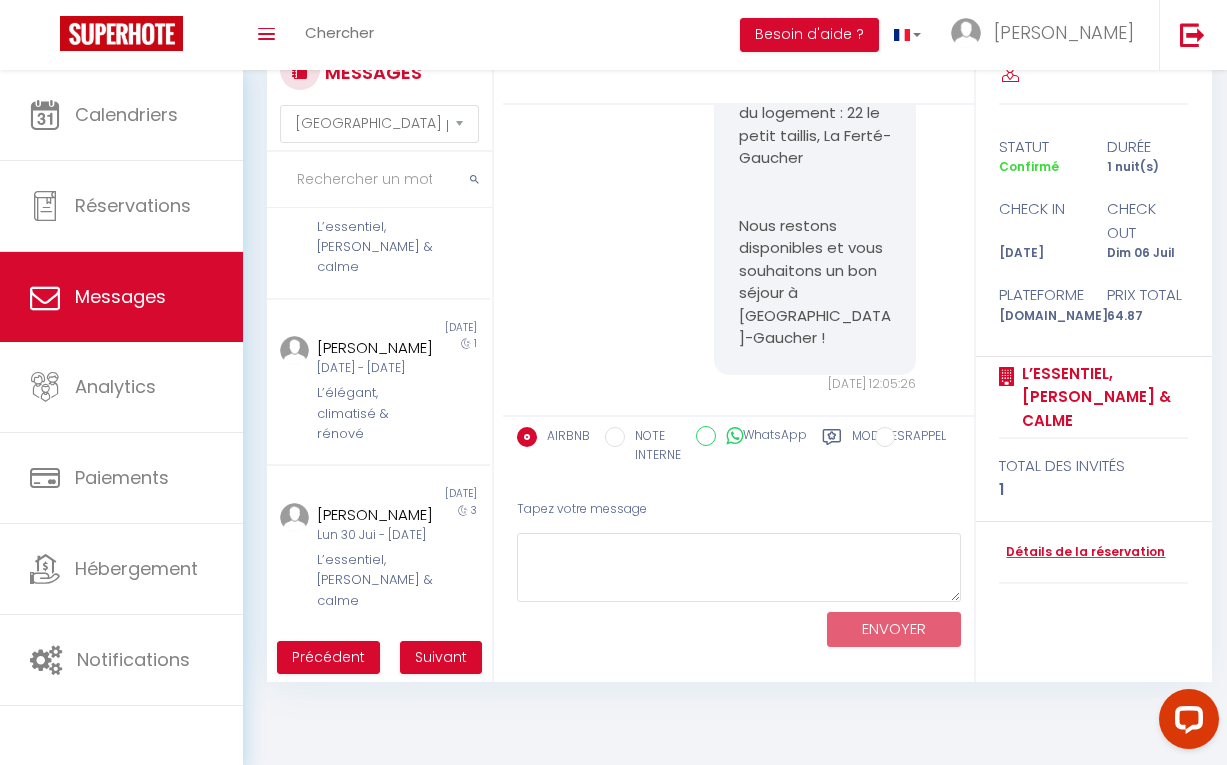 scroll, scrollTop: 7944, scrollLeft: 0, axis: vertical 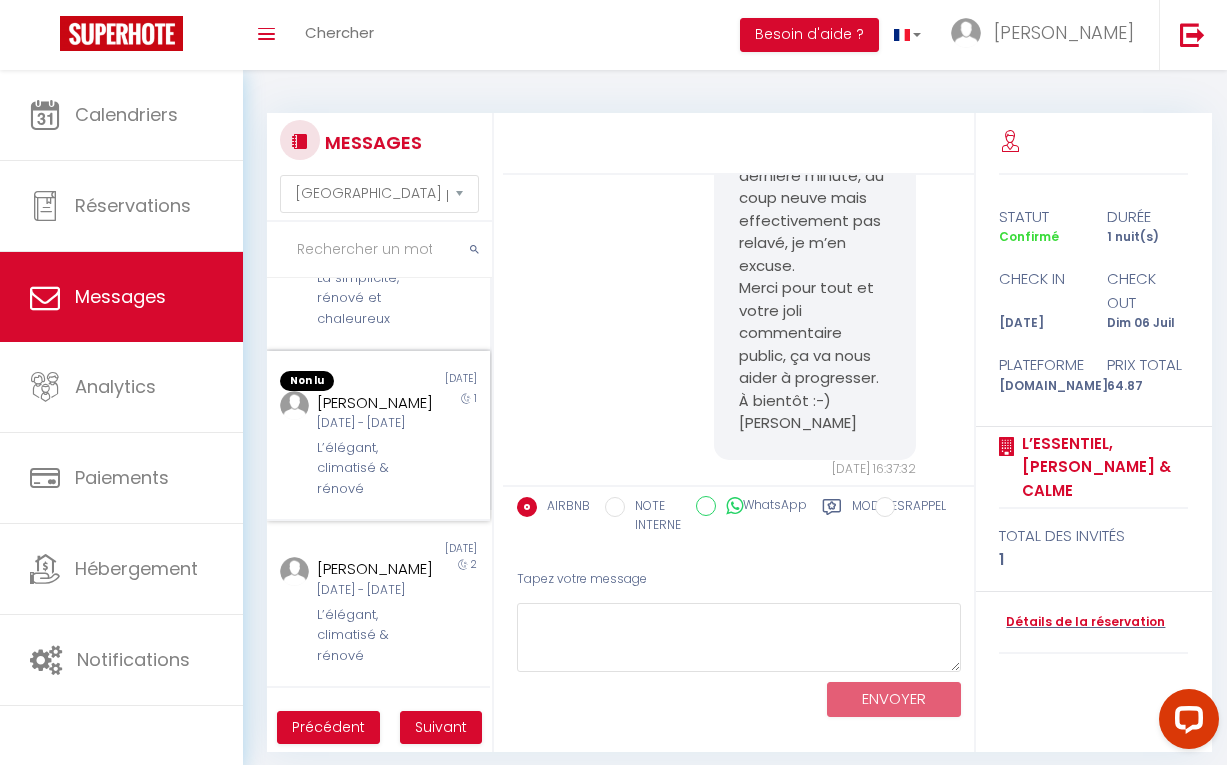 click on "[DATE] - [DATE]" at bounding box center [375, 423] 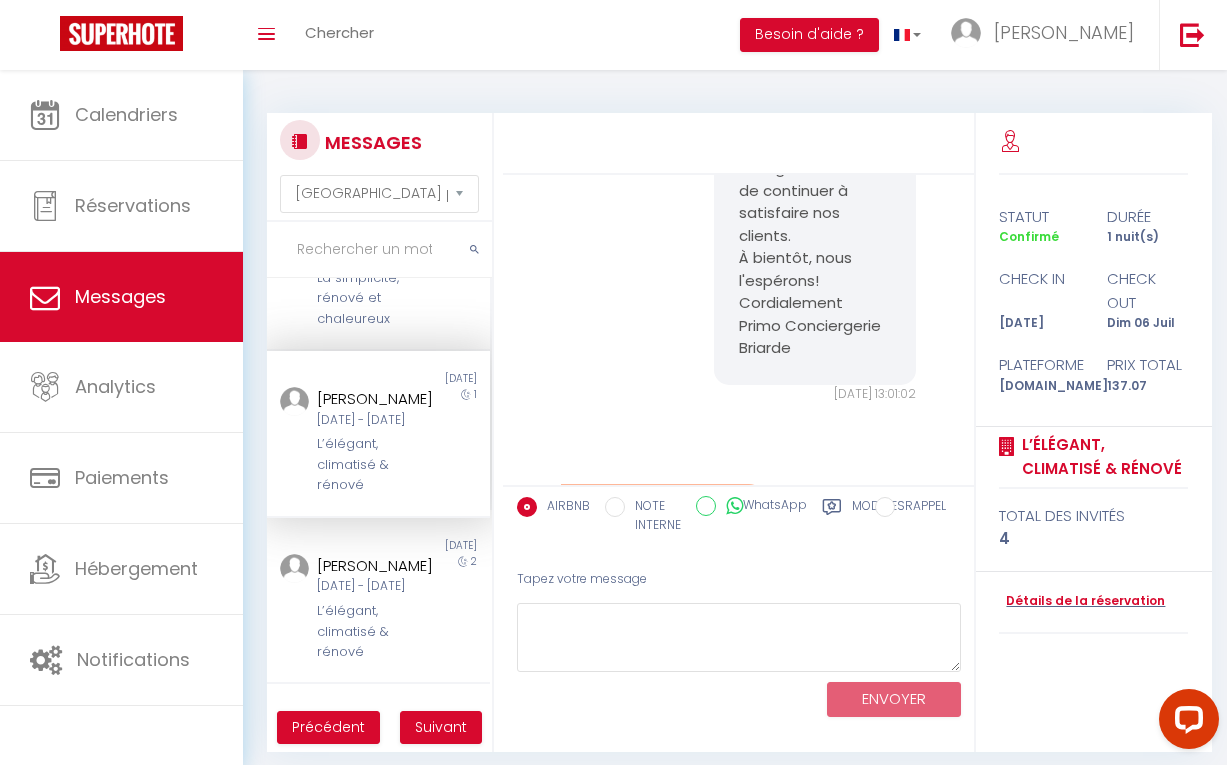 scroll, scrollTop: 8796, scrollLeft: 0, axis: vertical 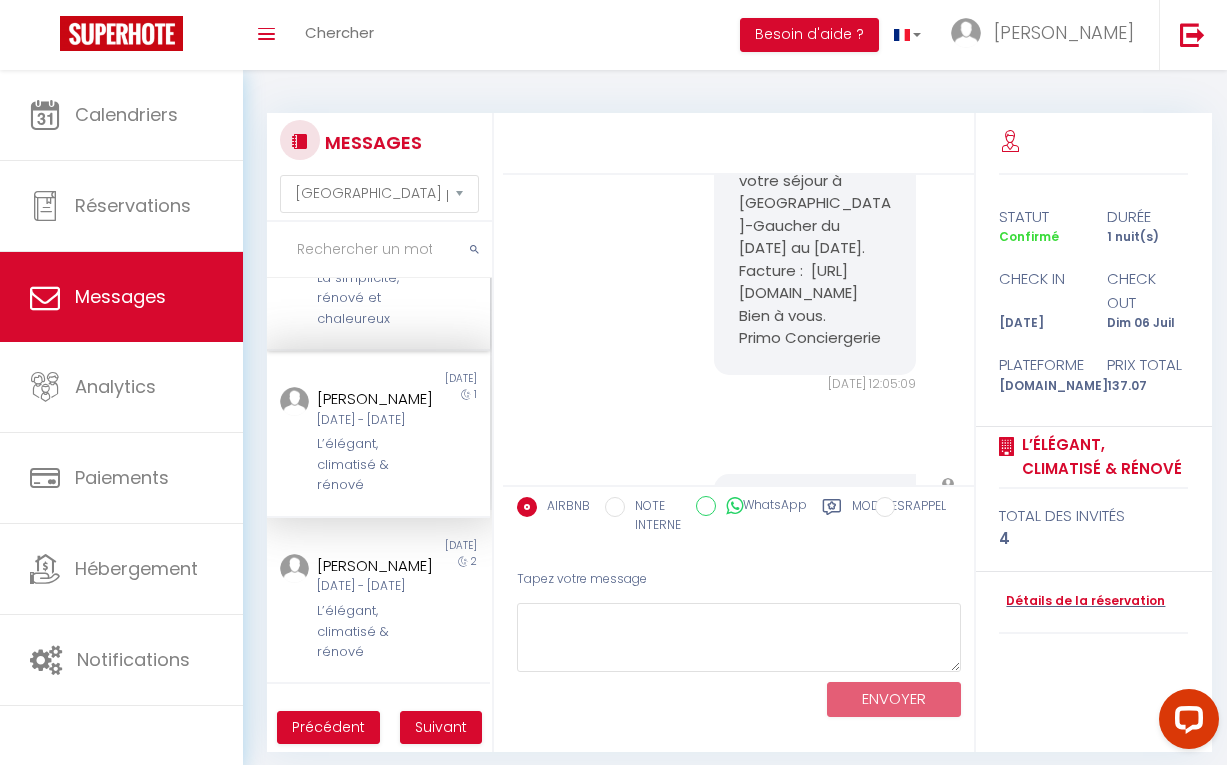 click on "La simplicité, rénové et chaleureux" at bounding box center [375, 298] 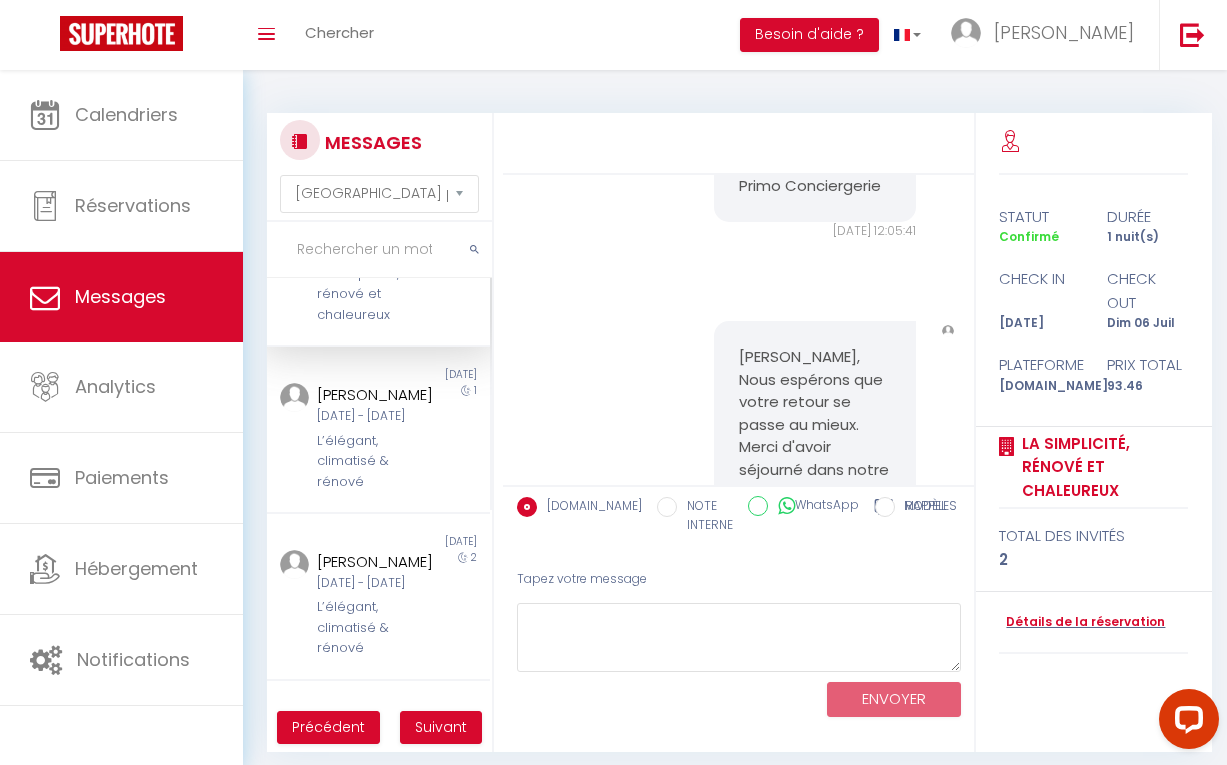 scroll, scrollTop: 7329, scrollLeft: 0, axis: vertical 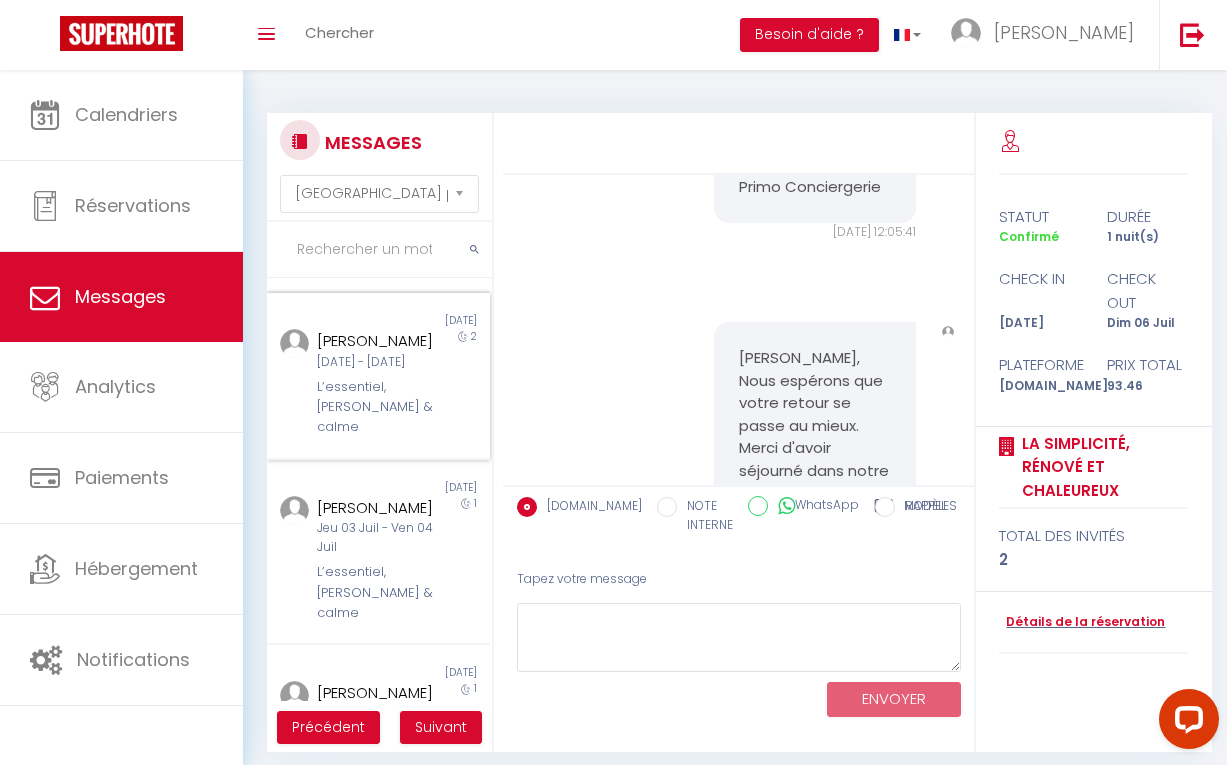 click on "L’essentiel, [PERSON_NAME] & calme" at bounding box center [375, 407] 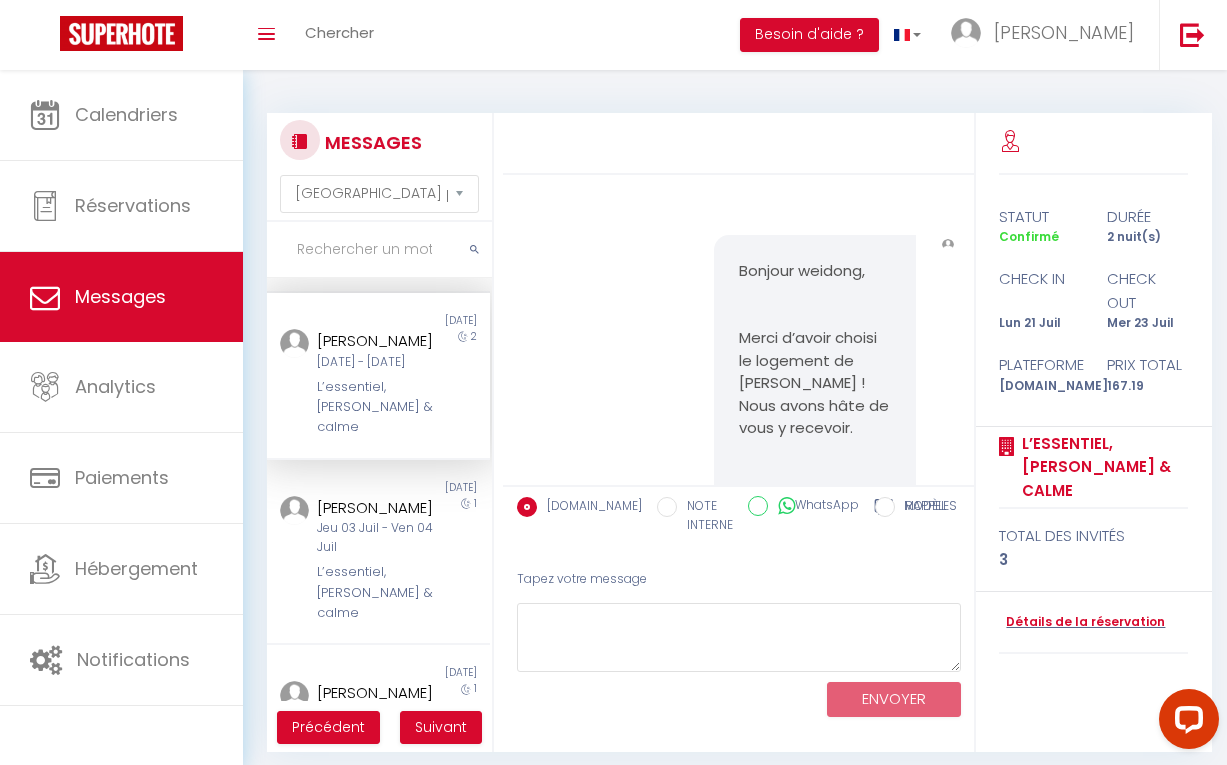 scroll, scrollTop: 0, scrollLeft: 0, axis: both 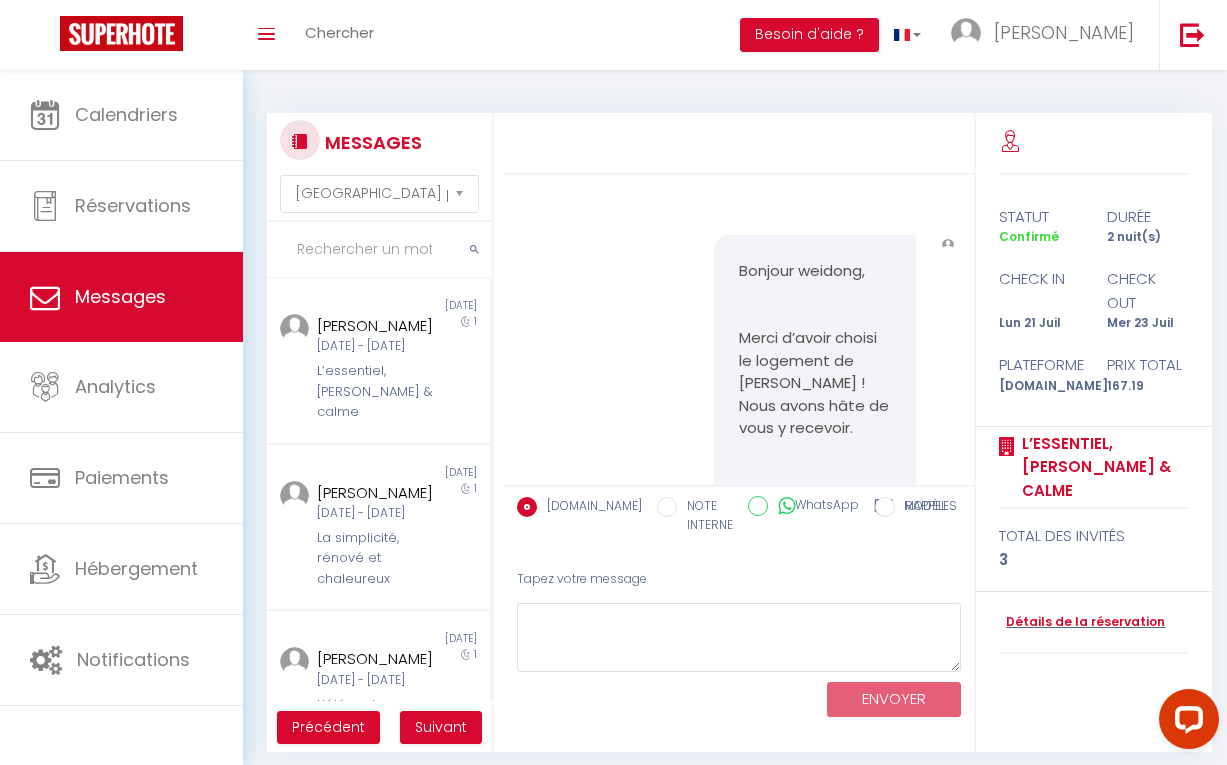 click on "Précédent" at bounding box center (328, 728) 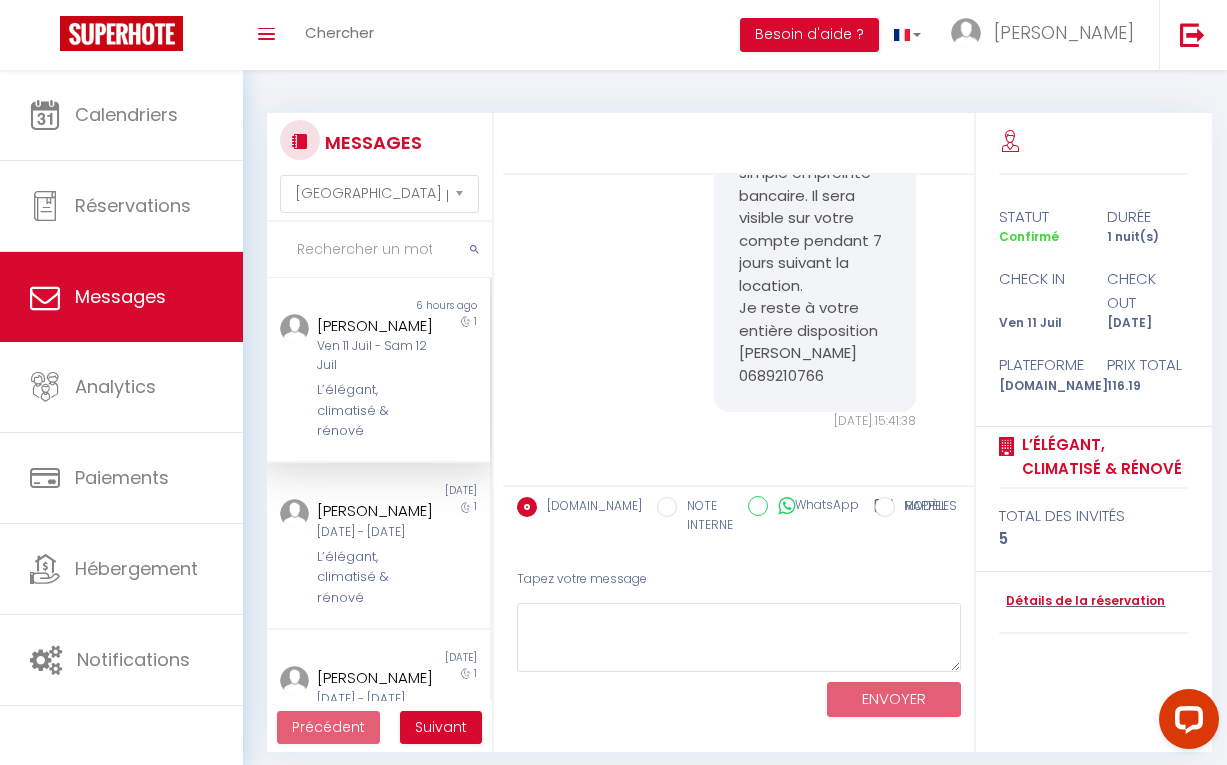 scroll, scrollTop: 3676, scrollLeft: 0, axis: vertical 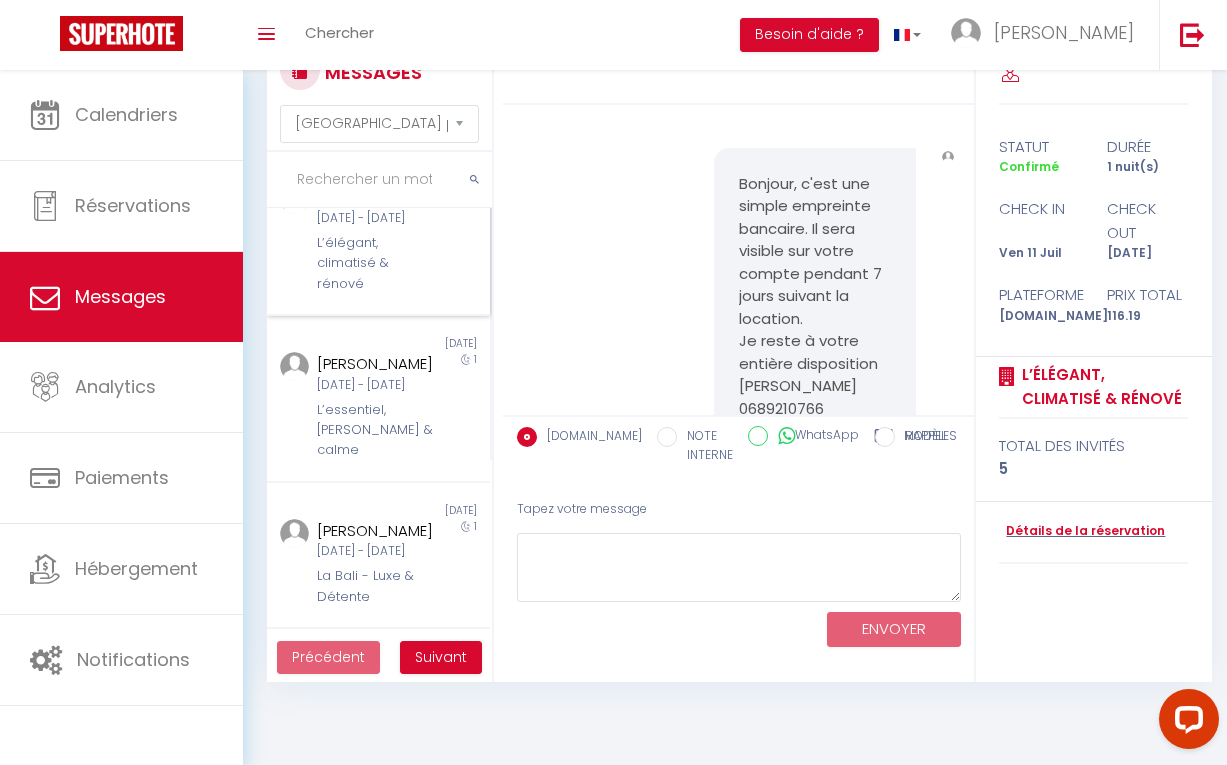 click on "[DATE] - [DATE]" at bounding box center (375, 218) 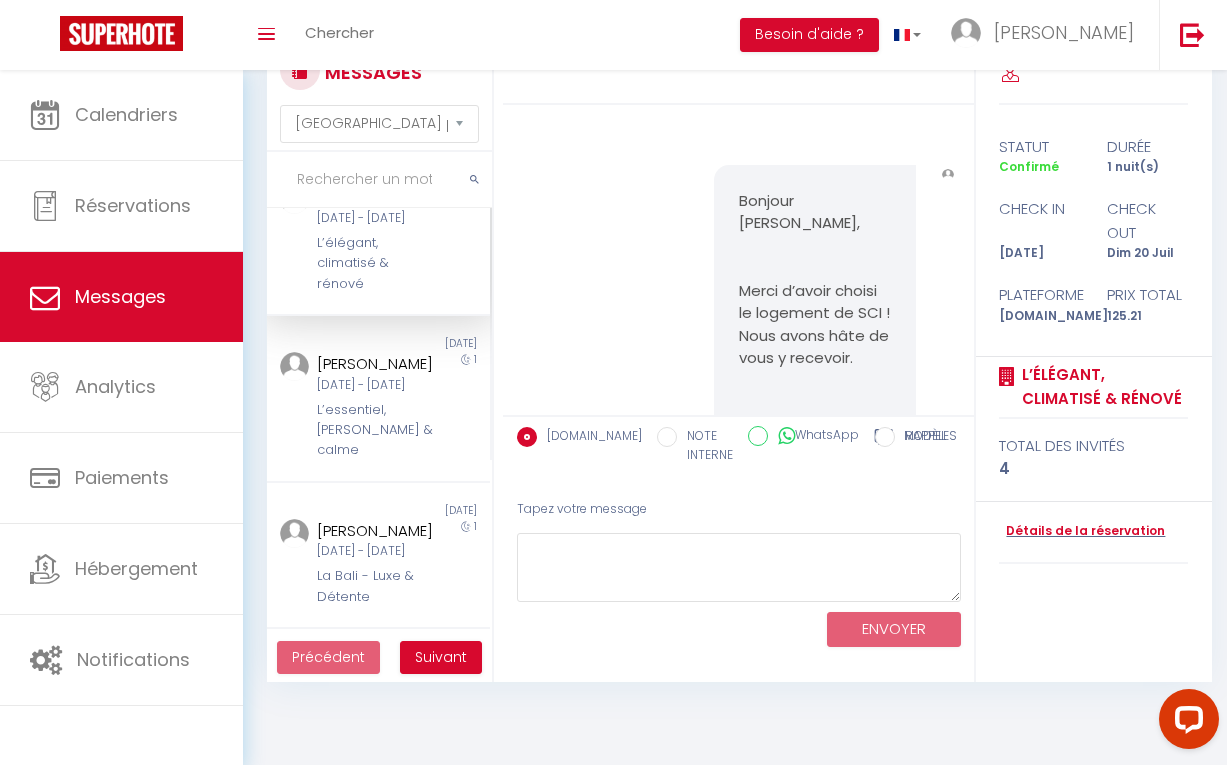 scroll, scrollTop: 35, scrollLeft: 0, axis: vertical 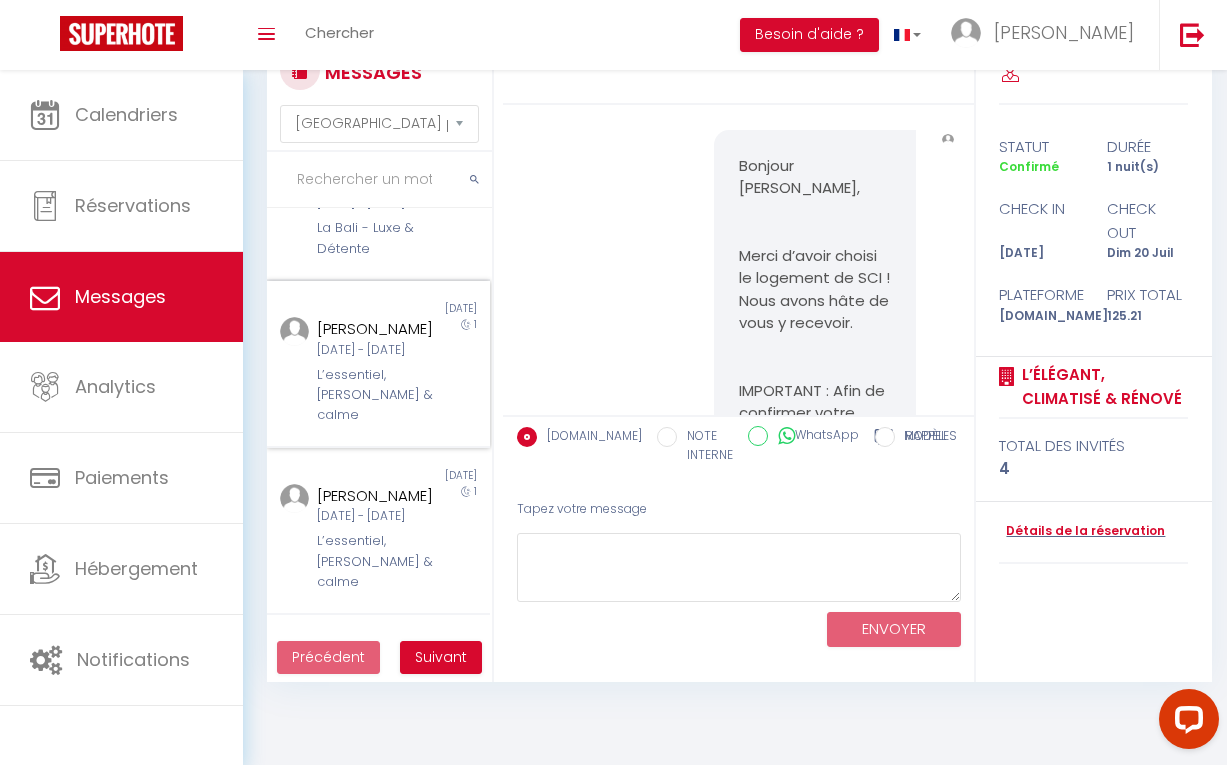 click on "L’essentiel, [PERSON_NAME] & calme" at bounding box center (375, 395) 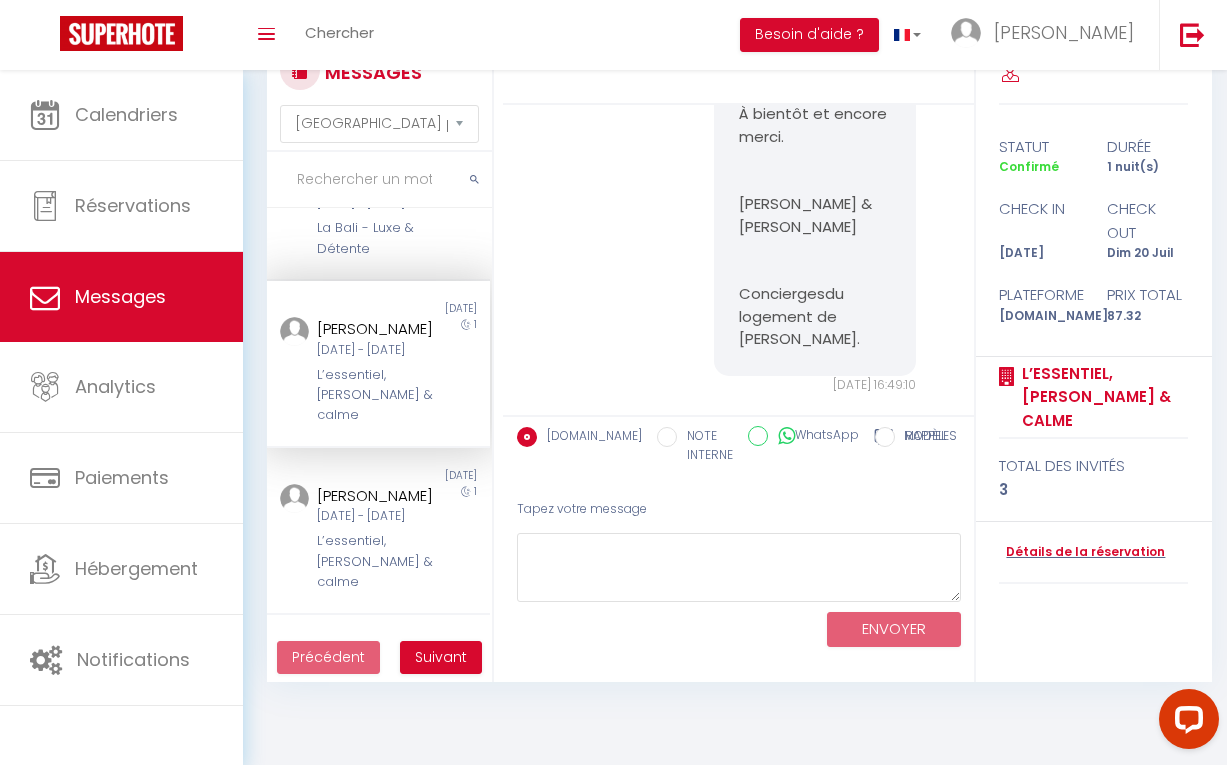 scroll, scrollTop: 912, scrollLeft: 0, axis: vertical 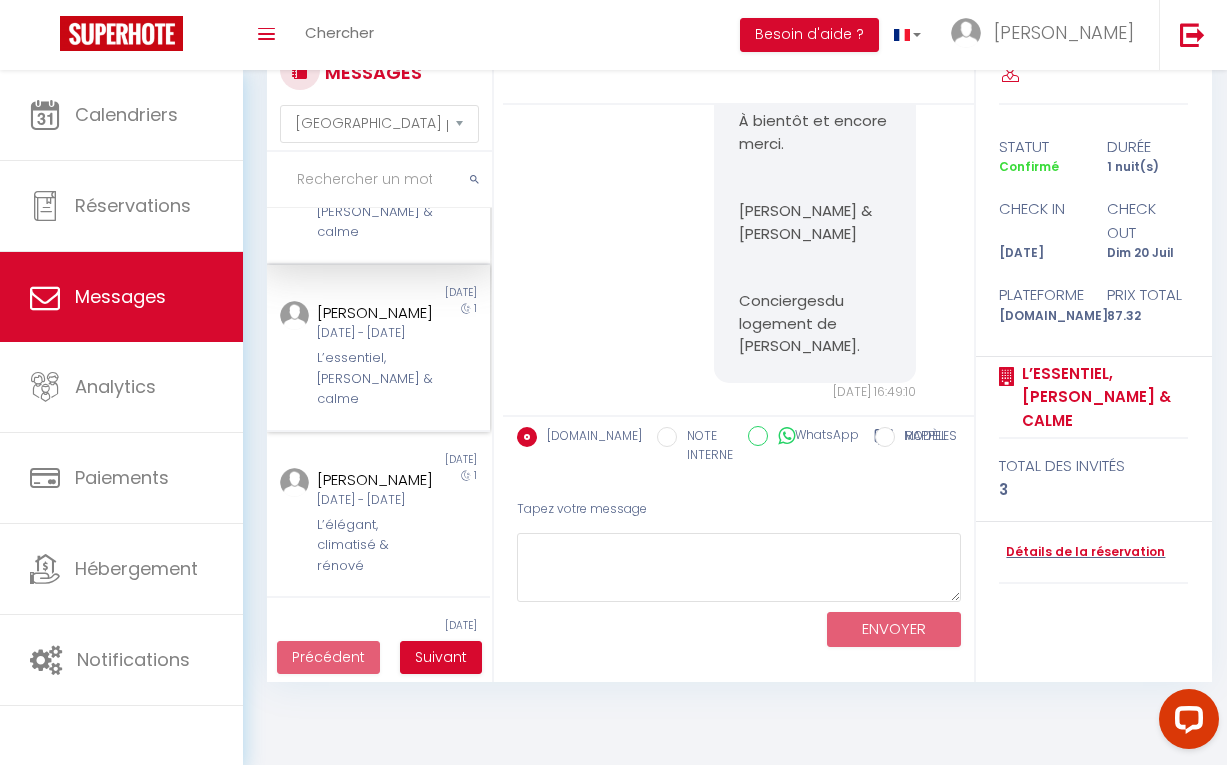 click on "[PERSON_NAME]   [PERSON_NAME][DATE] - [DATE]   L’essentiel, rénové & calme" at bounding box center (369, 355) 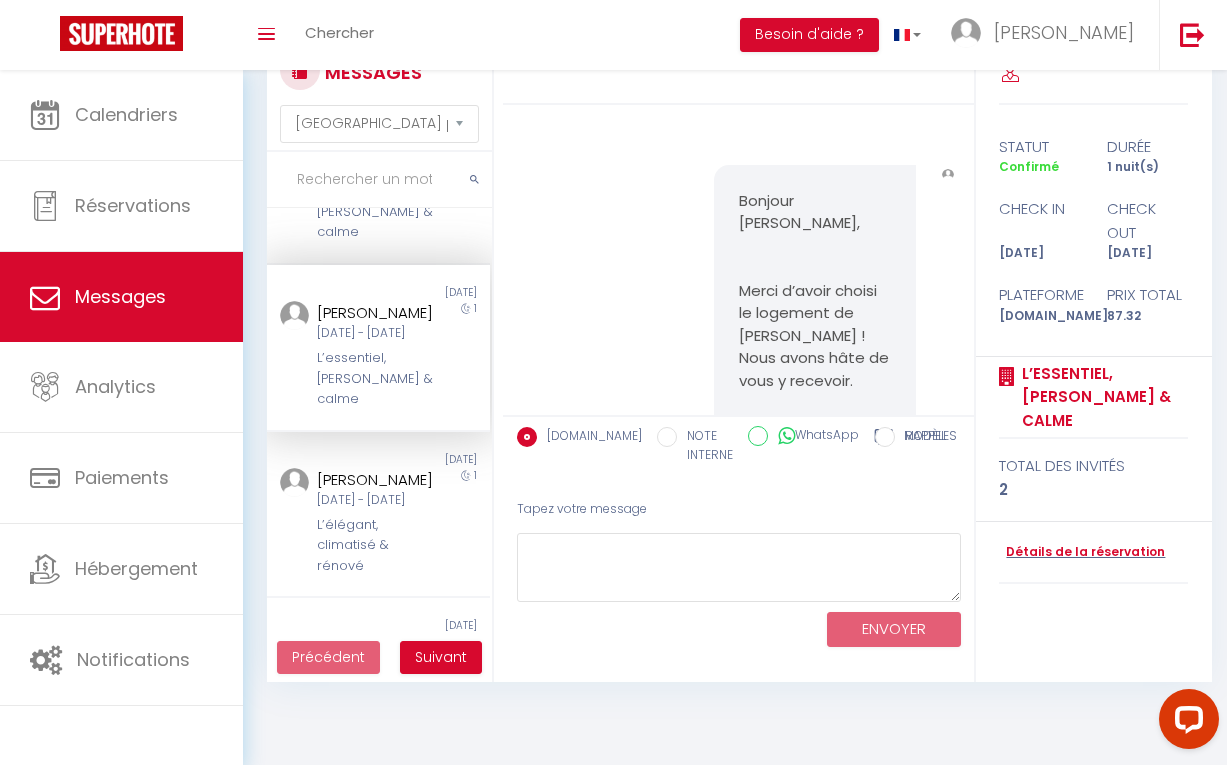 scroll, scrollTop: 0, scrollLeft: 0, axis: both 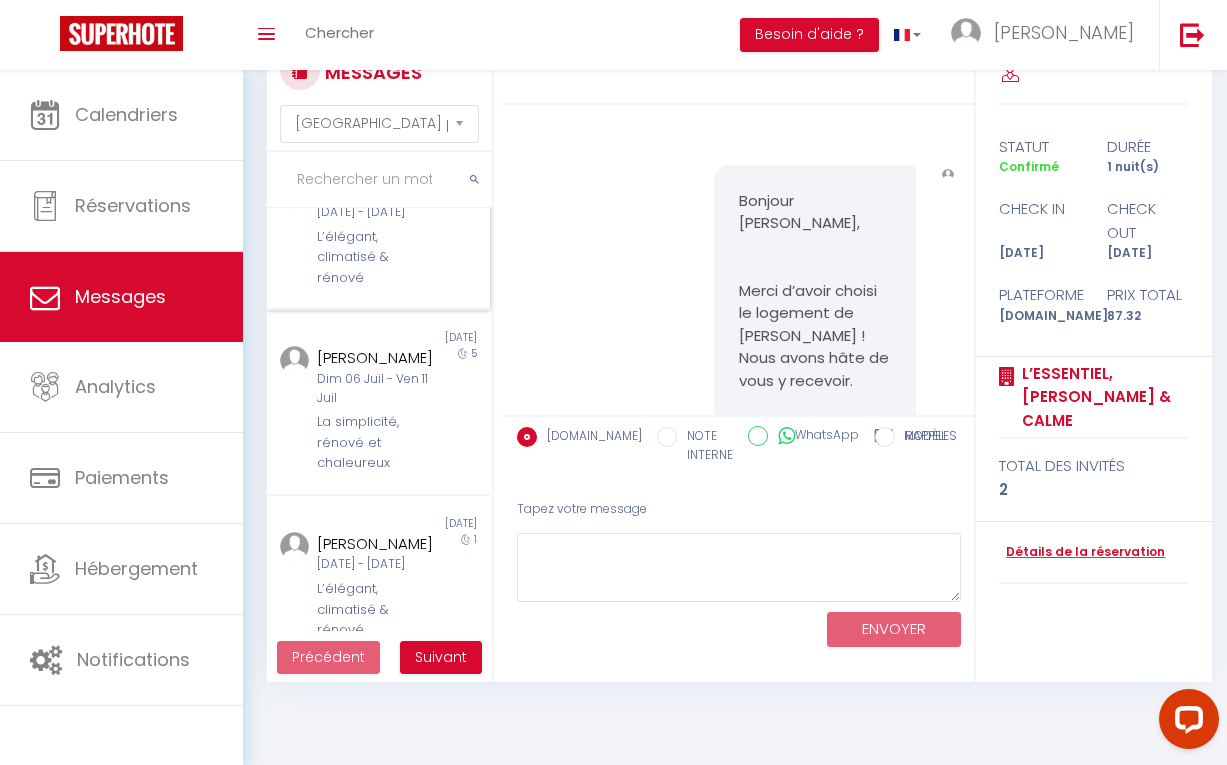 click on "L’élégant, climatisé & rénové" at bounding box center [375, 257] 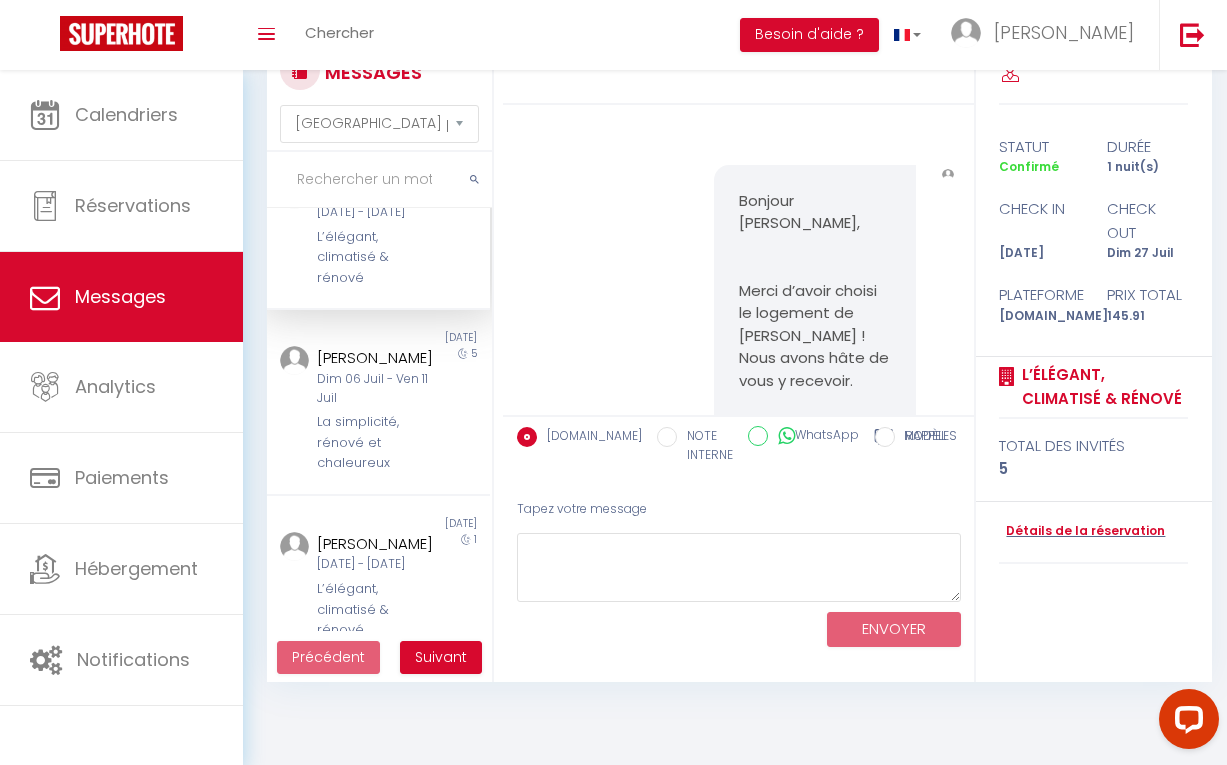scroll, scrollTop: 0, scrollLeft: 0, axis: both 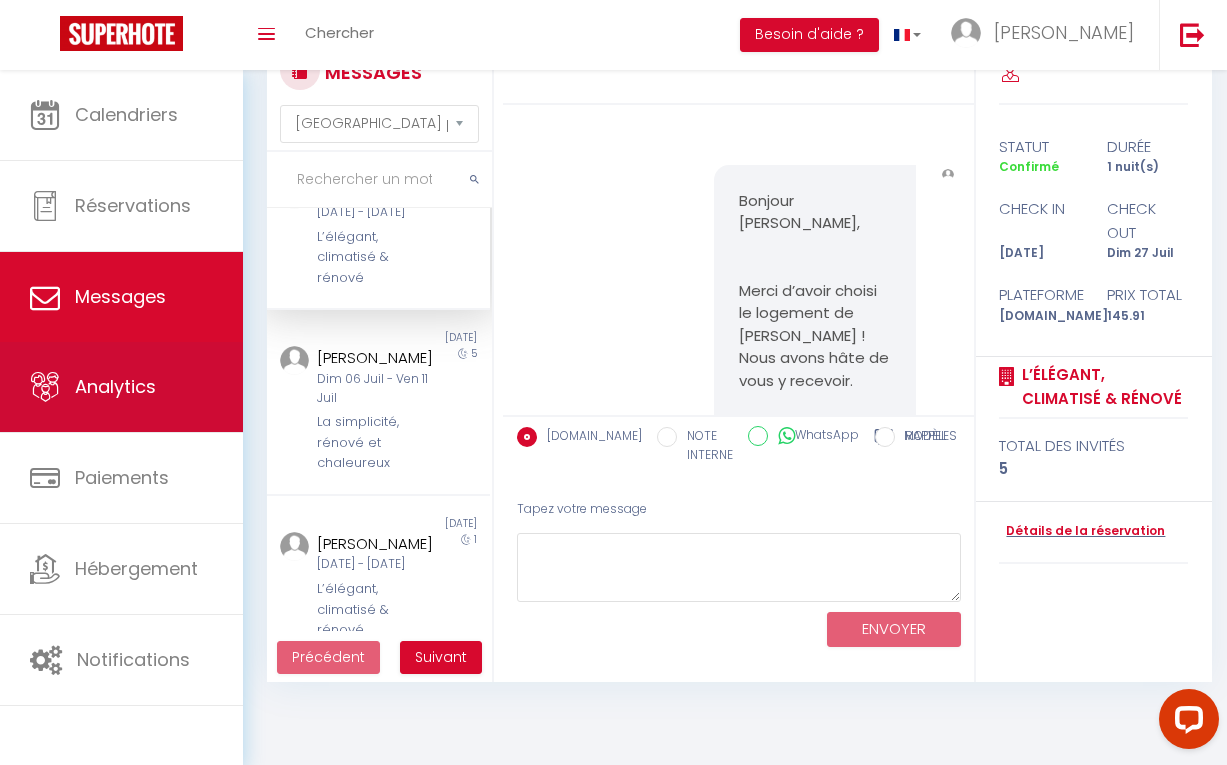 click on "Analytics" at bounding box center (115, 386) 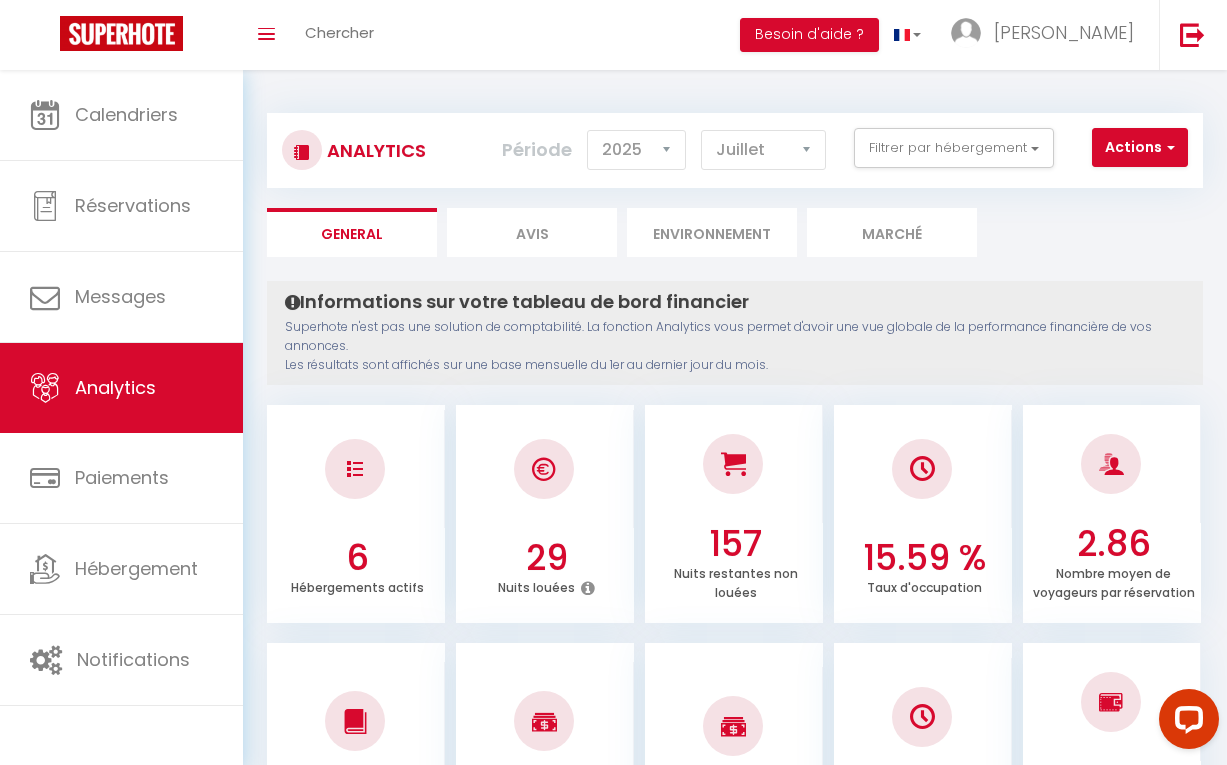 scroll, scrollTop: 0, scrollLeft: 0, axis: both 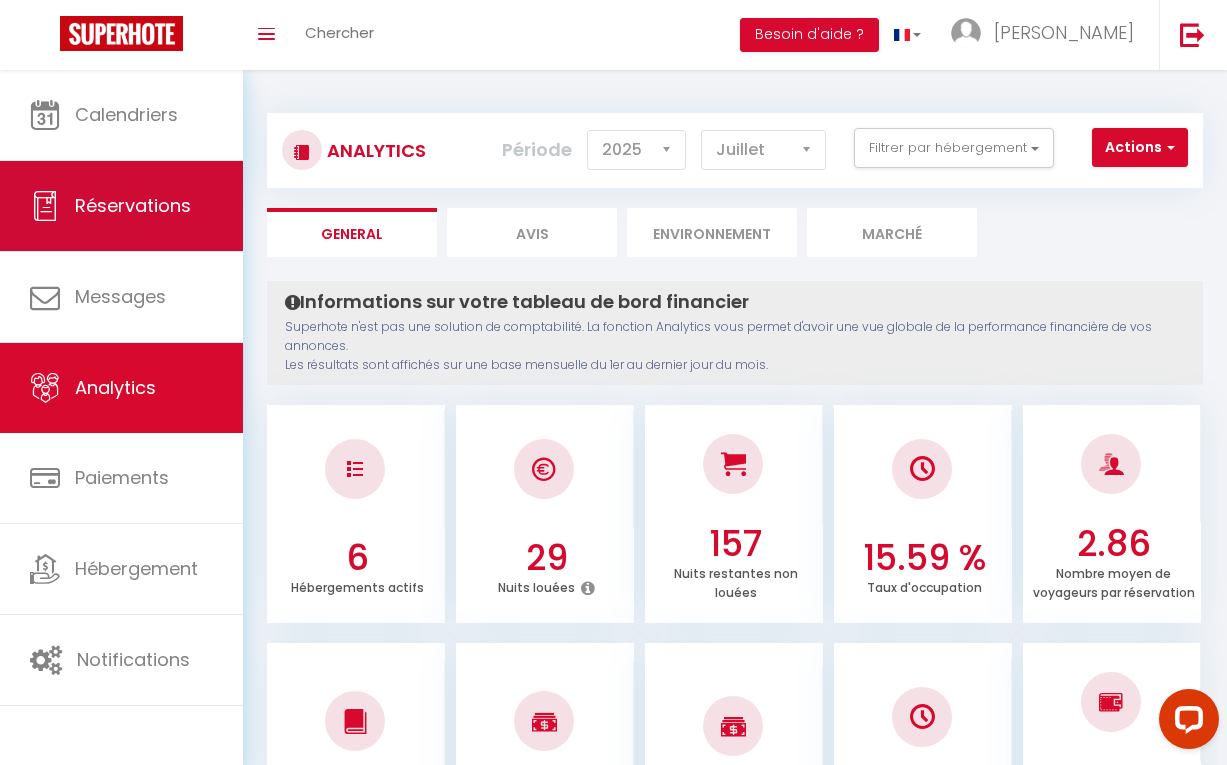 click on "Réservations" at bounding box center (133, 205) 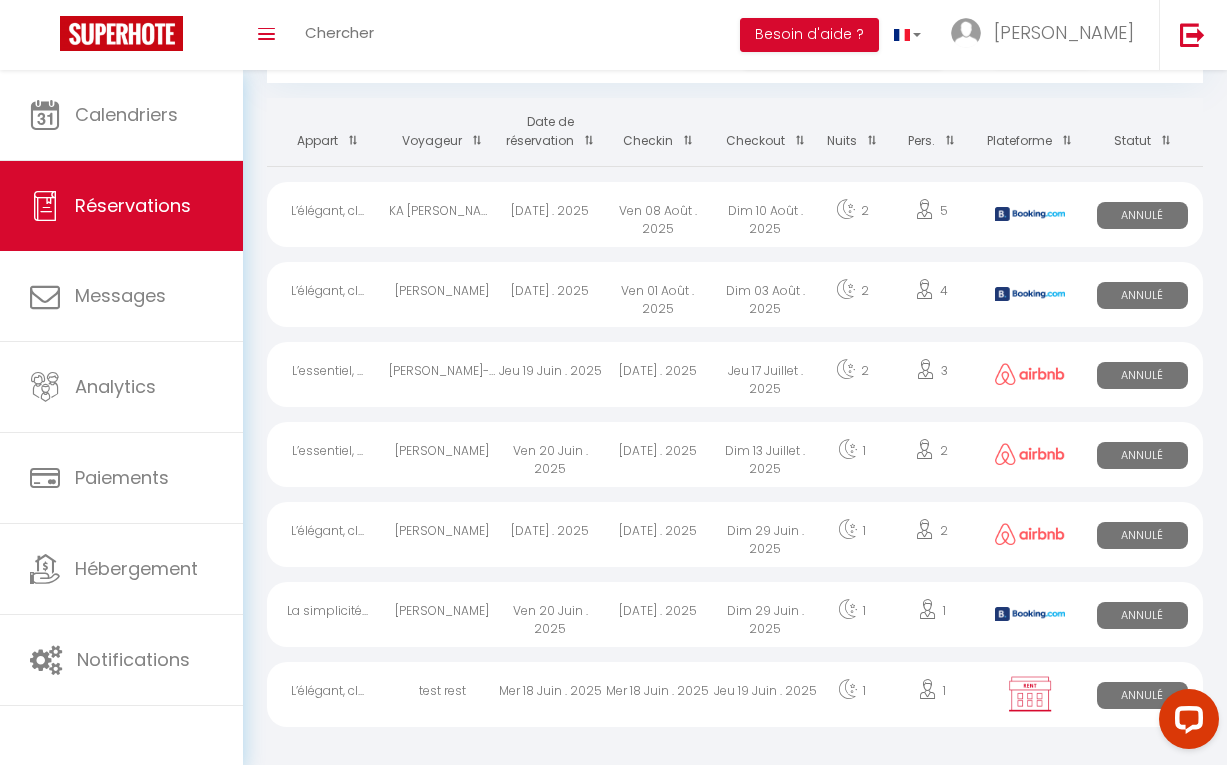 scroll, scrollTop: 102, scrollLeft: 0, axis: vertical 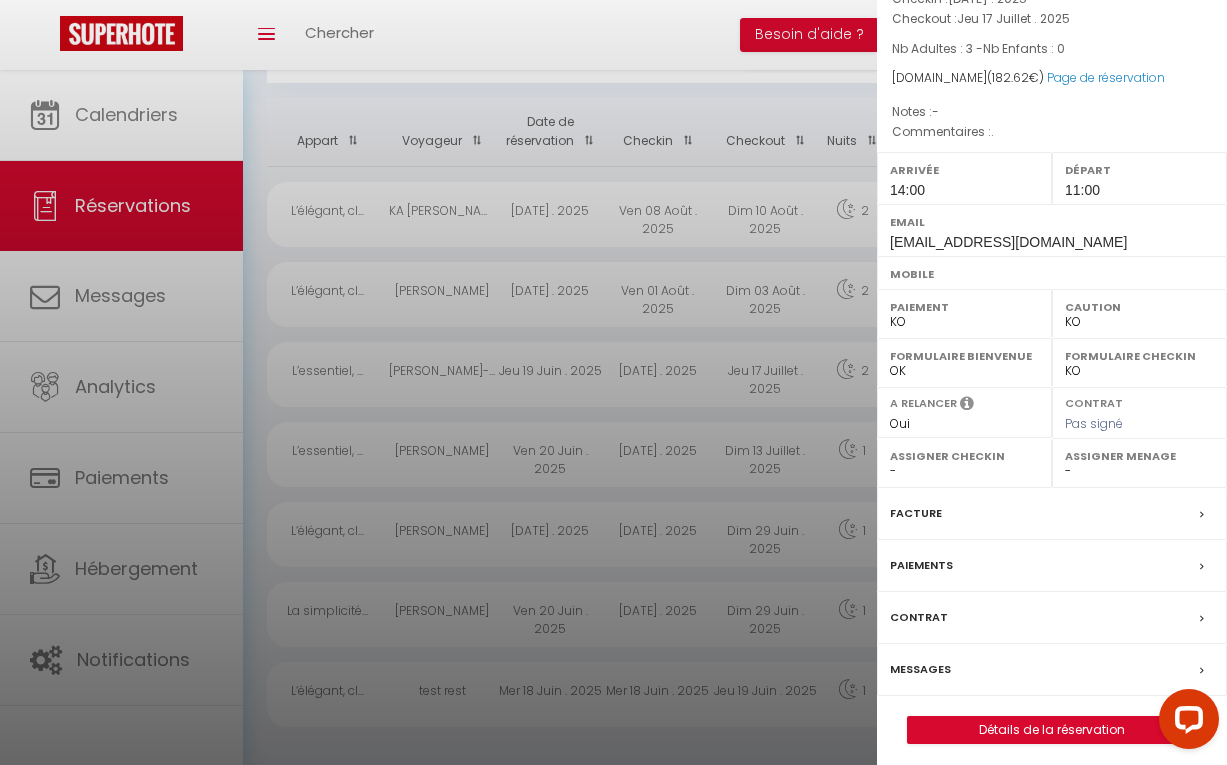 click on "Messages" at bounding box center (1052, 670) 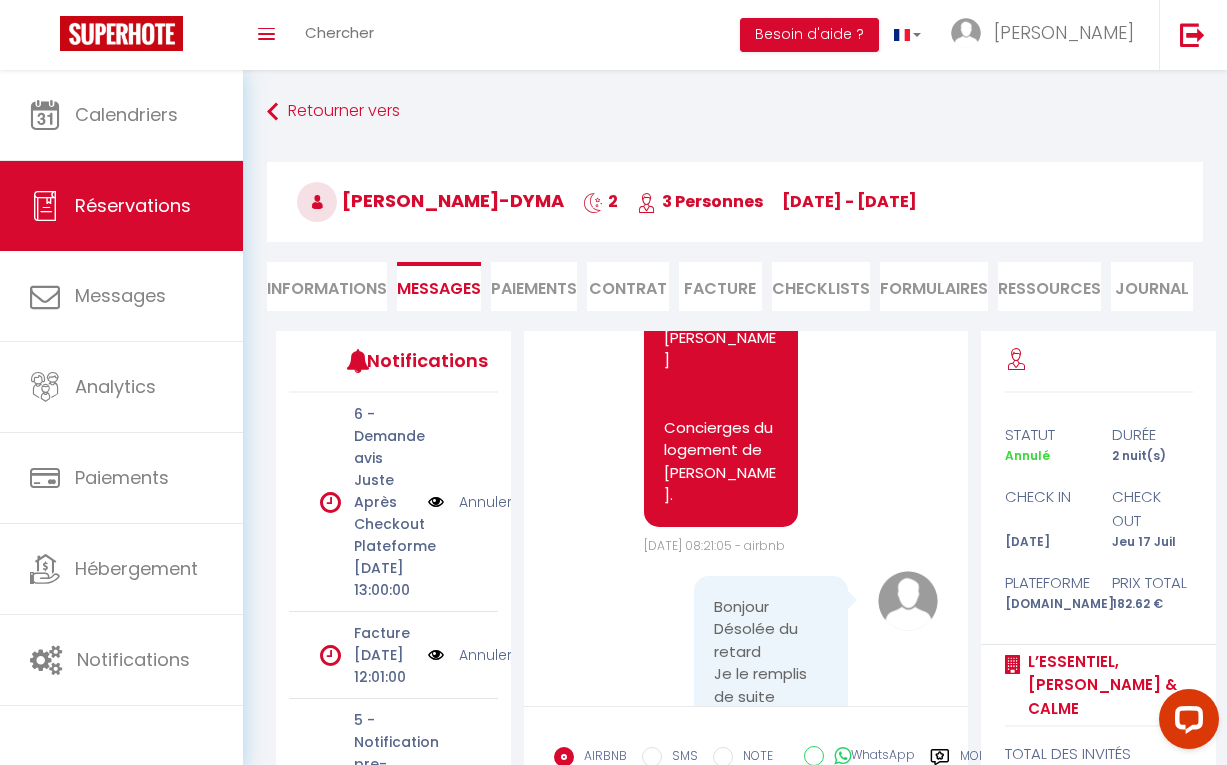 scroll, scrollTop: 2387, scrollLeft: 0, axis: vertical 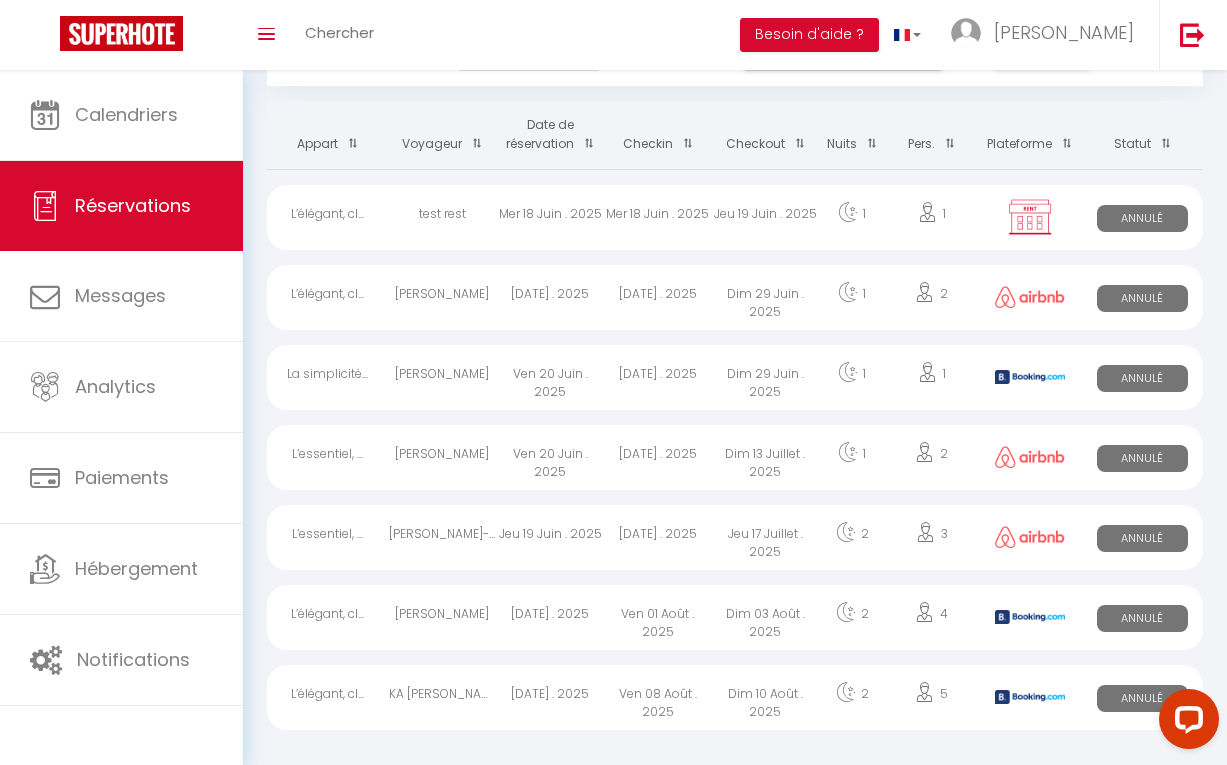click on "[PERSON_NAME]" at bounding box center (443, 457) 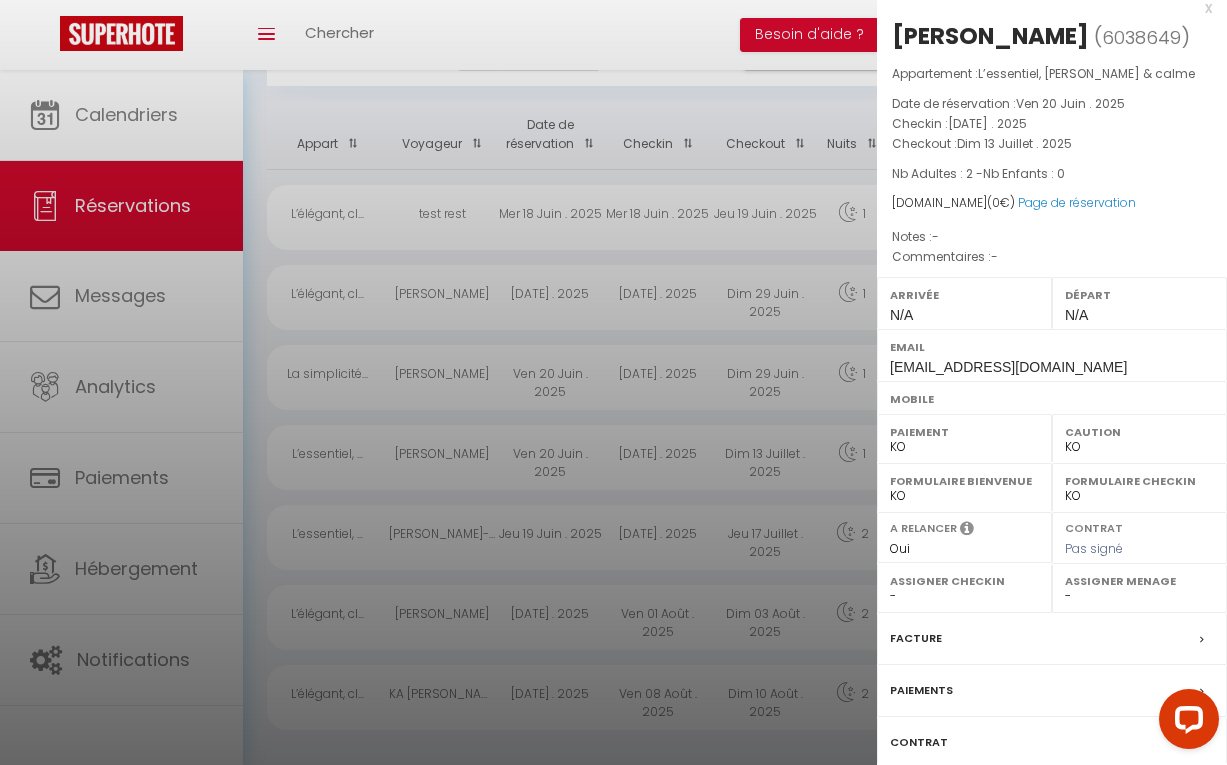 scroll, scrollTop: 85, scrollLeft: 0, axis: vertical 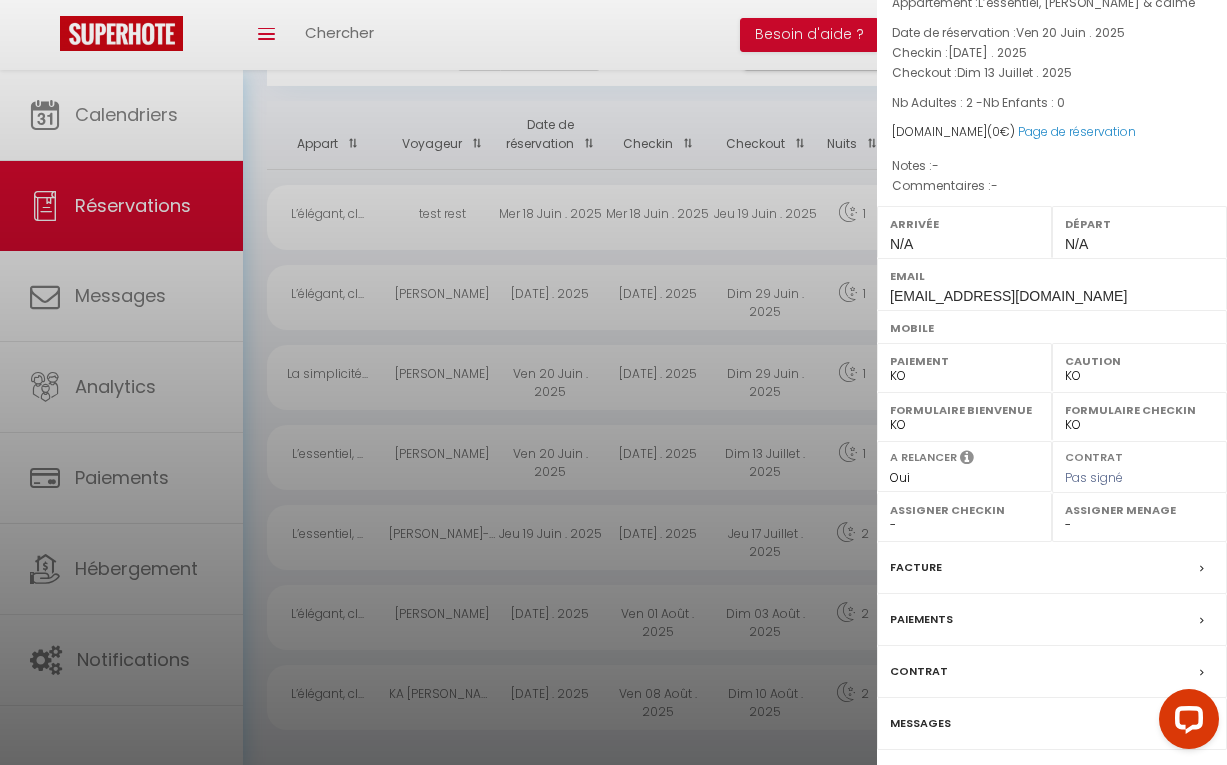 click on "Messages" at bounding box center [920, 723] 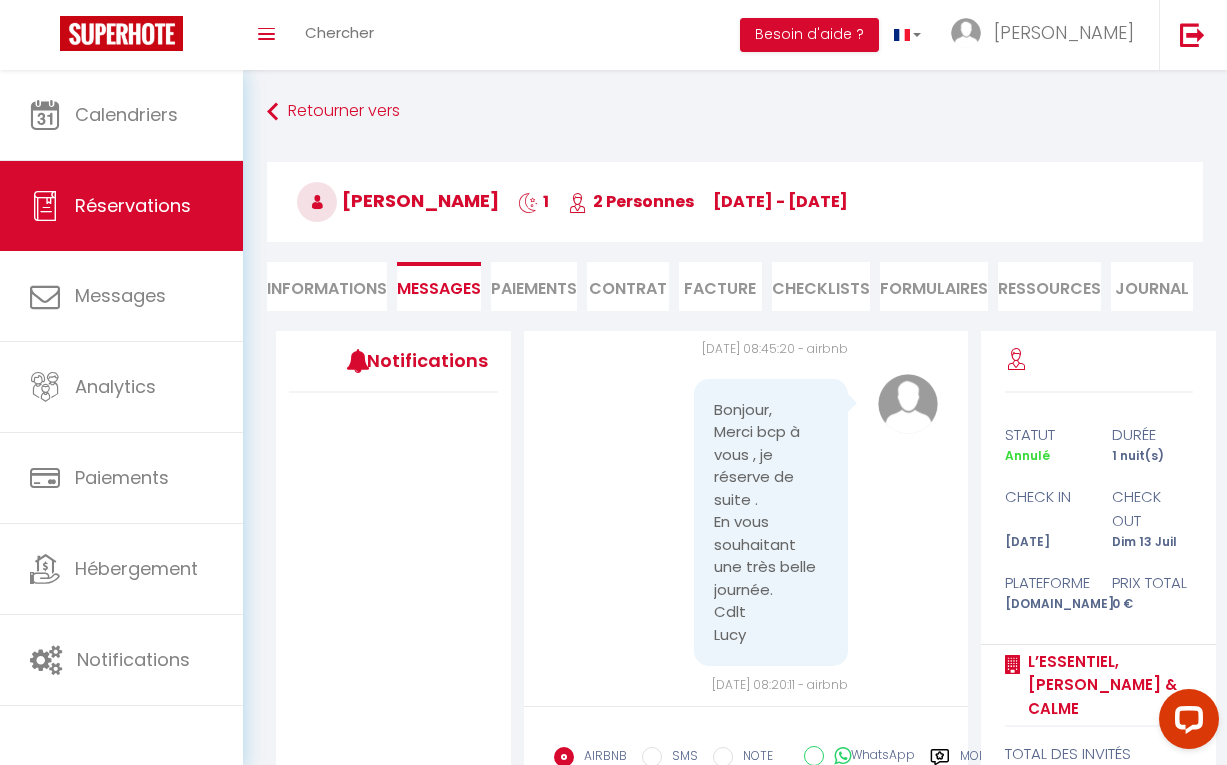 scroll, scrollTop: 1551, scrollLeft: 0, axis: vertical 